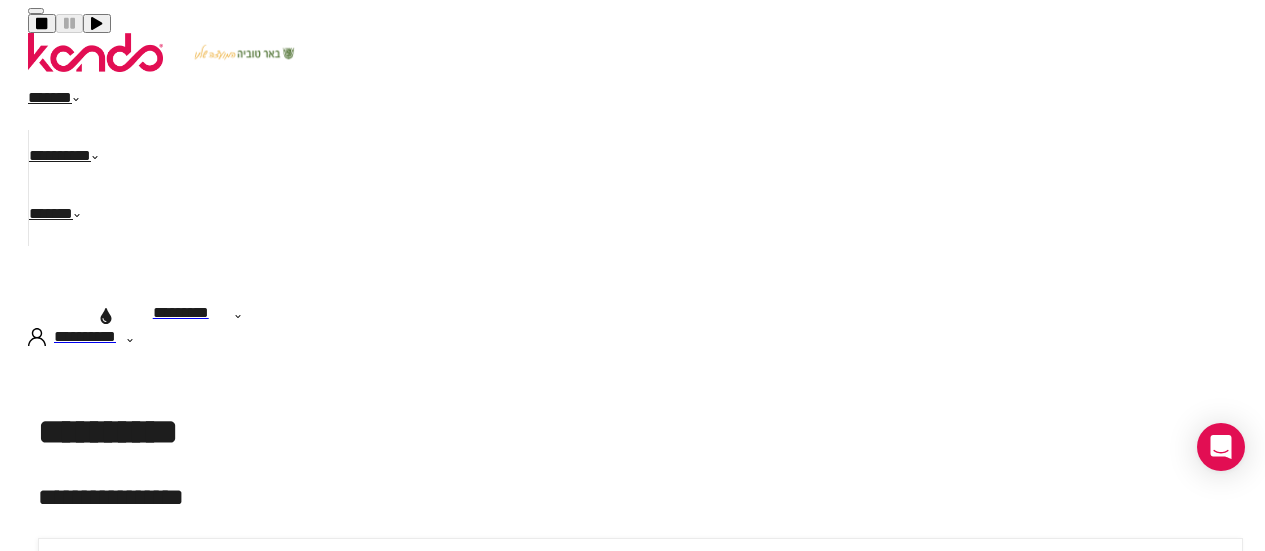 scroll, scrollTop: 0, scrollLeft: 0, axis: both 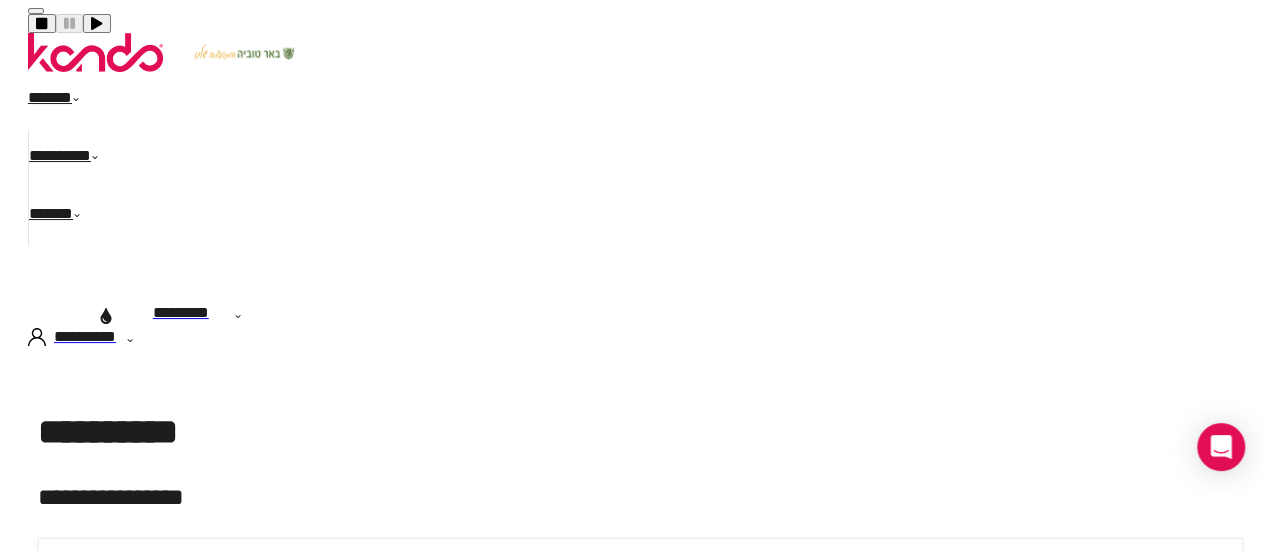 click on "******" at bounding box center [65, 101] 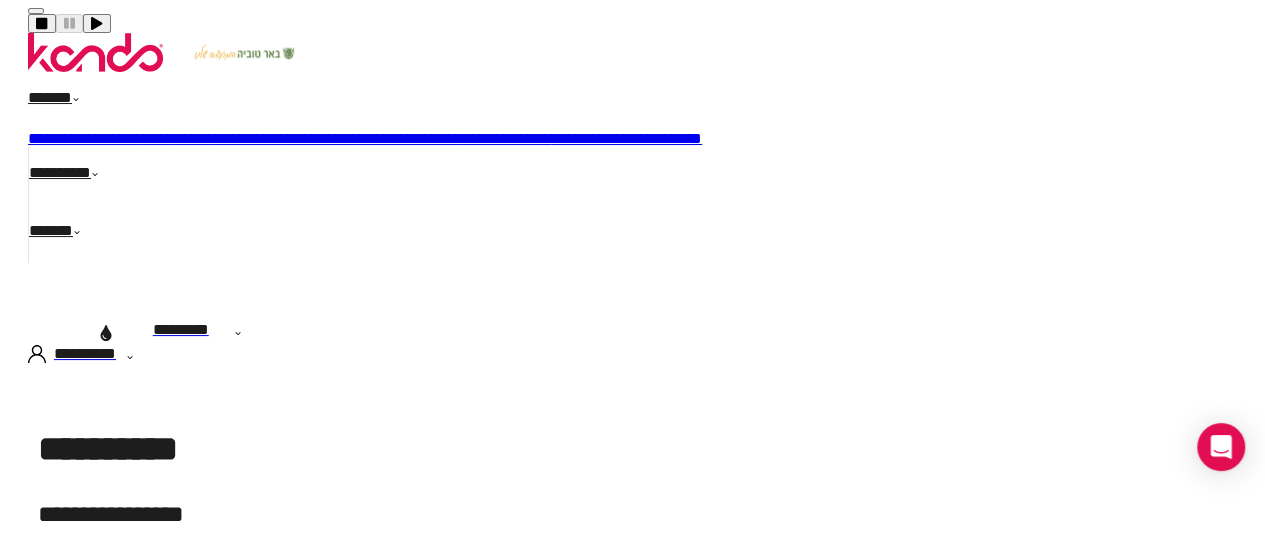 click on "**********" at bounding box center (407, 138) 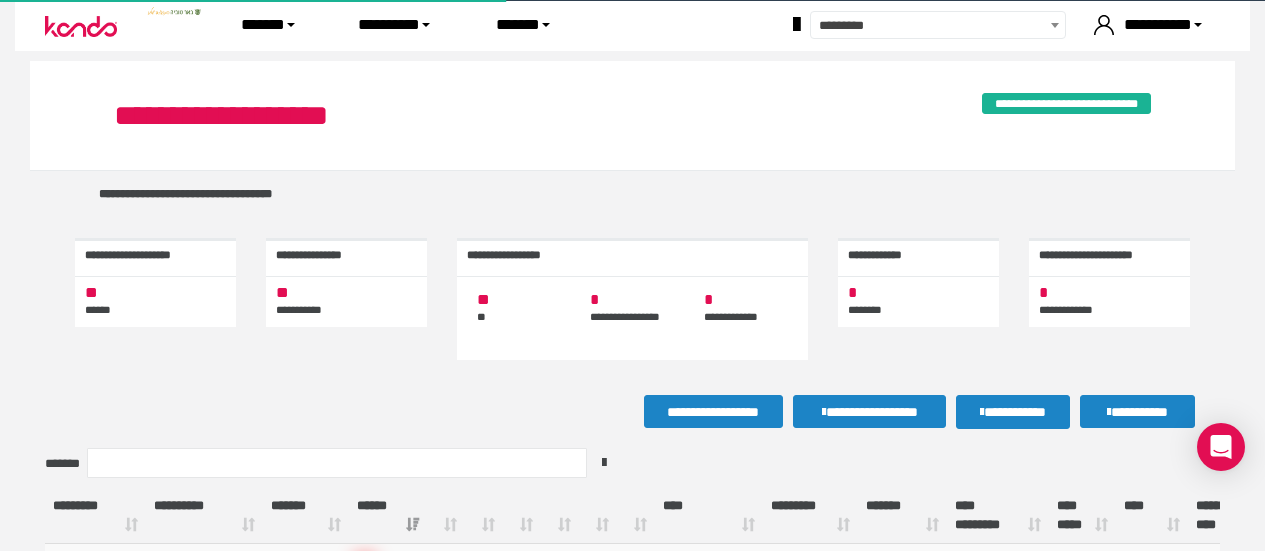 scroll, scrollTop: 0, scrollLeft: 0, axis: both 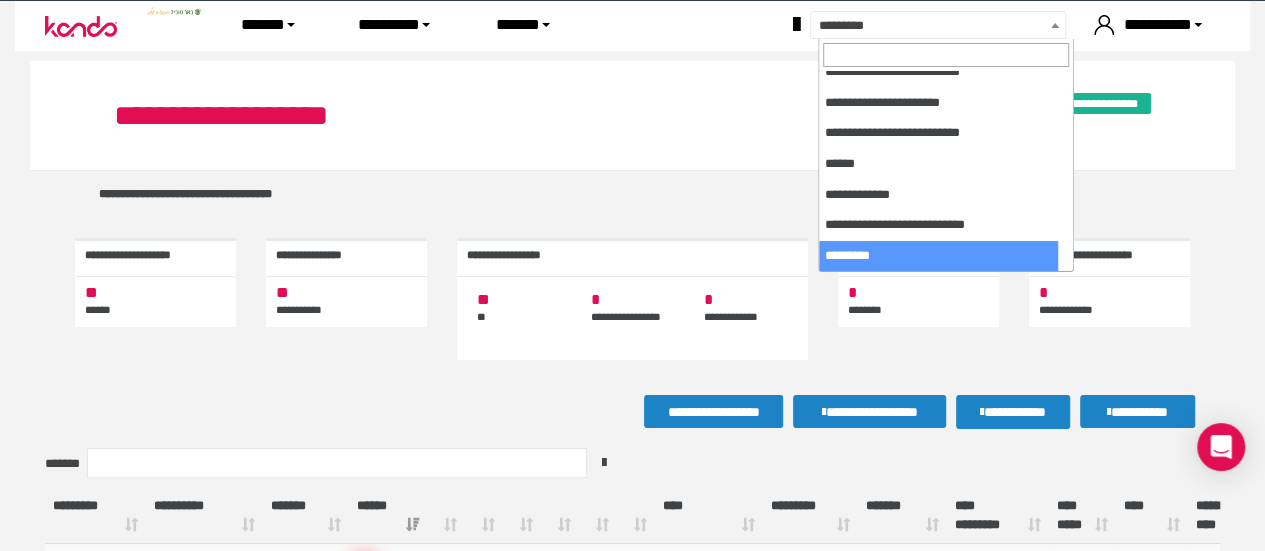 click on "*********" at bounding box center [961, 26] 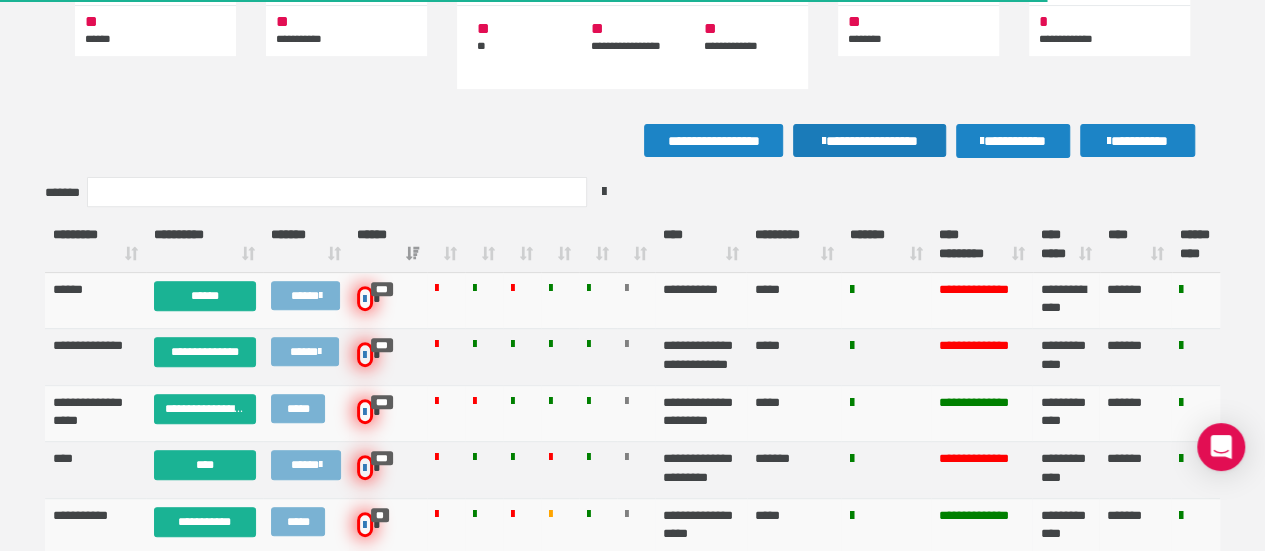 scroll, scrollTop: 273, scrollLeft: 0, axis: vertical 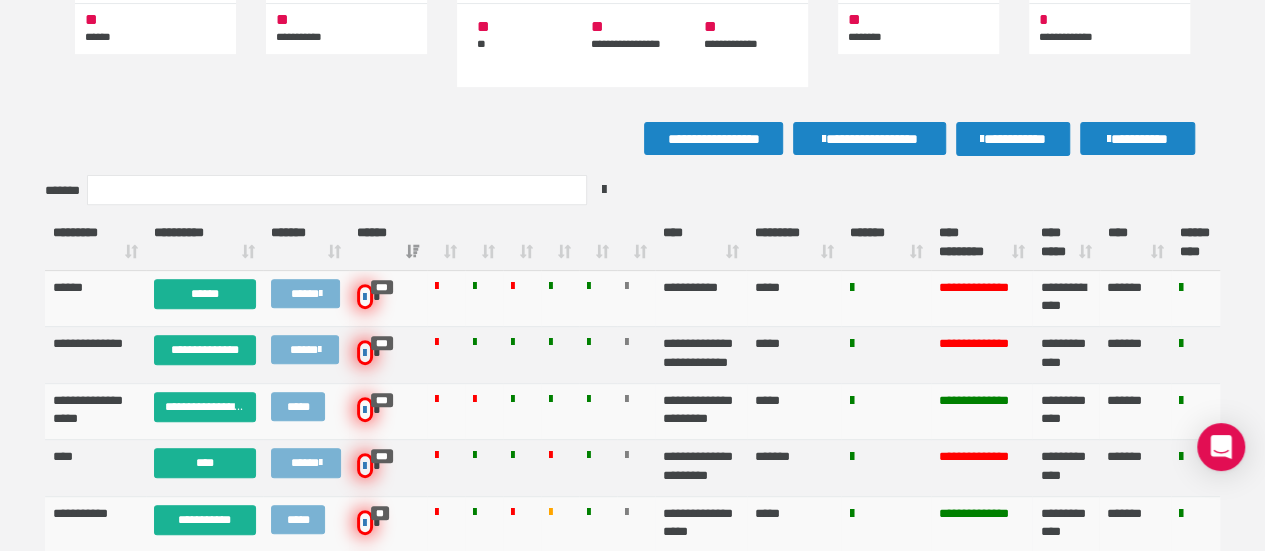 click on "**** *****" at bounding box center [1066, 243] 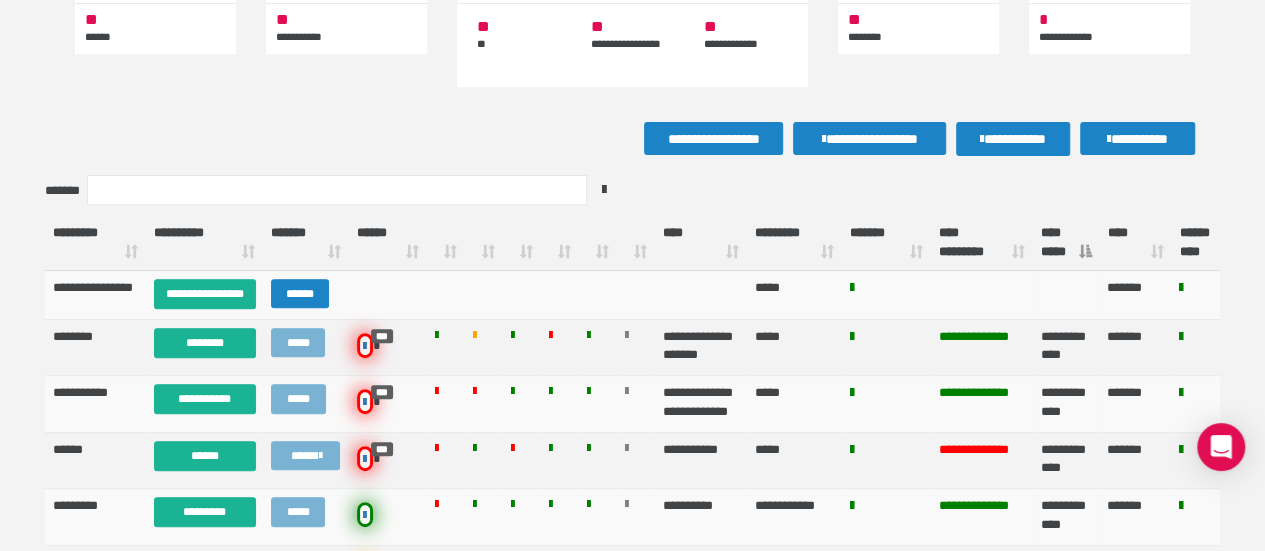 click on "**** *****" at bounding box center (1066, 243) 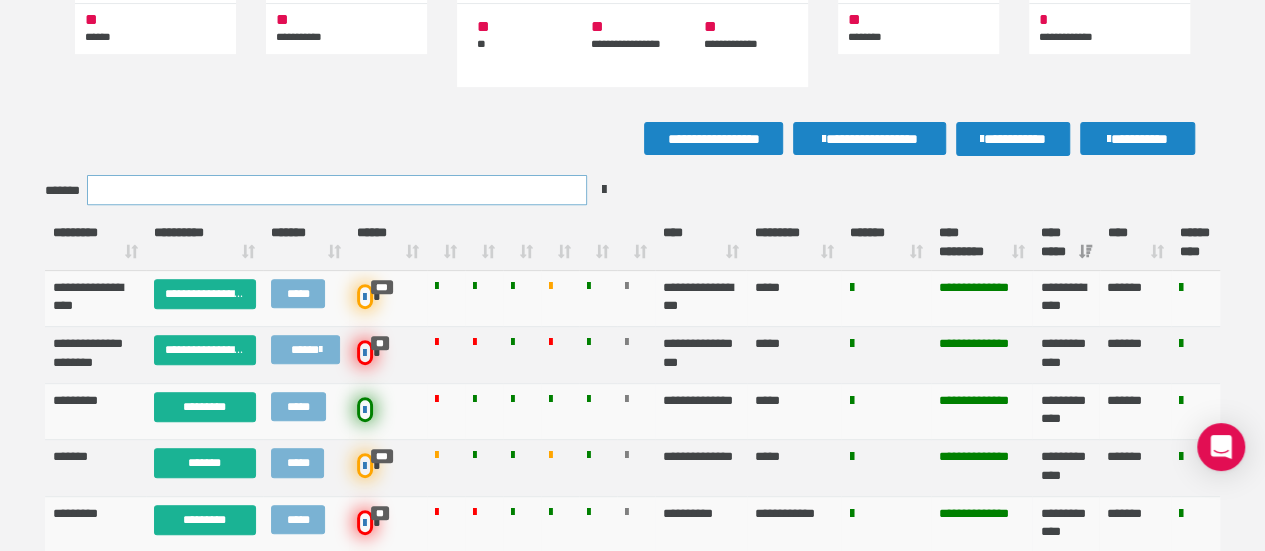 click on "*******" at bounding box center (337, 190) 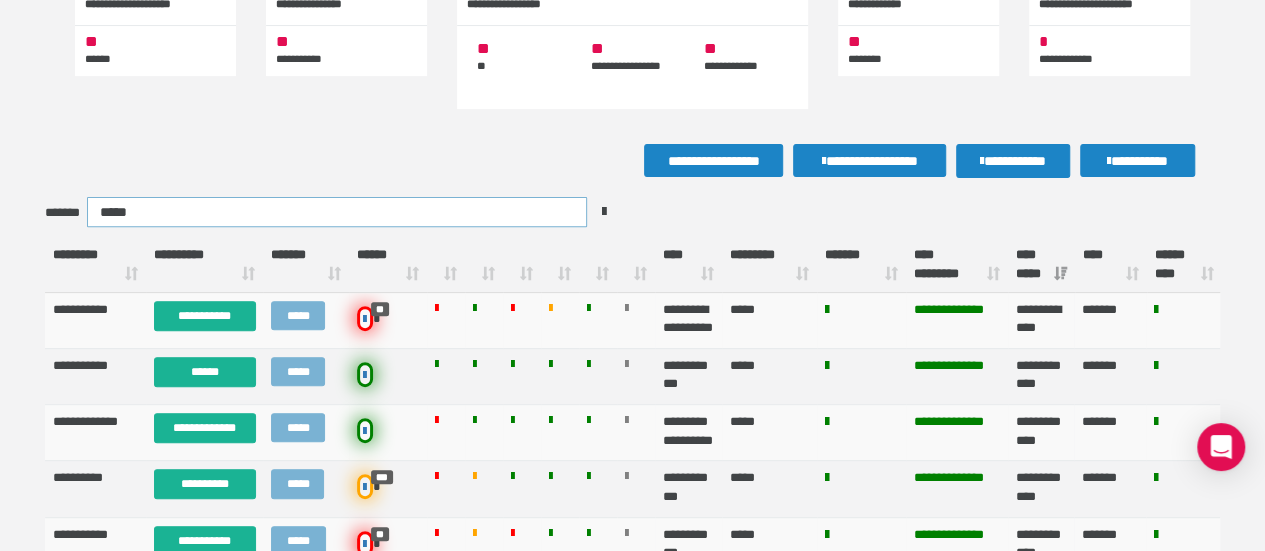 scroll, scrollTop: 254, scrollLeft: 0, axis: vertical 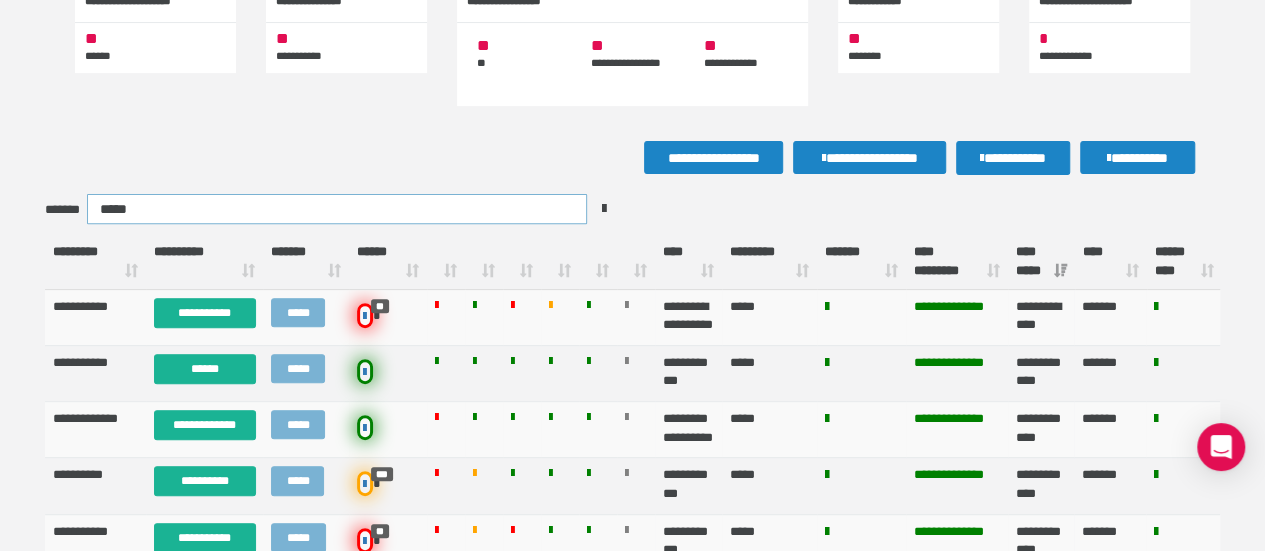 type on "*****" 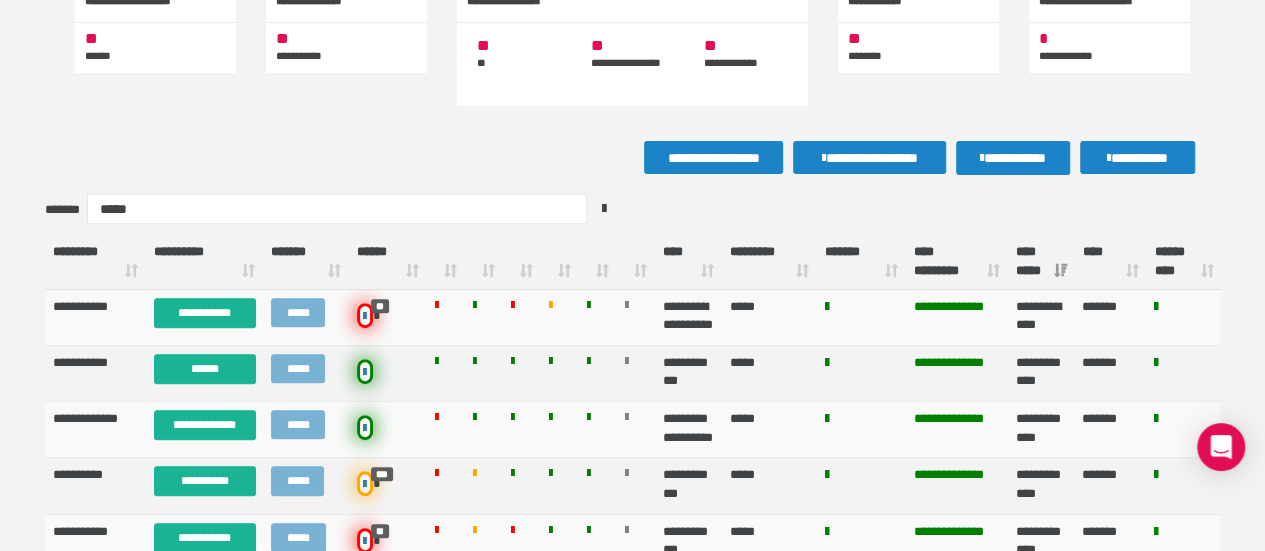 click on "**** *********" at bounding box center (957, 262) 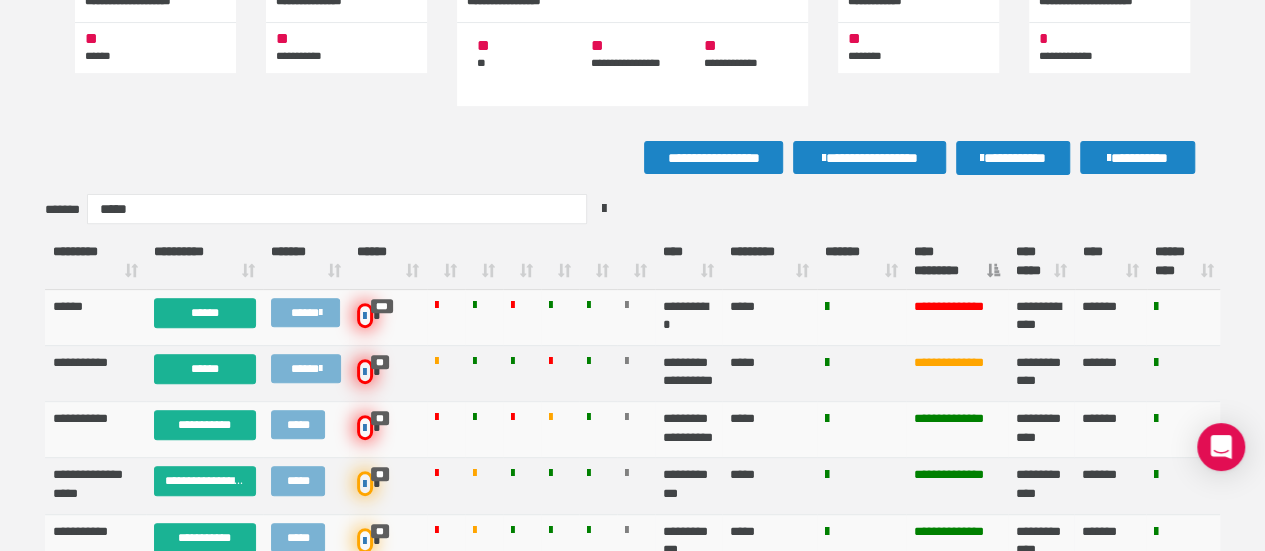 click on "**** *********" at bounding box center (957, 262) 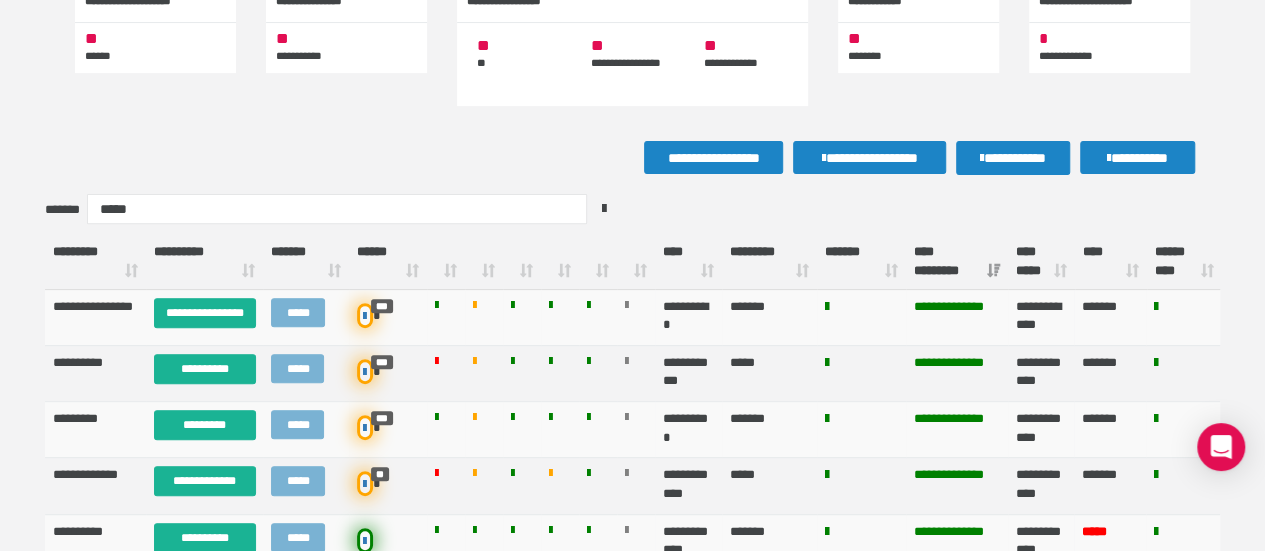 click on "**** *********" at bounding box center [957, 262] 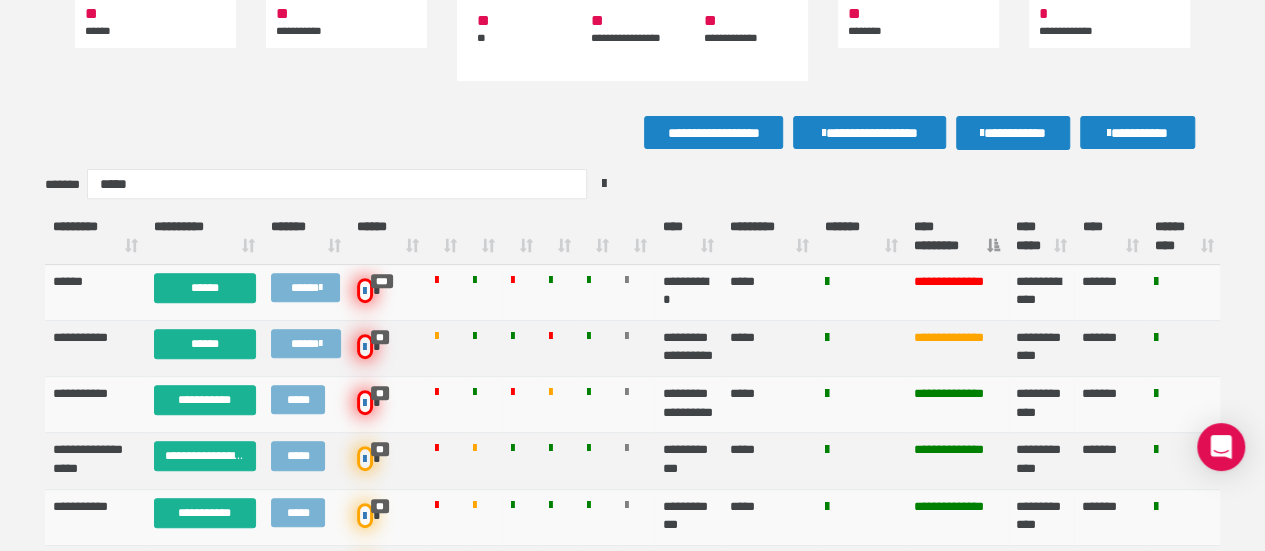 scroll, scrollTop: 314, scrollLeft: 0, axis: vertical 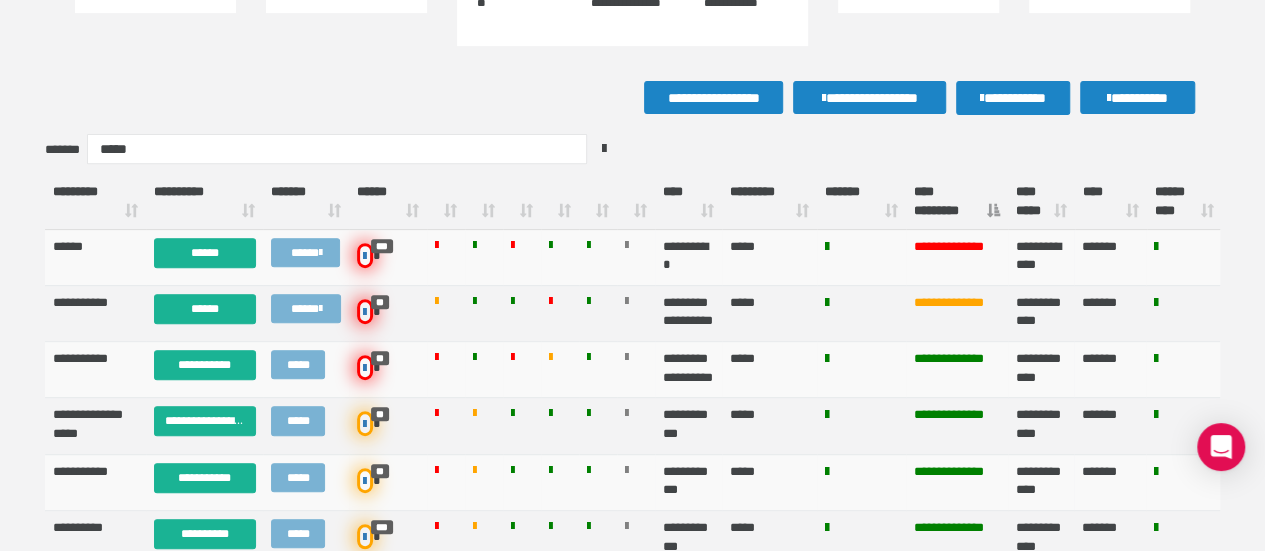 click on "**** *****" at bounding box center (1041, 202) 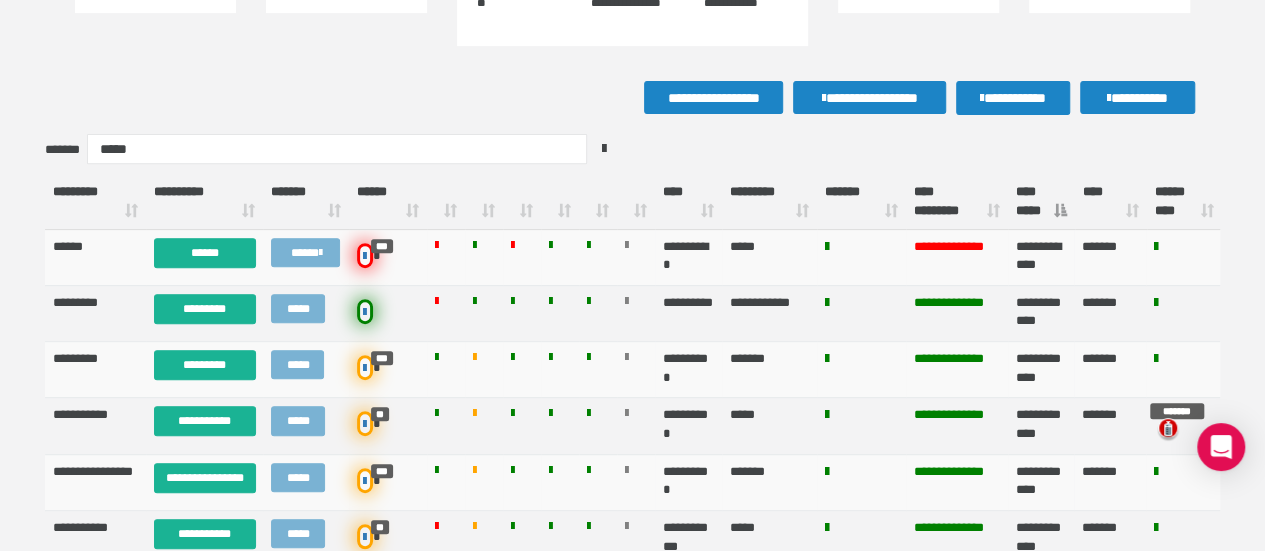 click on "**** *****" at bounding box center (1041, 202) 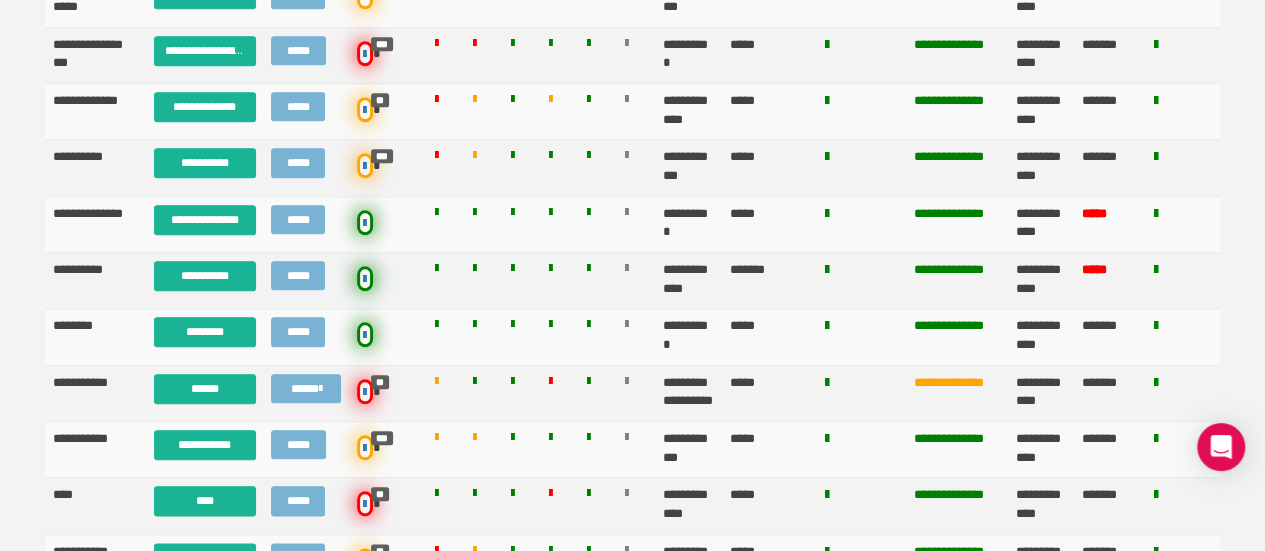 scroll, scrollTop: 921, scrollLeft: 0, axis: vertical 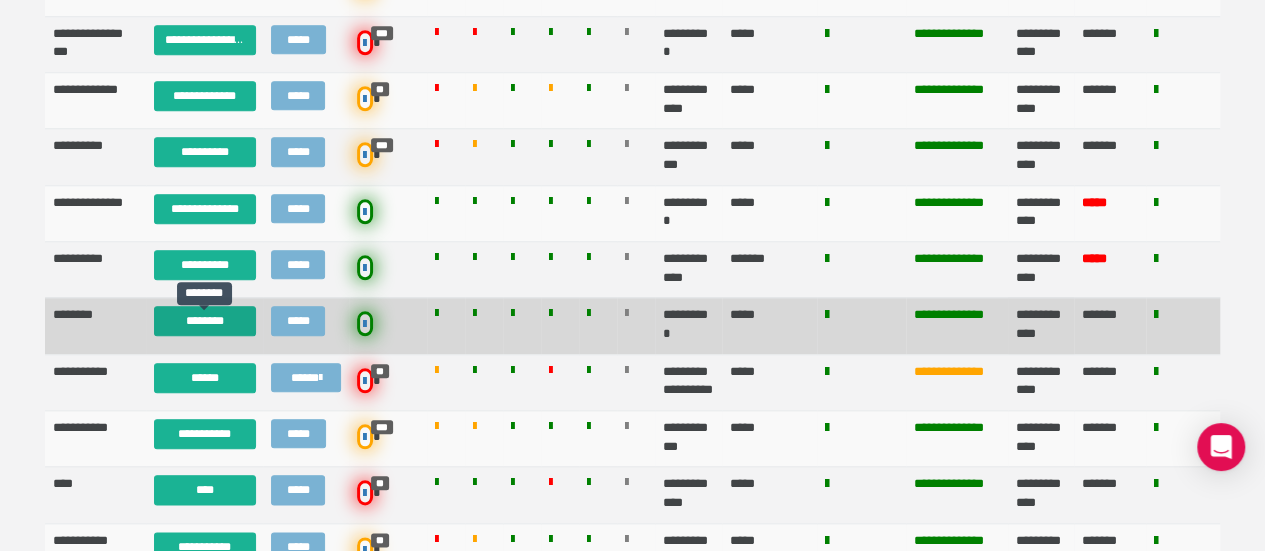 click on "********" at bounding box center [205, 321] 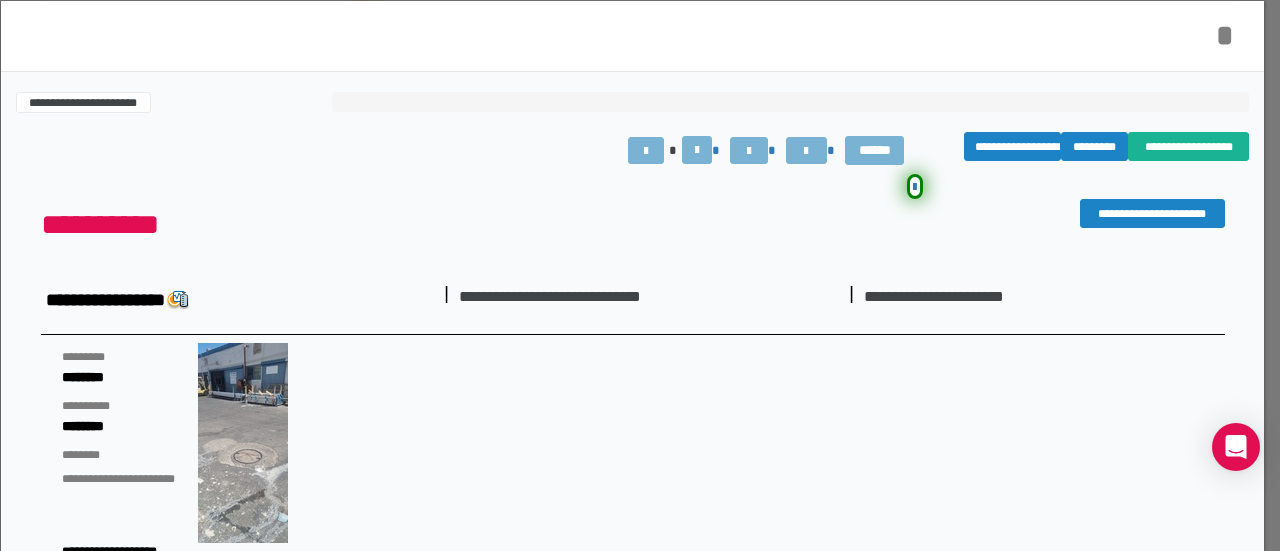 click on "*" at bounding box center (1225, 35) 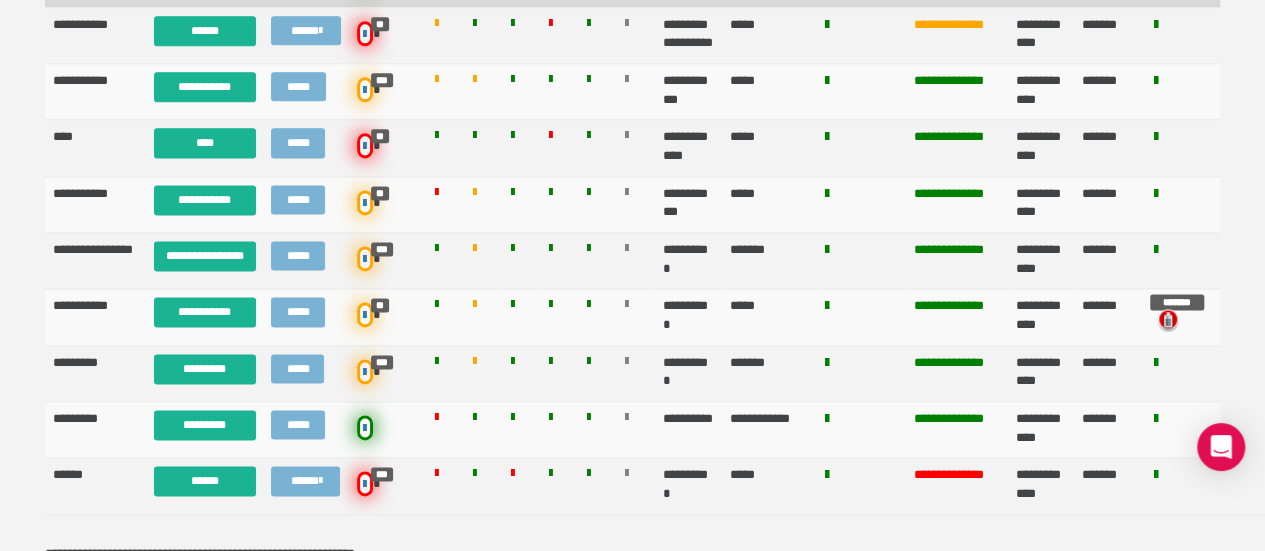 scroll, scrollTop: 1269, scrollLeft: 0, axis: vertical 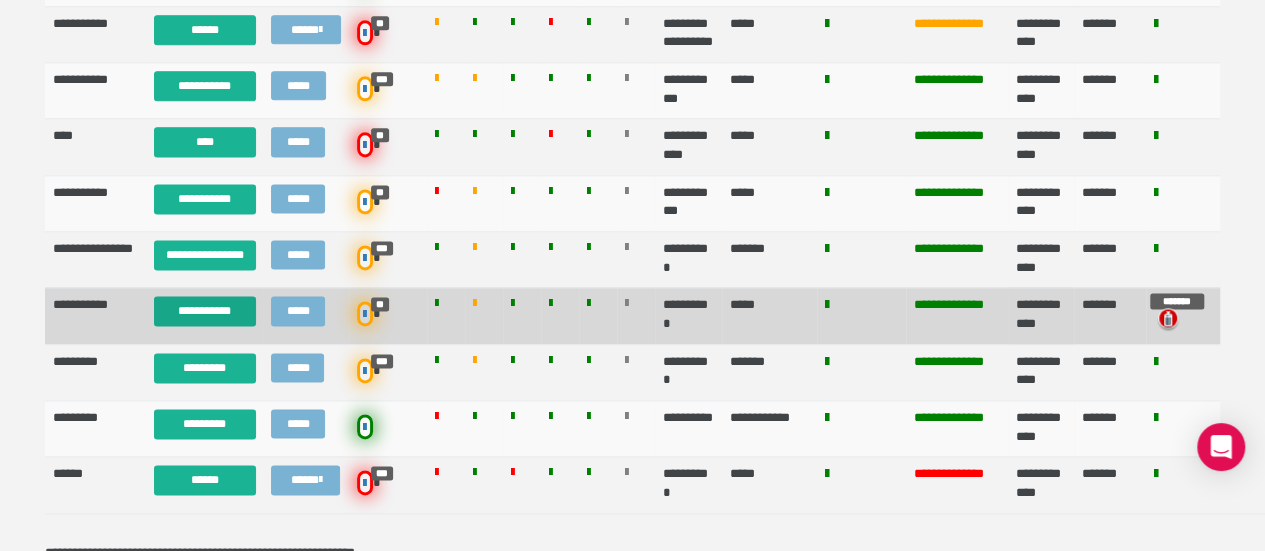 click on "**********" at bounding box center (205, 311) 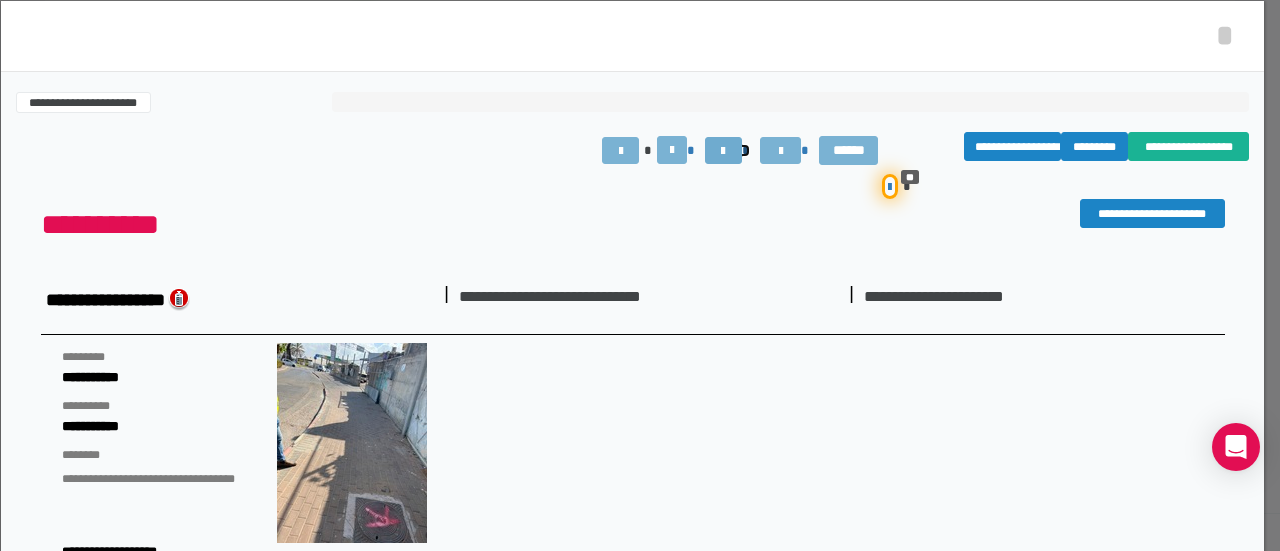 click at bounding box center (723, 150) 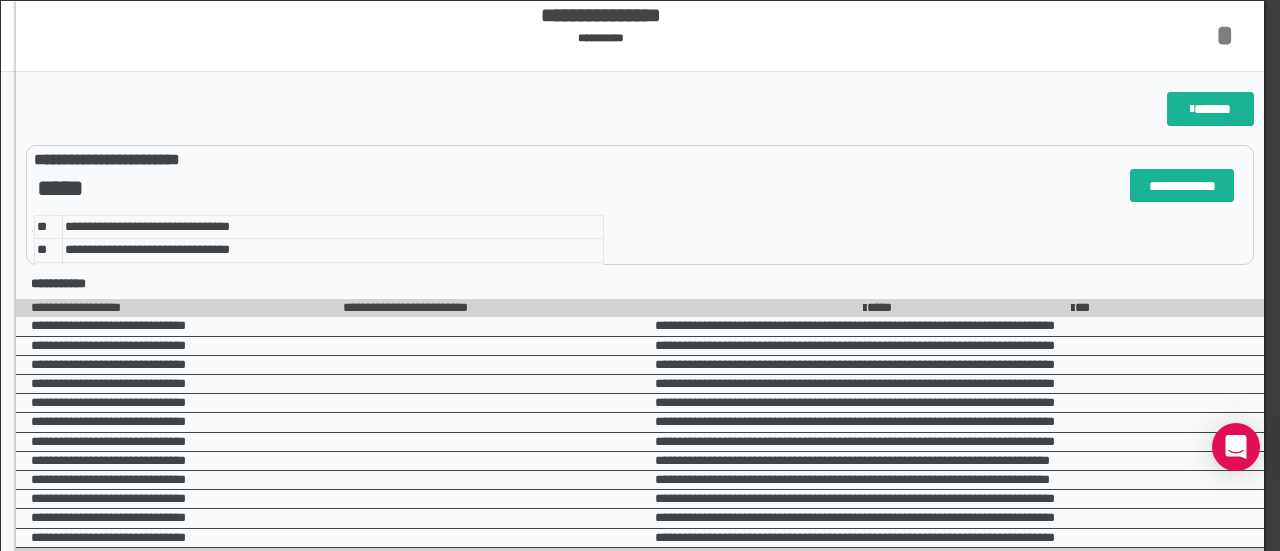 click on "*" at bounding box center [1225, 35] 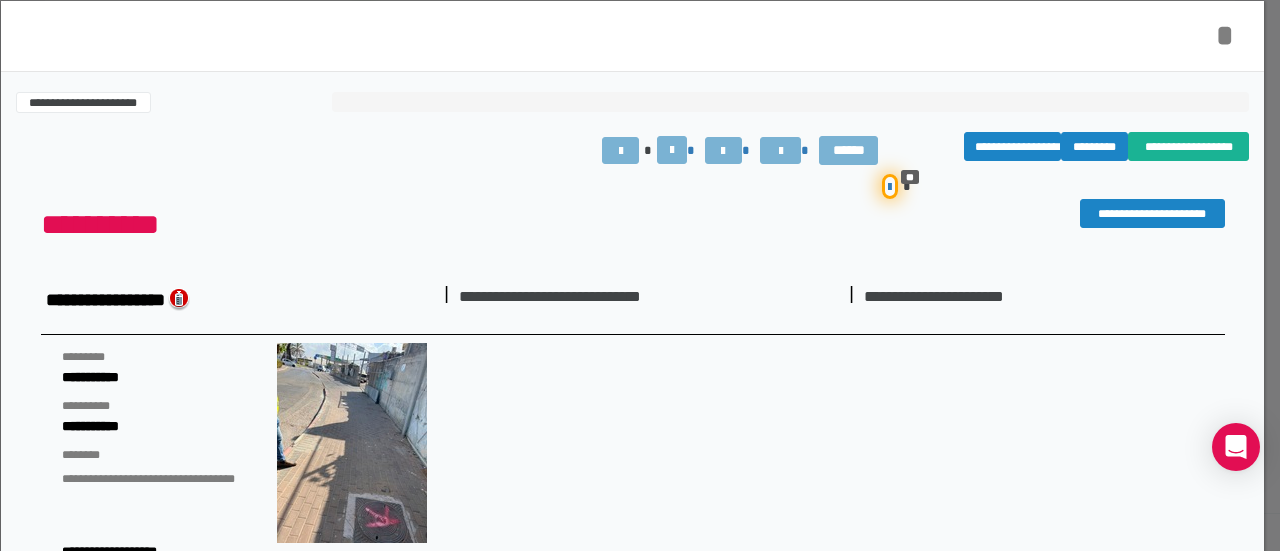 click on "*" at bounding box center [1225, 35] 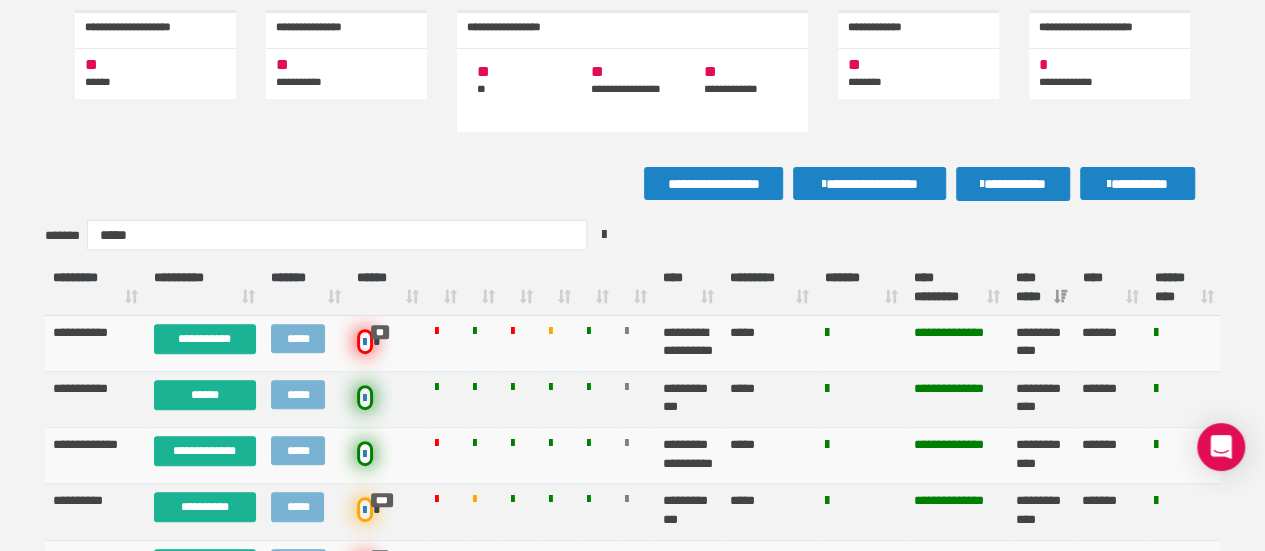 scroll, scrollTop: 227, scrollLeft: 0, axis: vertical 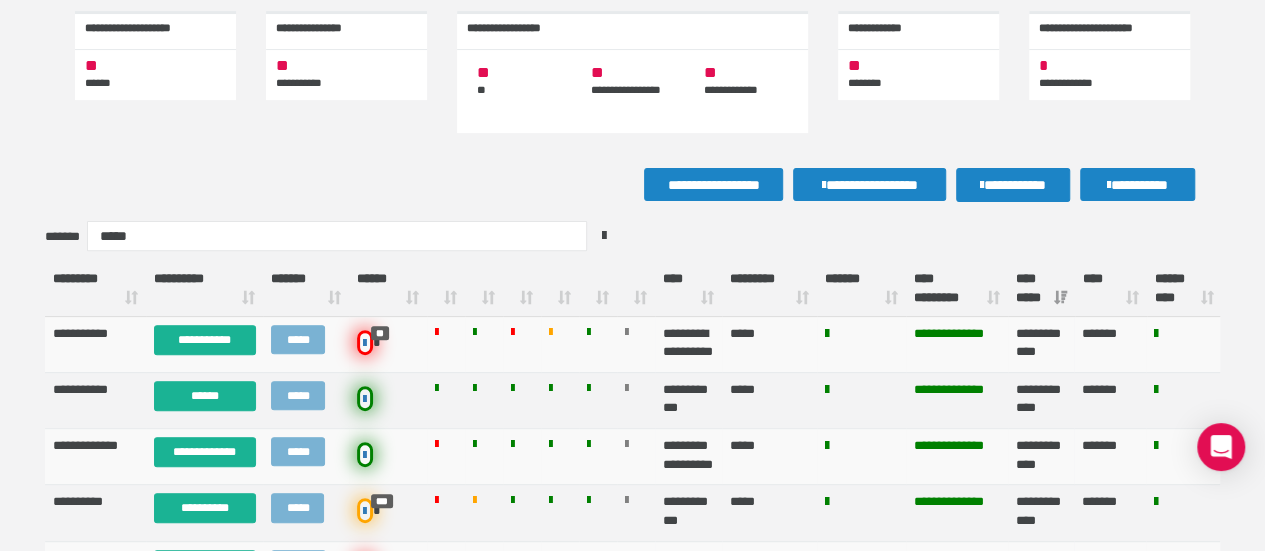 click on "**** *****" at bounding box center [1041, 289] 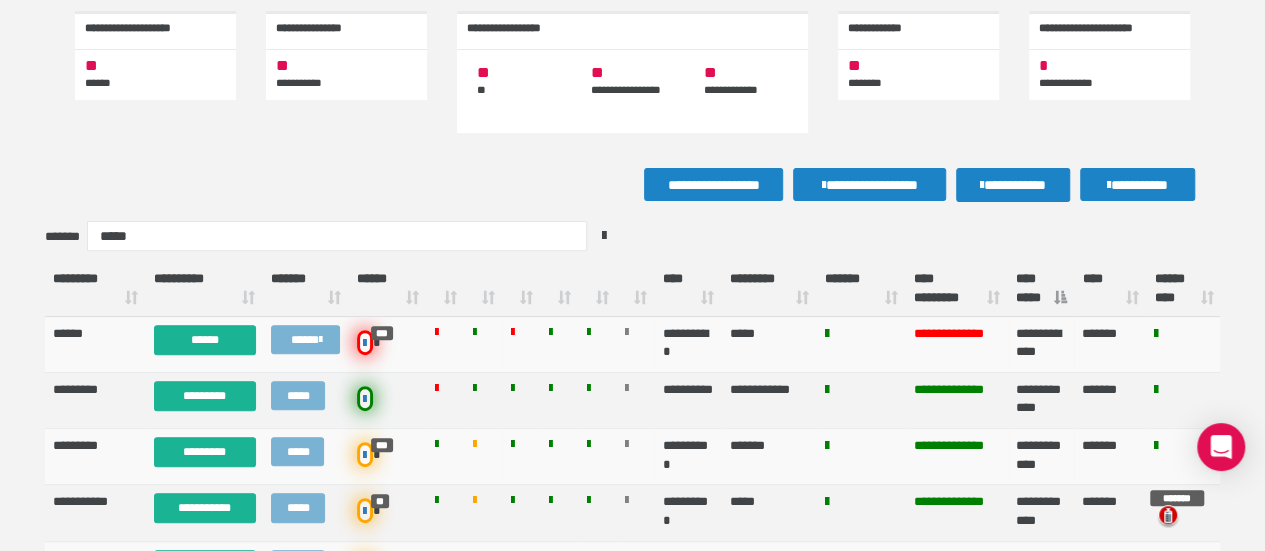 click on "**** *****" at bounding box center [1041, 289] 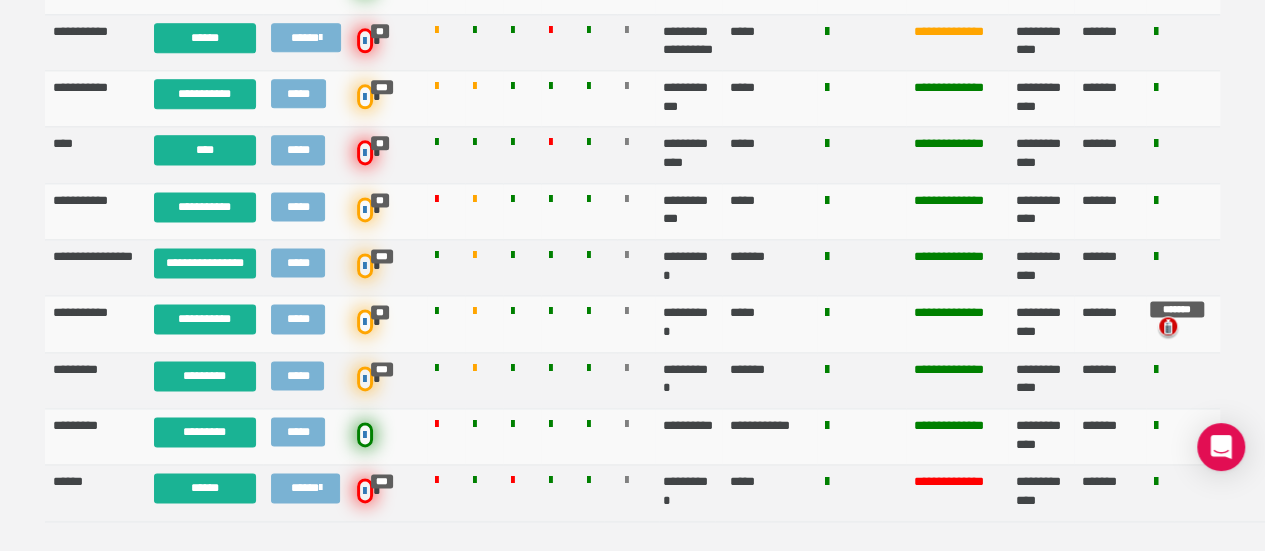 scroll, scrollTop: 1374, scrollLeft: 0, axis: vertical 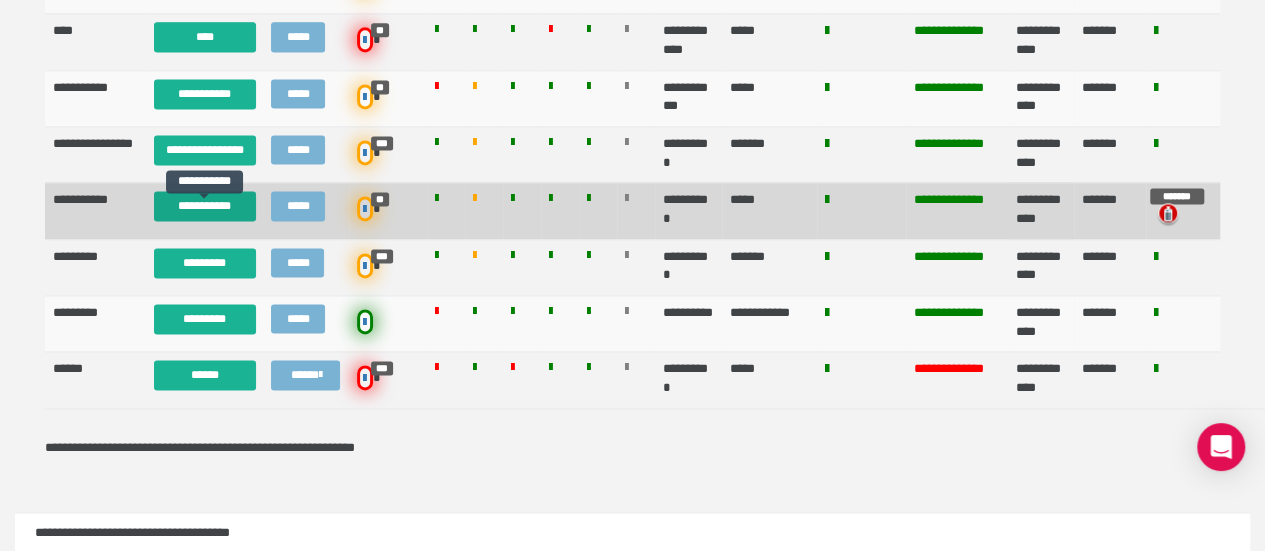 click on "**********" at bounding box center [205, 206] 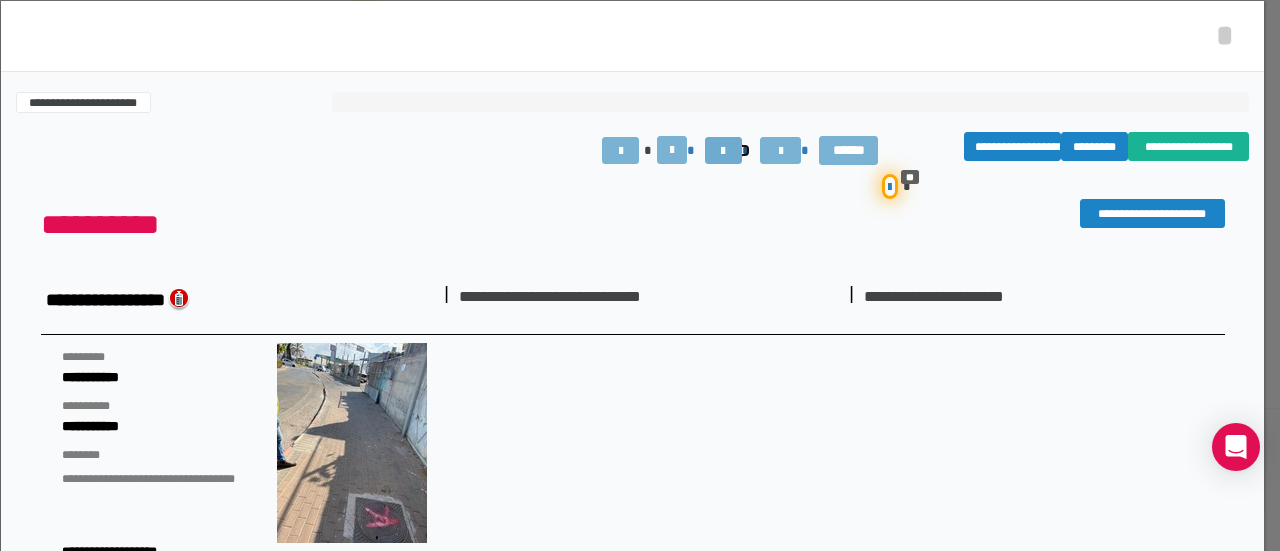 click at bounding box center (723, 151) 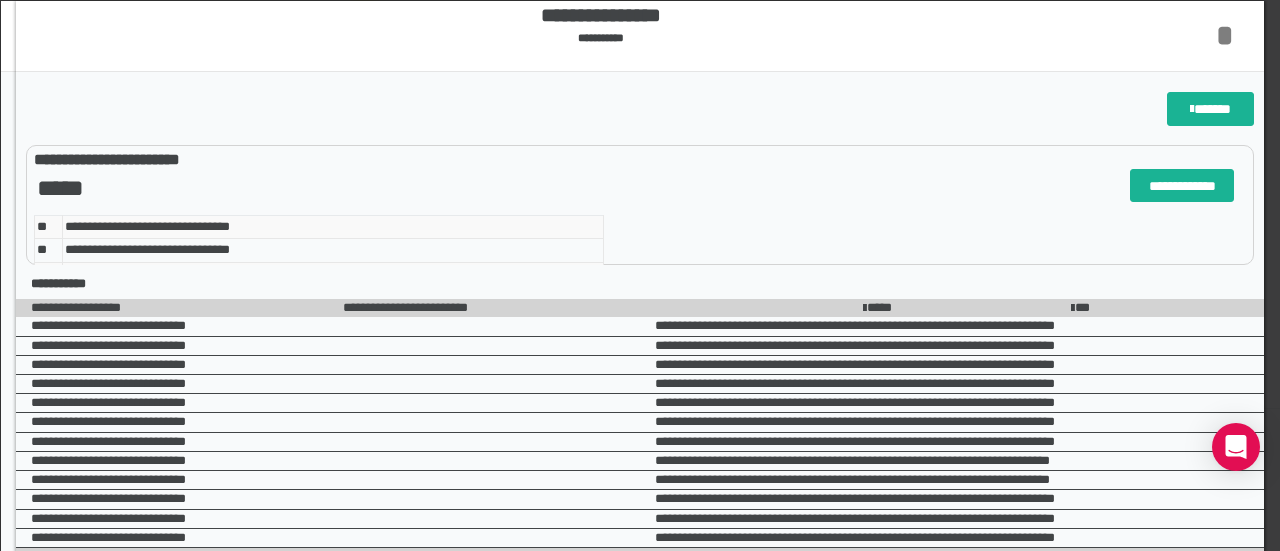 click on "*" at bounding box center [1225, 35] 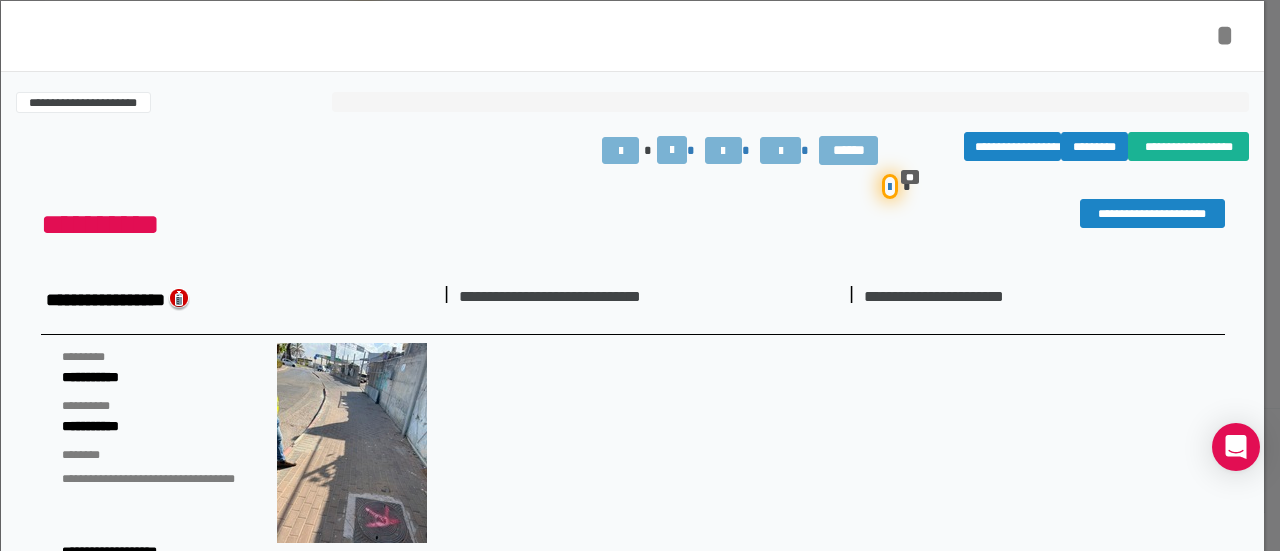 click on "*" at bounding box center [1225, 35] 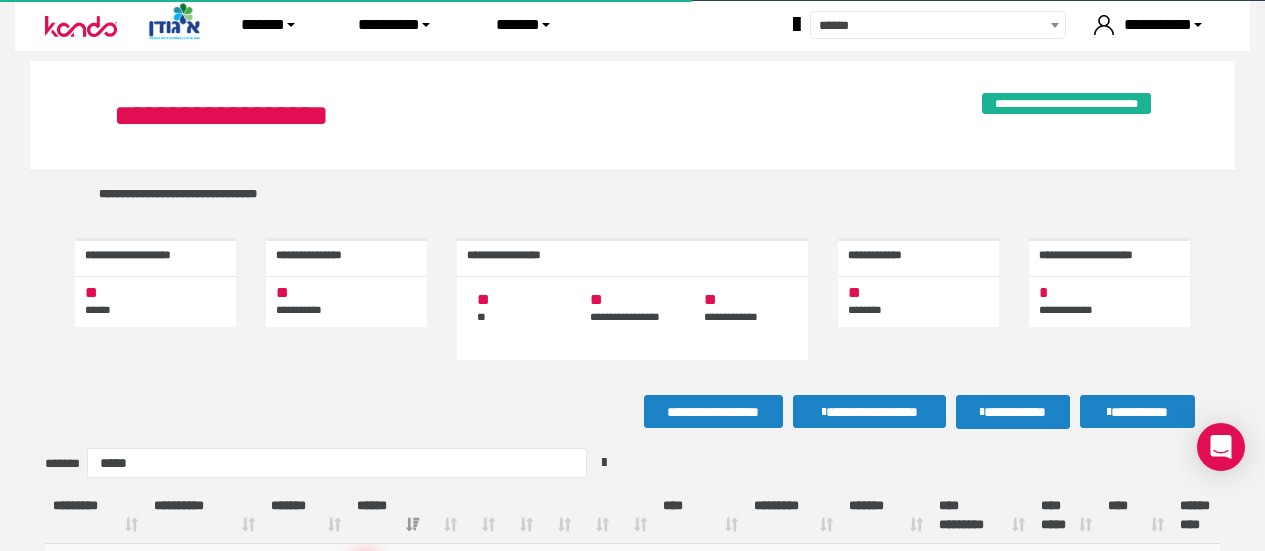 scroll, scrollTop: 0, scrollLeft: 0, axis: both 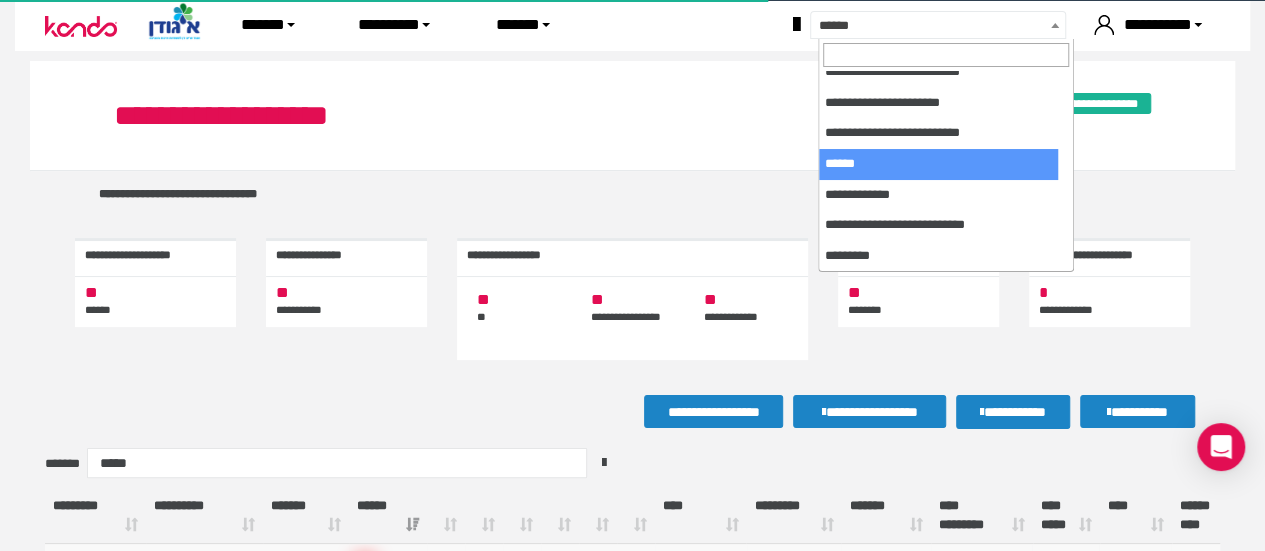 click on "******" at bounding box center [961, 26] 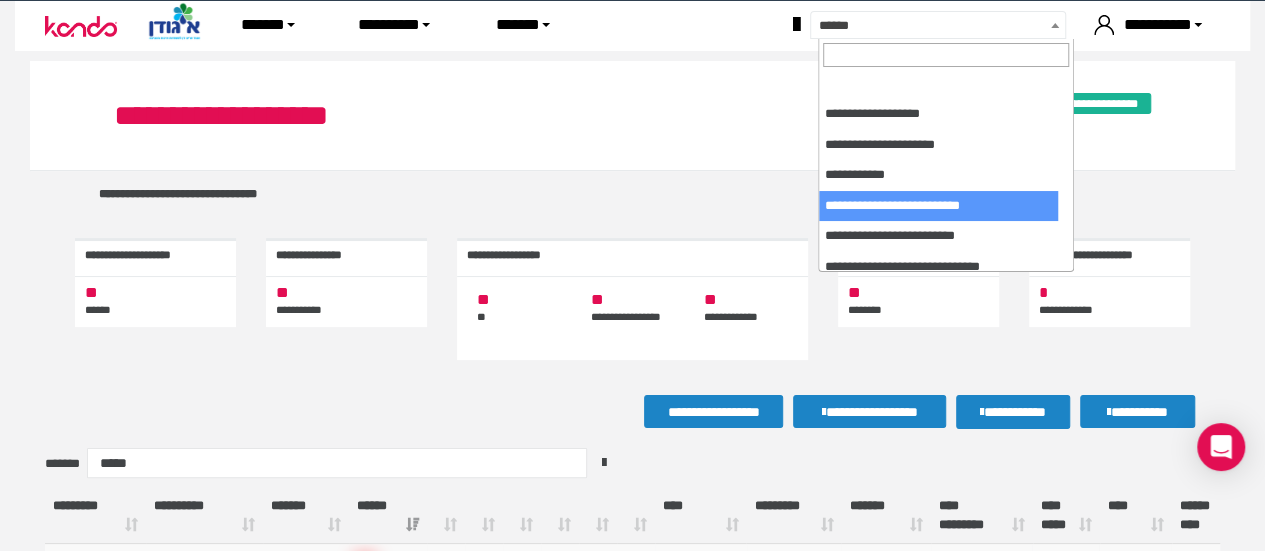 scroll, scrollTop: 173, scrollLeft: 0, axis: vertical 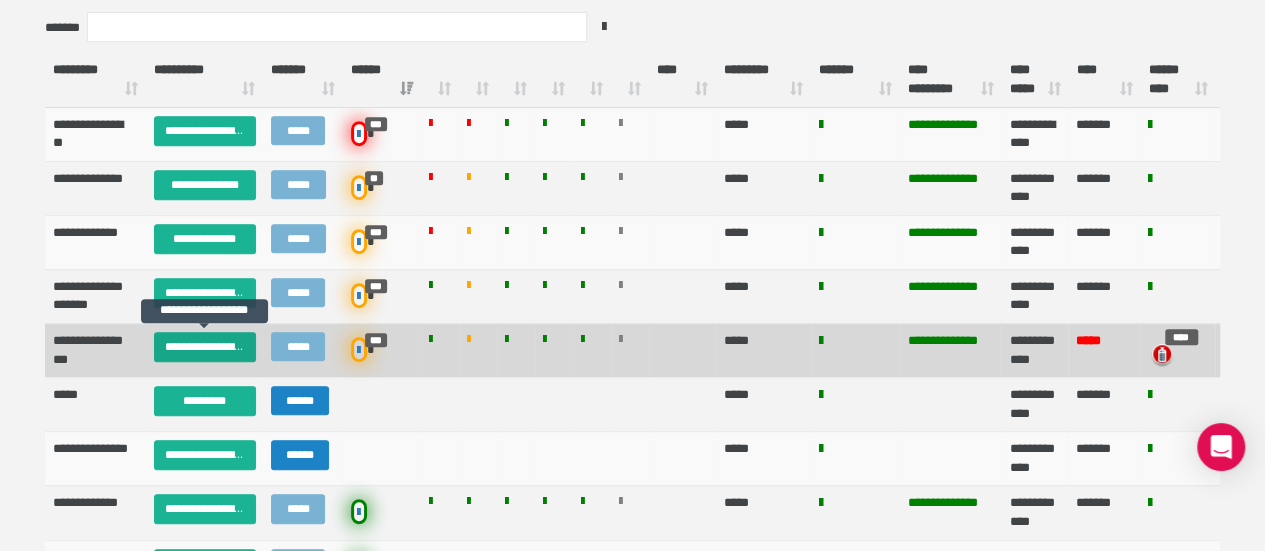 click on "**********" at bounding box center (205, 347) 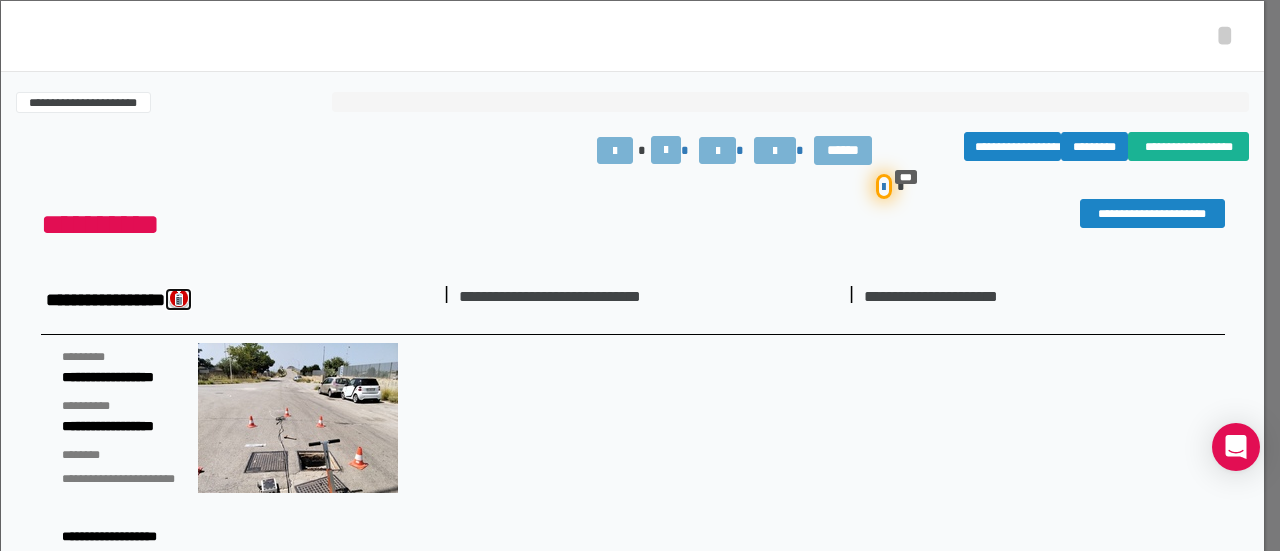 click at bounding box center (178, 299) 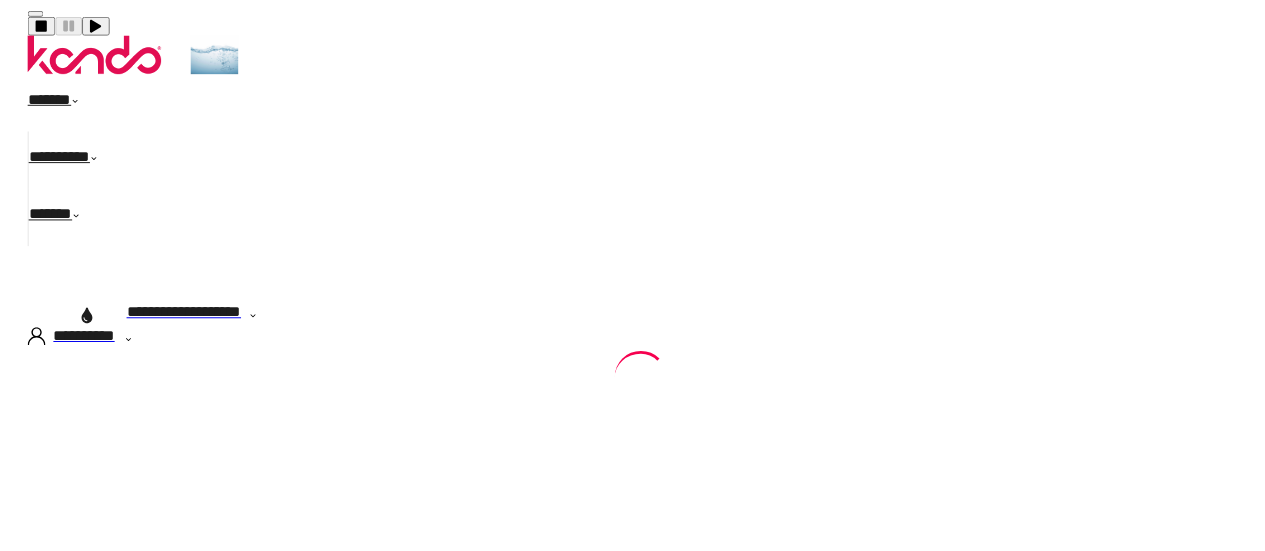 scroll, scrollTop: 0, scrollLeft: 0, axis: both 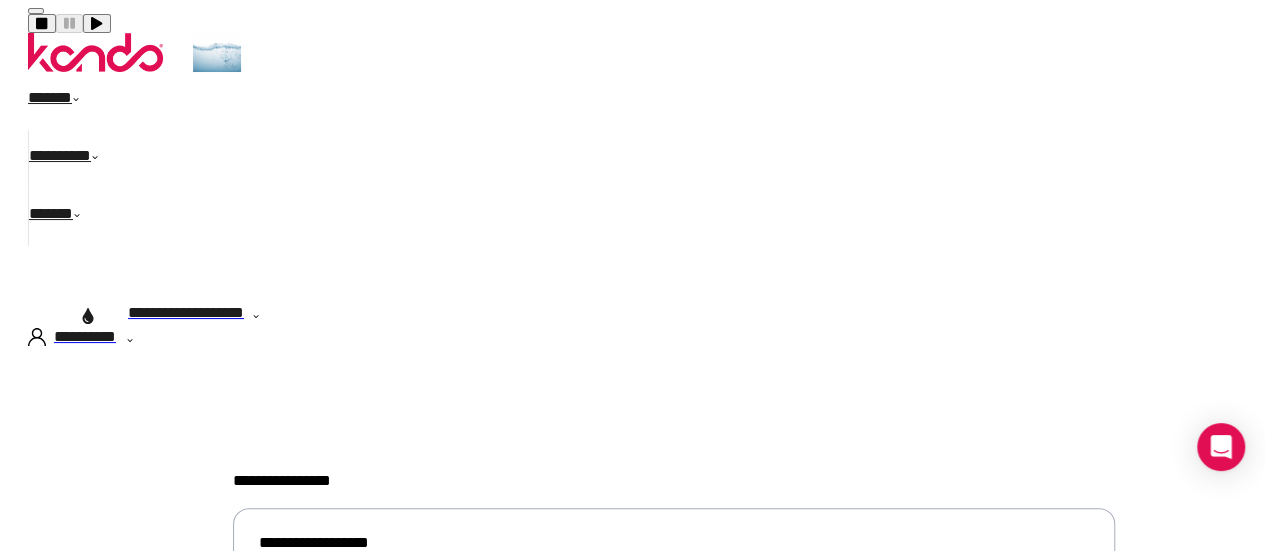 click on "******" at bounding box center [65, 101] 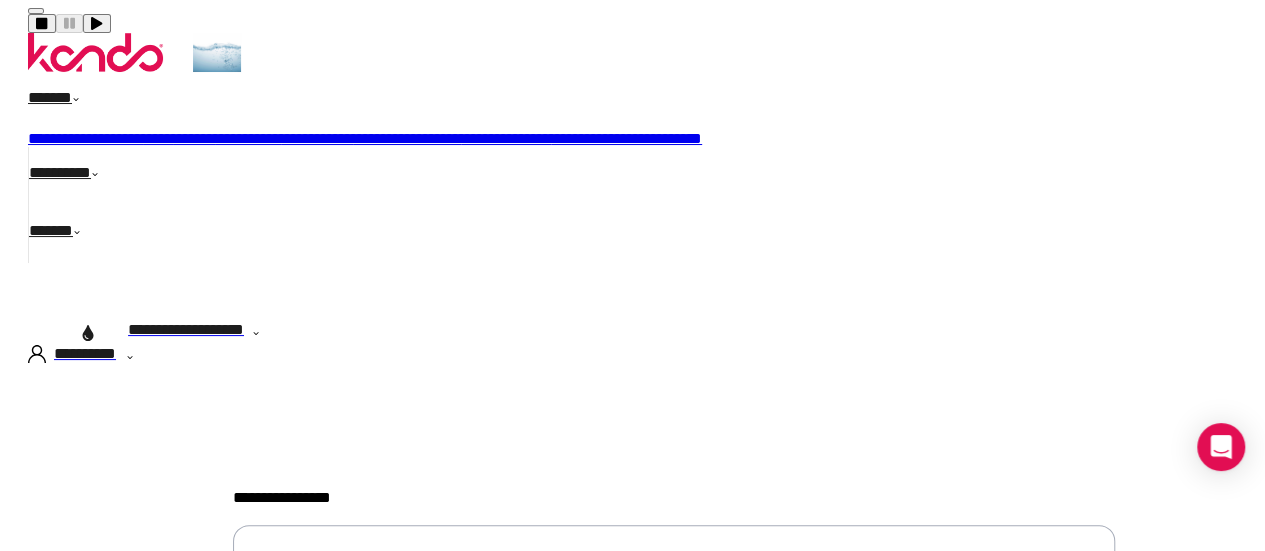 click on "**********" at bounding box center (407, 138) 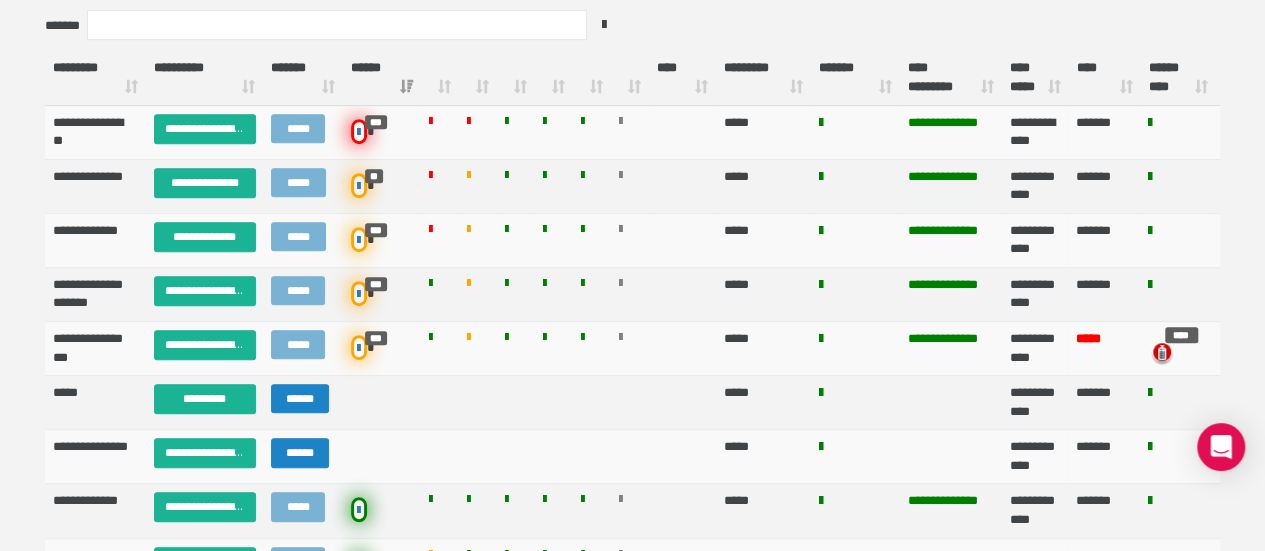 scroll, scrollTop: 436, scrollLeft: 0, axis: vertical 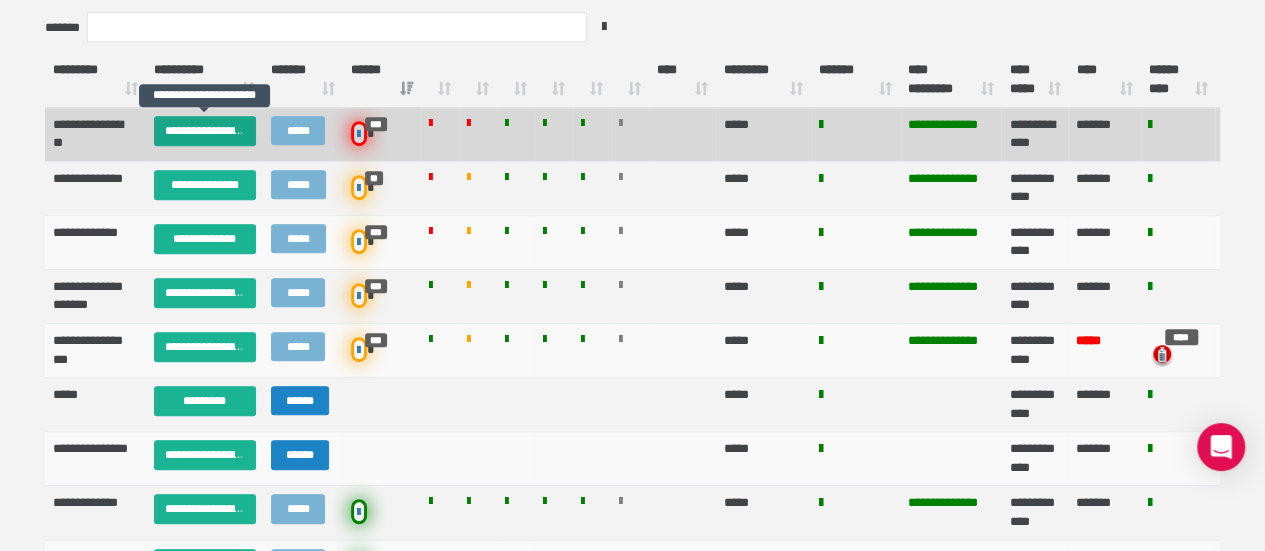 click on "**********" at bounding box center (205, 131) 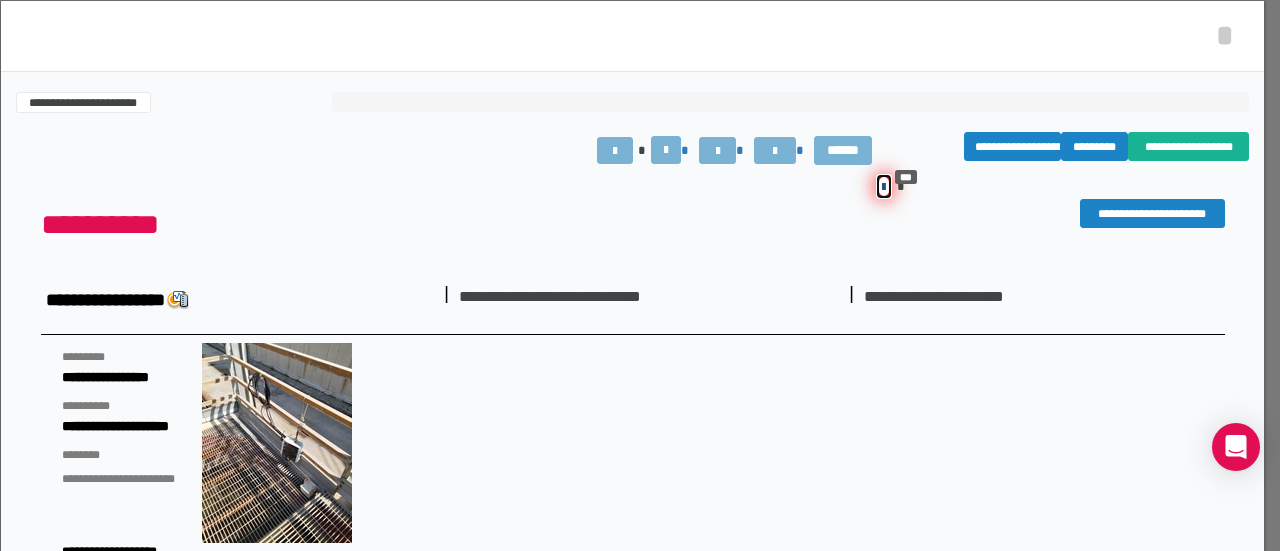 click at bounding box center [884, 186] 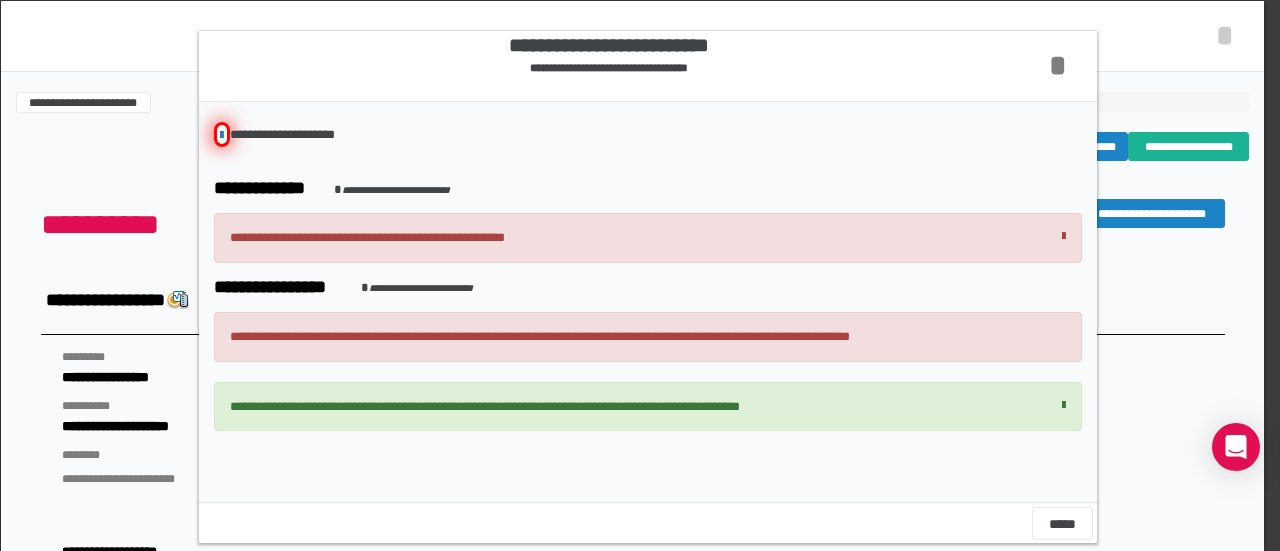 click on "*" at bounding box center (1058, 65) 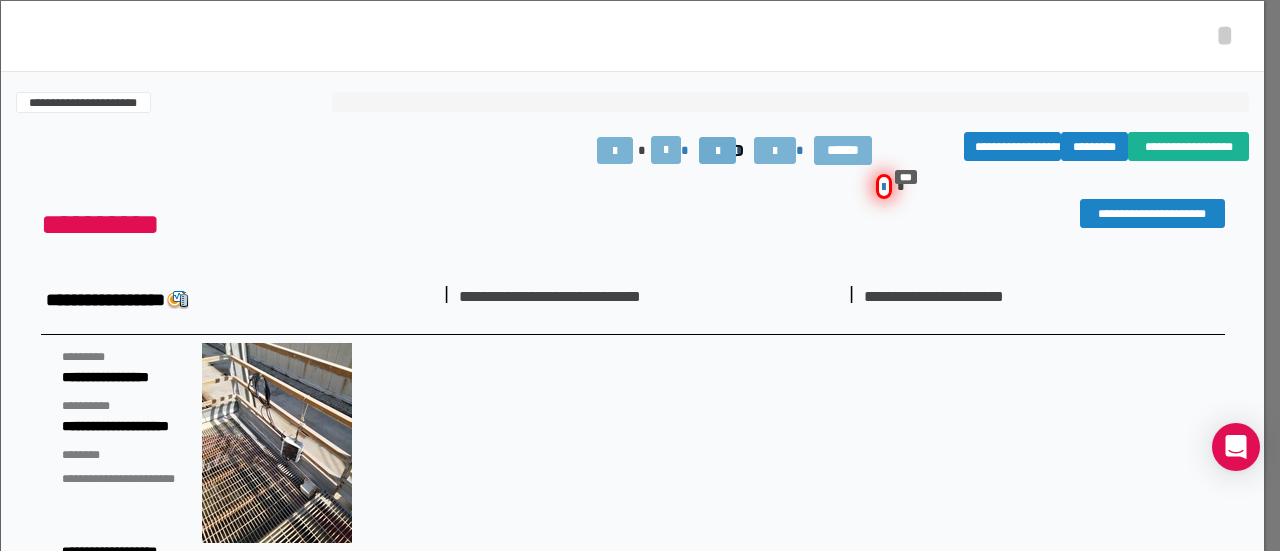 click at bounding box center [717, 150] 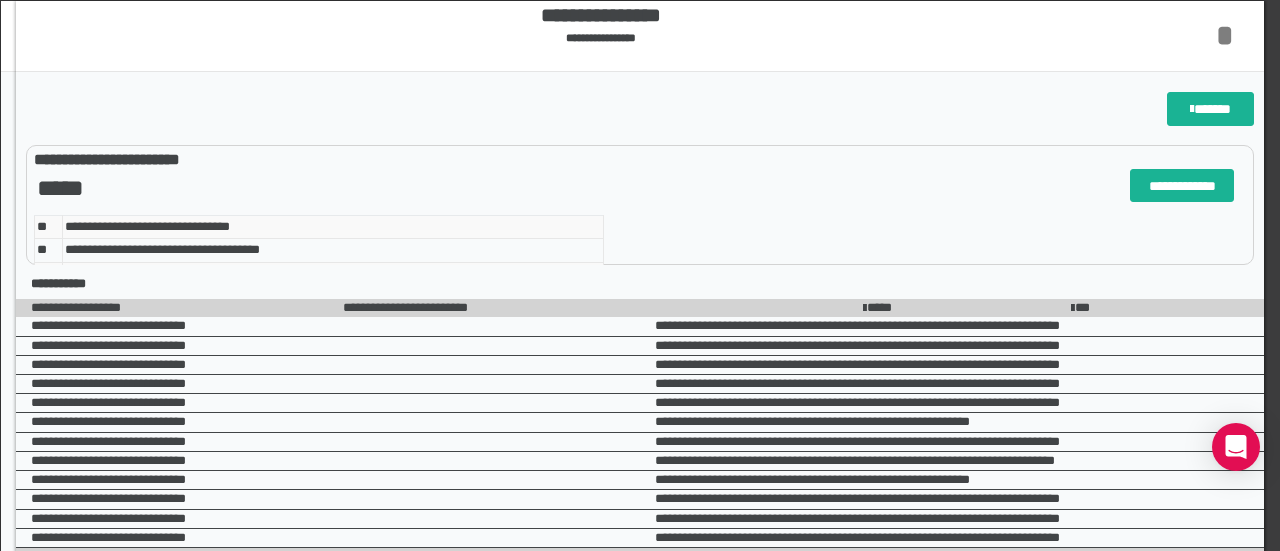 click on "*" at bounding box center (1225, 35) 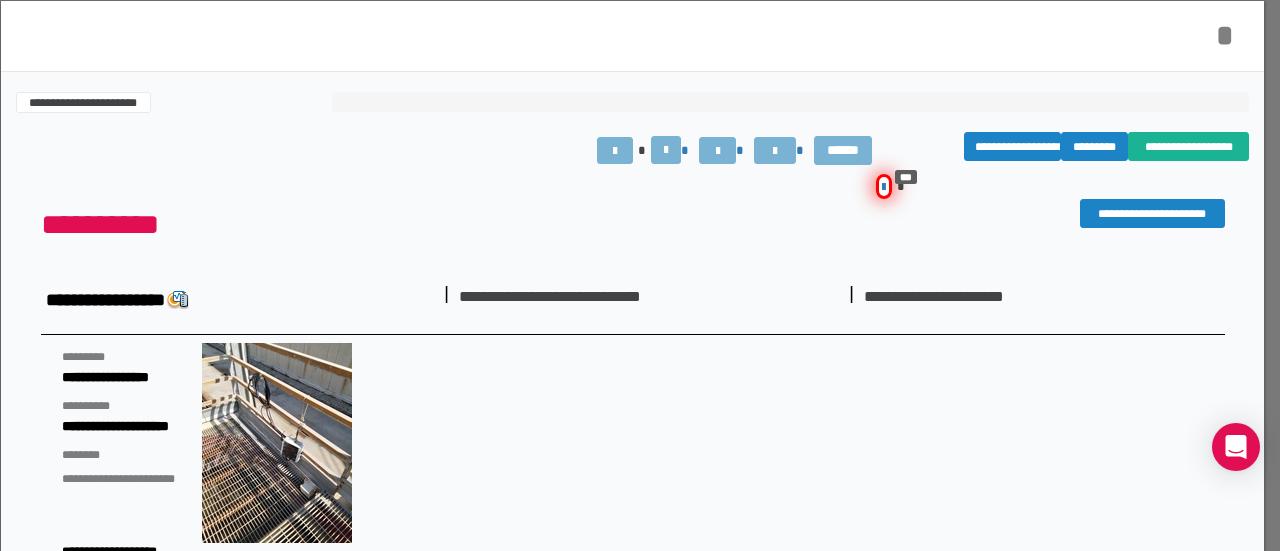 click on "*" at bounding box center (1225, 35) 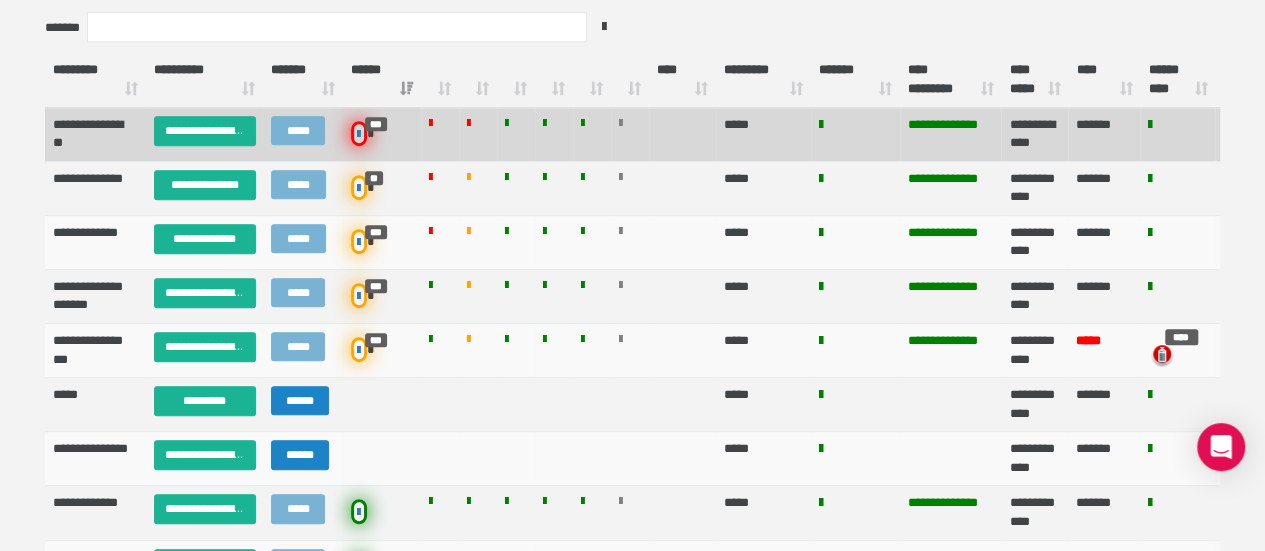 scroll, scrollTop: 0, scrollLeft: 0, axis: both 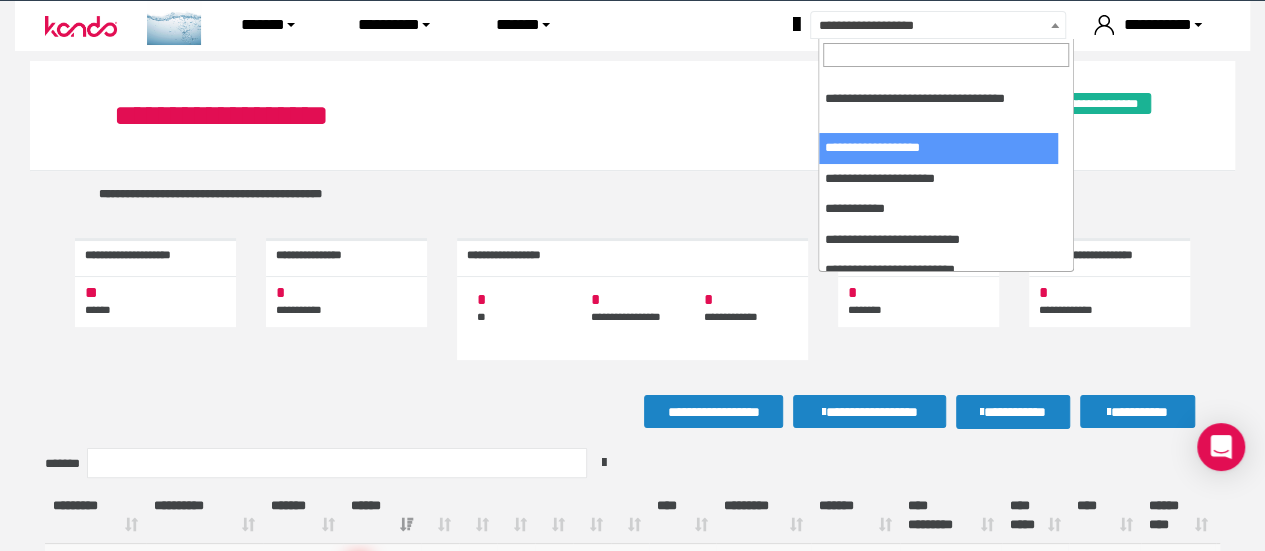 click on "**********" at bounding box center (961, 26) 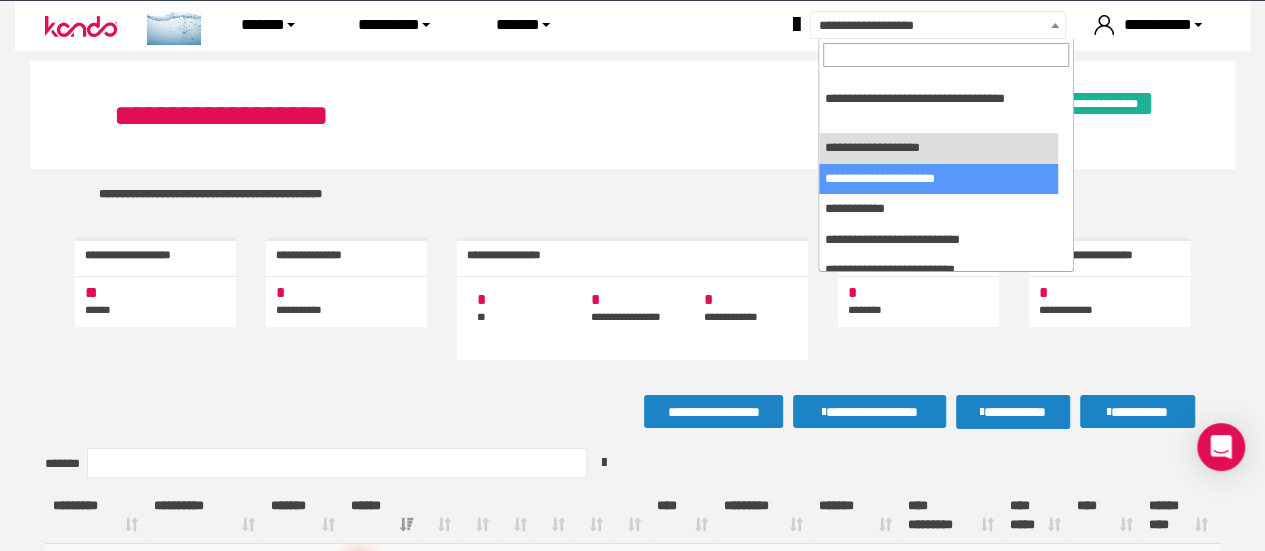 scroll, scrollTop: 0, scrollLeft: 0, axis: both 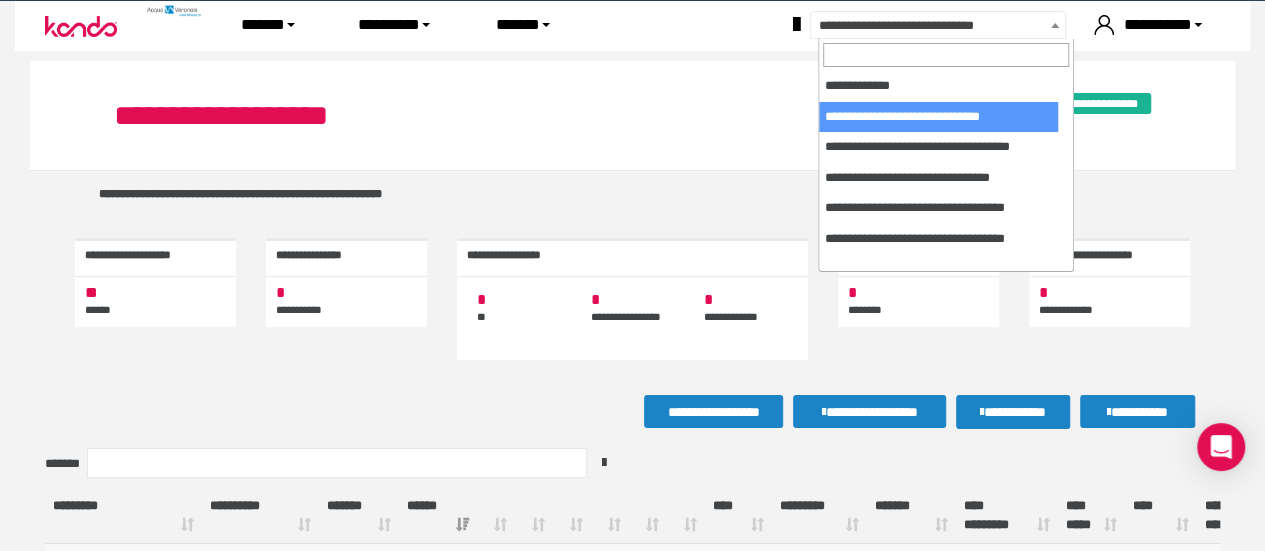 click on "**********" at bounding box center (961, 26) 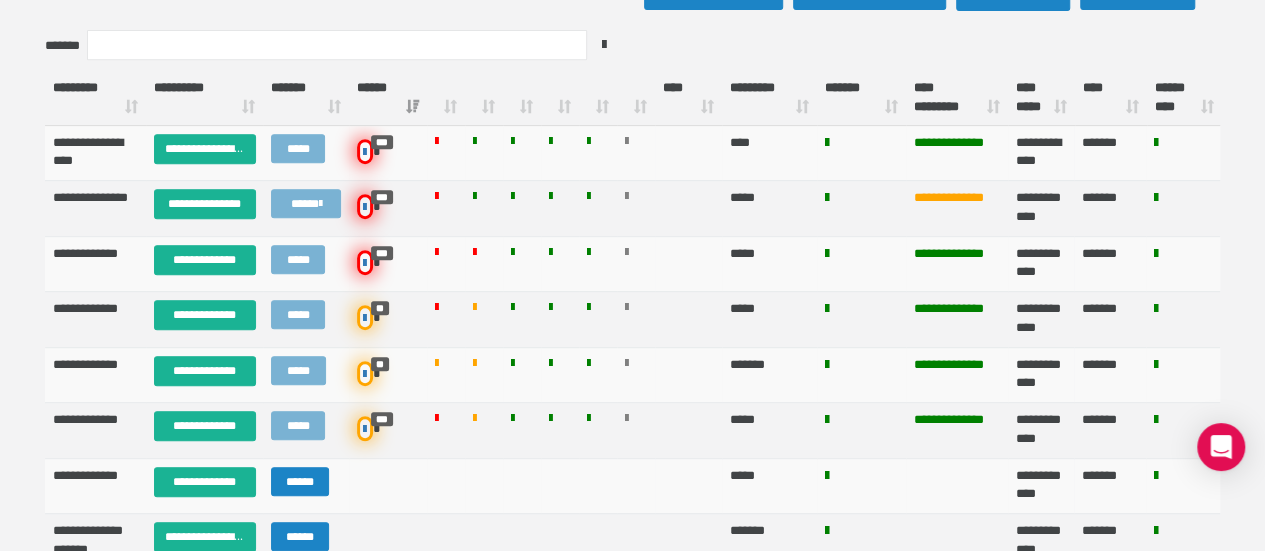scroll, scrollTop: 417, scrollLeft: 0, axis: vertical 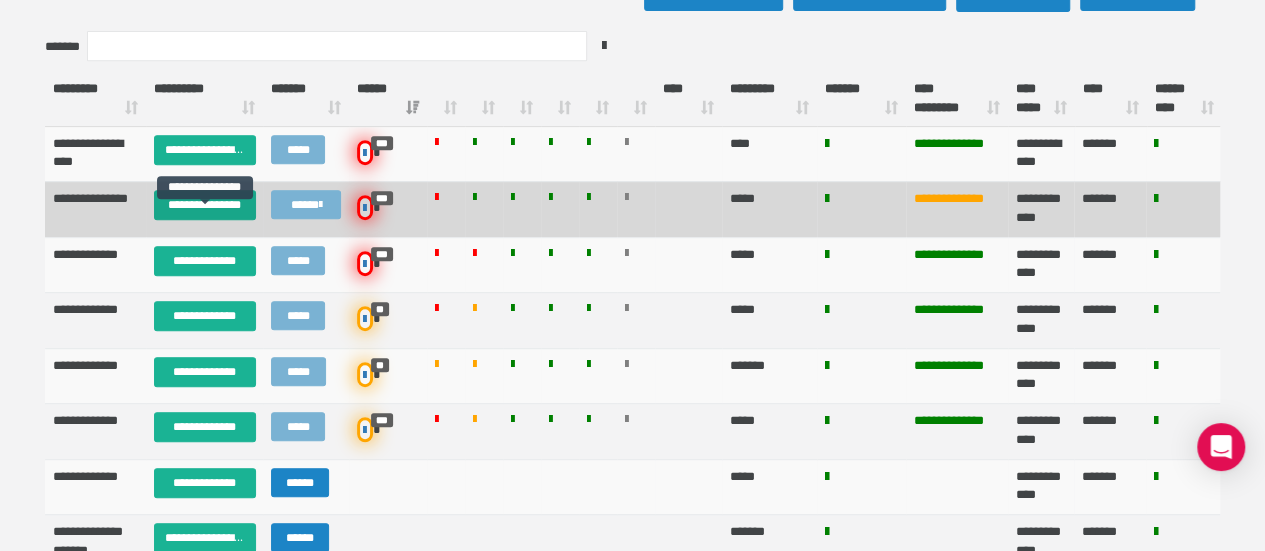 click on "**********" at bounding box center [205, 205] 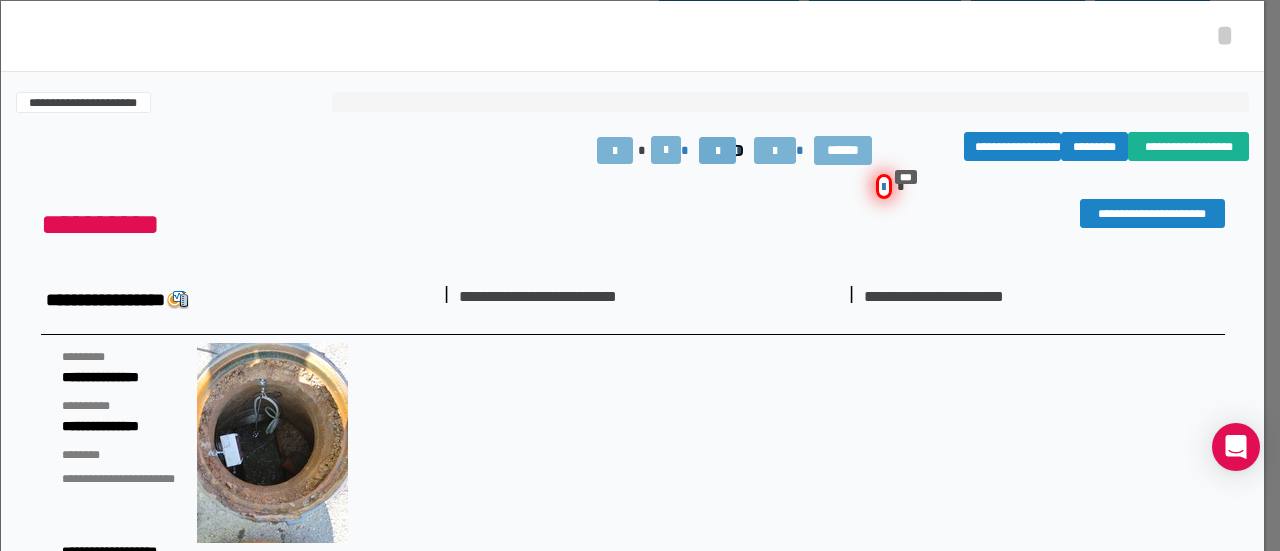 click at bounding box center [717, 150] 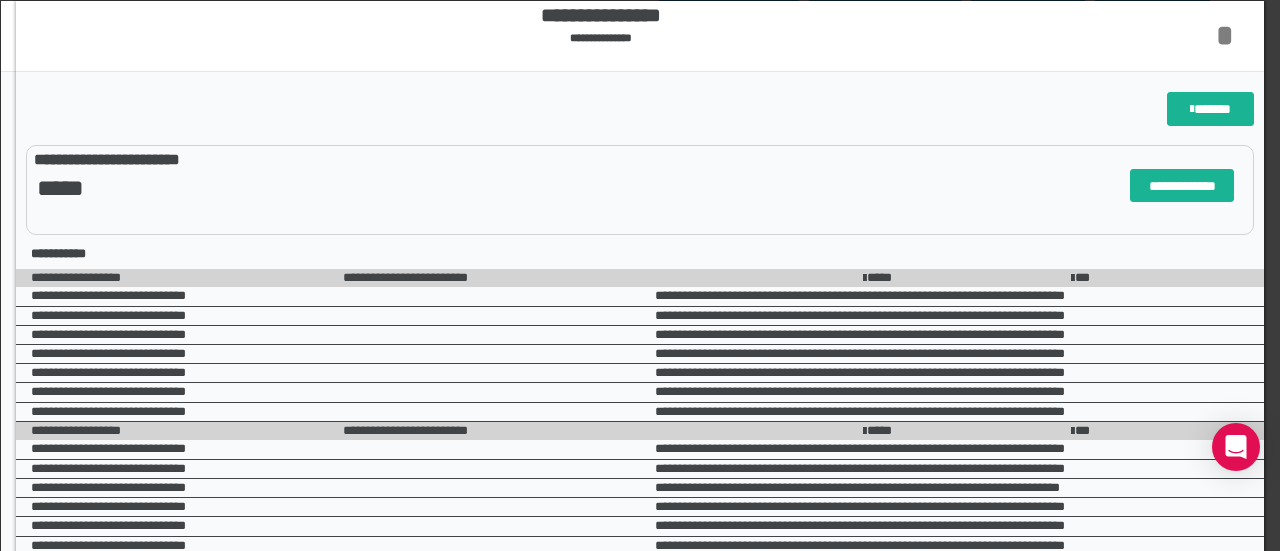 click on "*" at bounding box center (1225, 35) 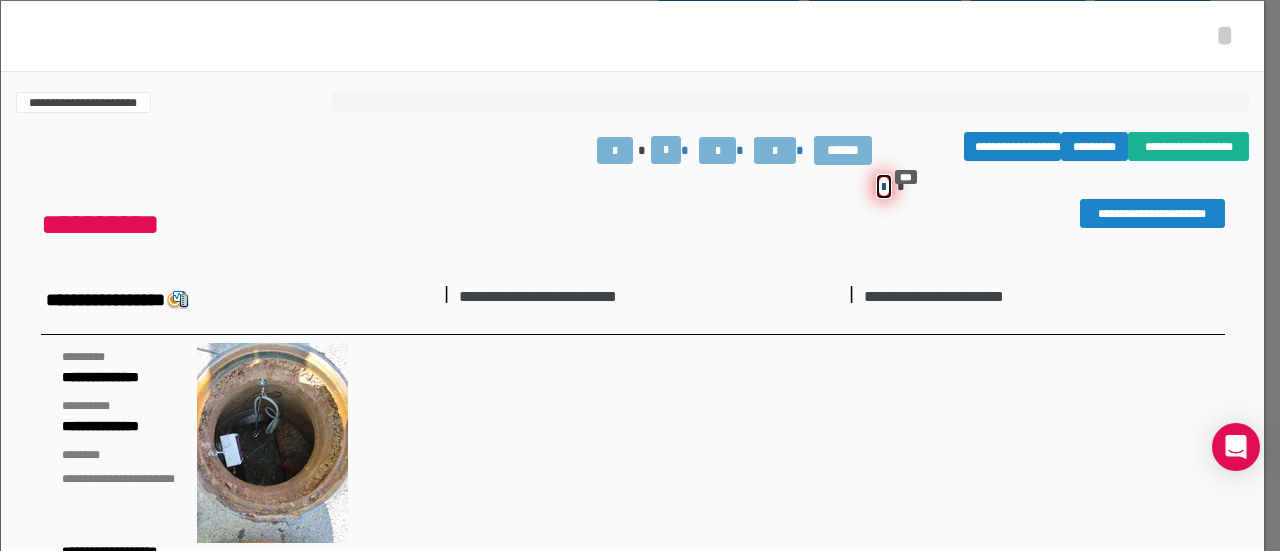 click at bounding box center [884, 186] 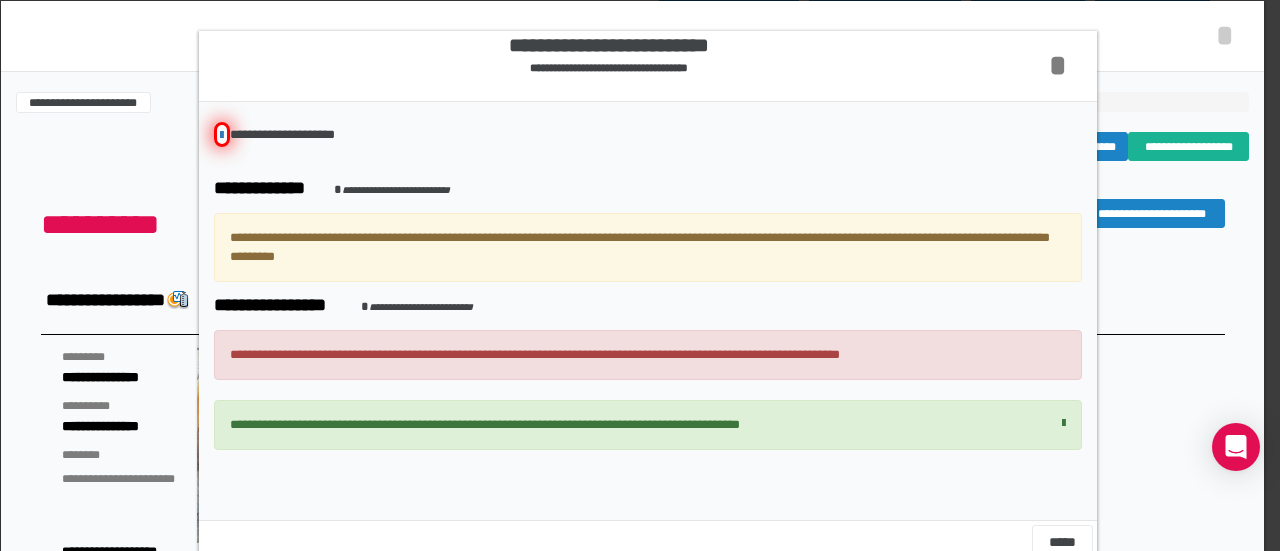 click on "*" at bounding box center (1058, 65) 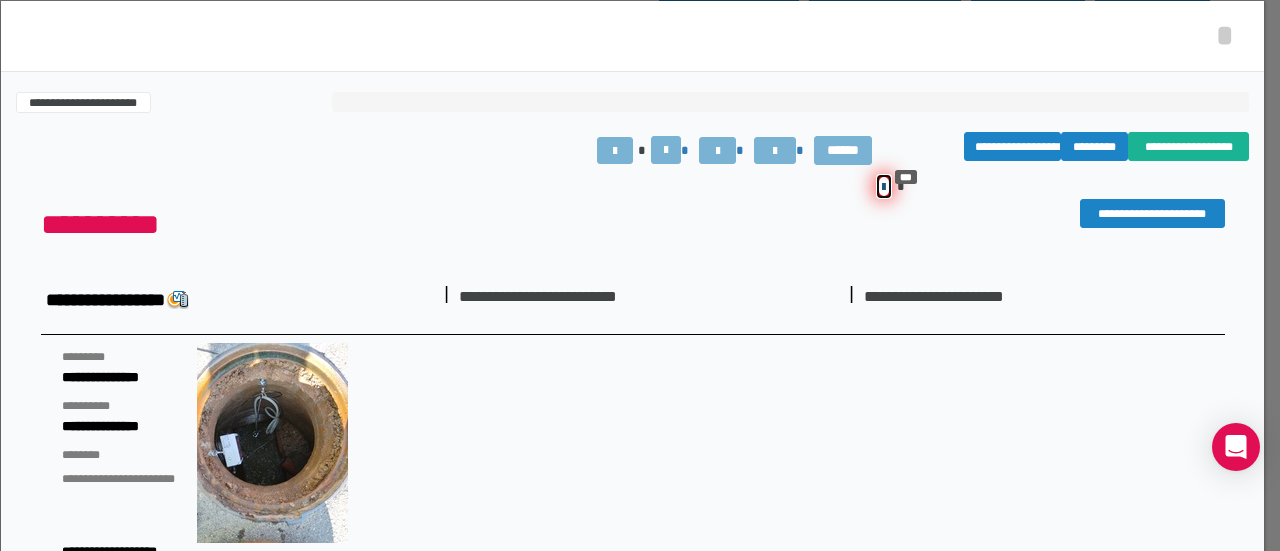 click at bounding box center (884, 186) 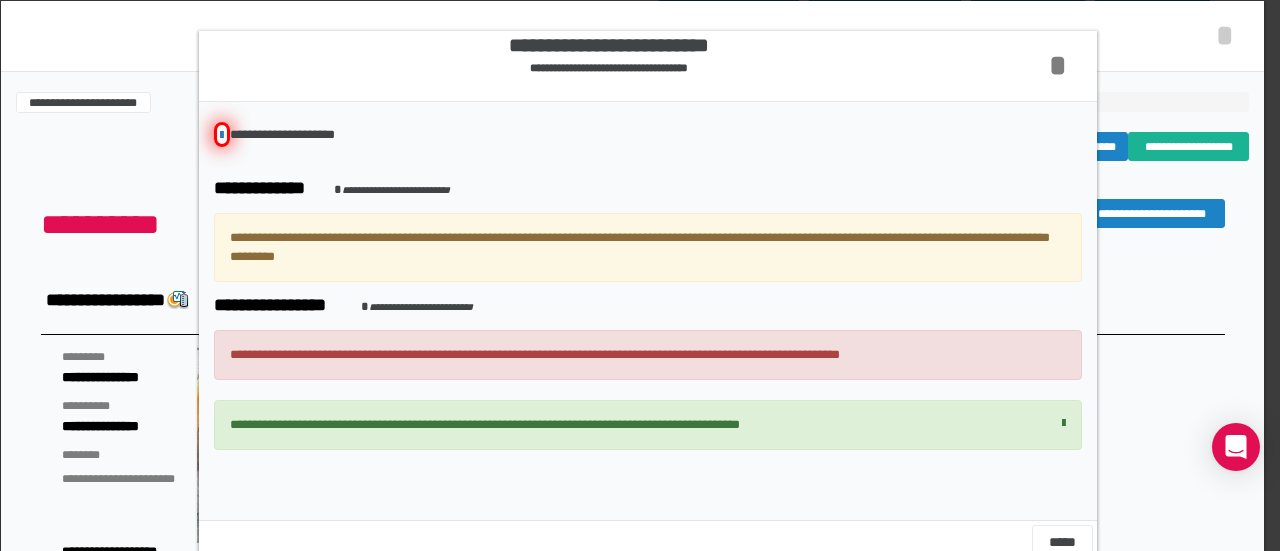 click on "*" at bounding box center [1058, 65] 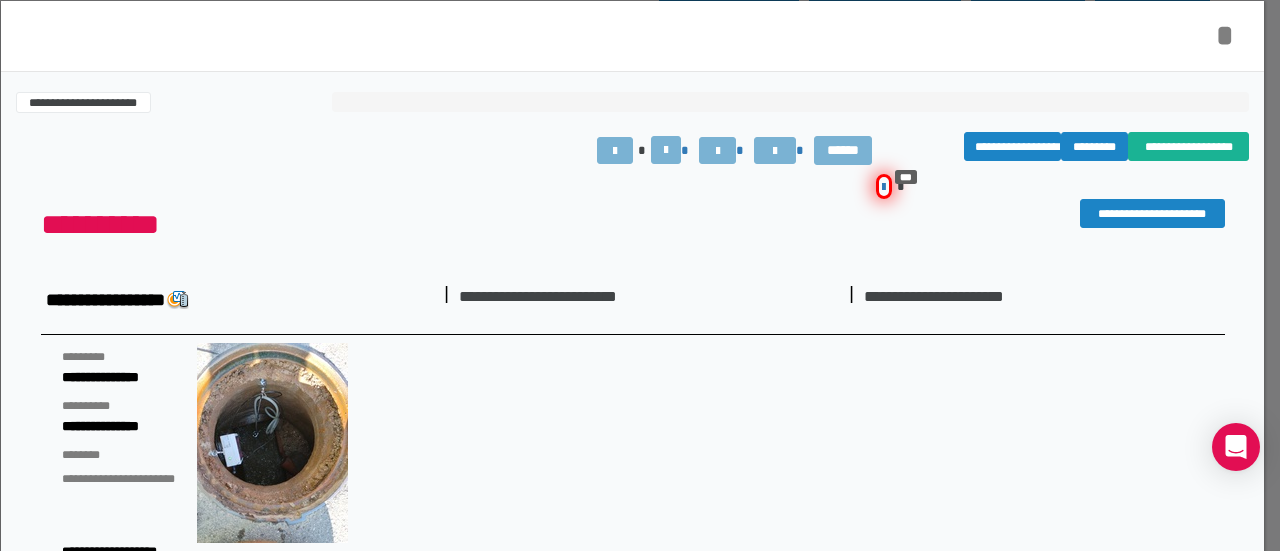 click on "*" at bounding box center (1225, 35) 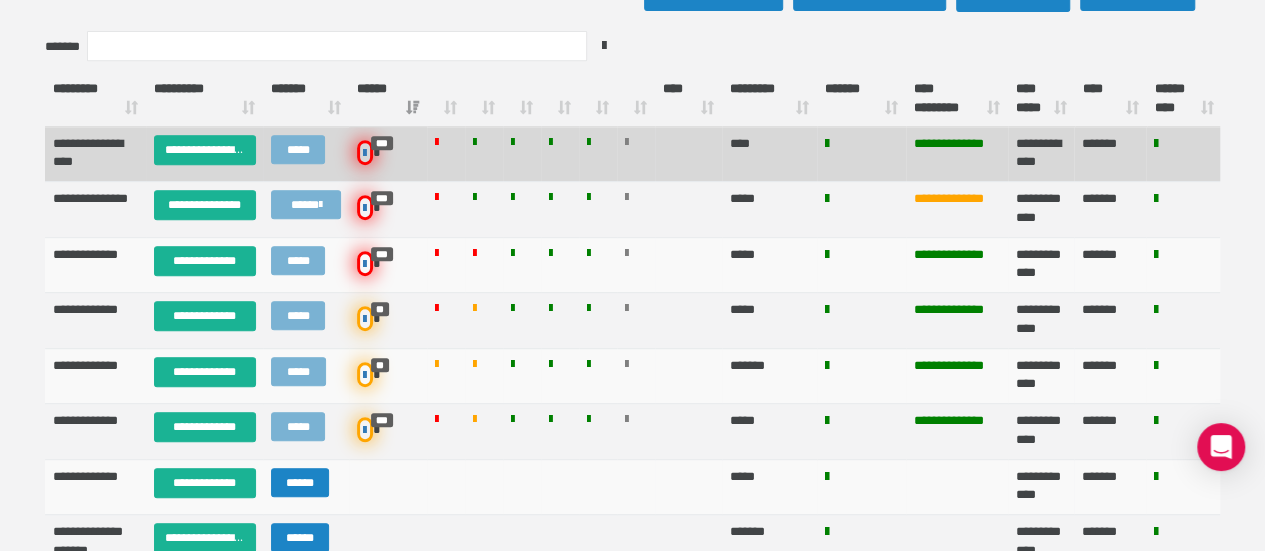 scroll, scrollTop: 0, scrollLeft: 0, axis: both 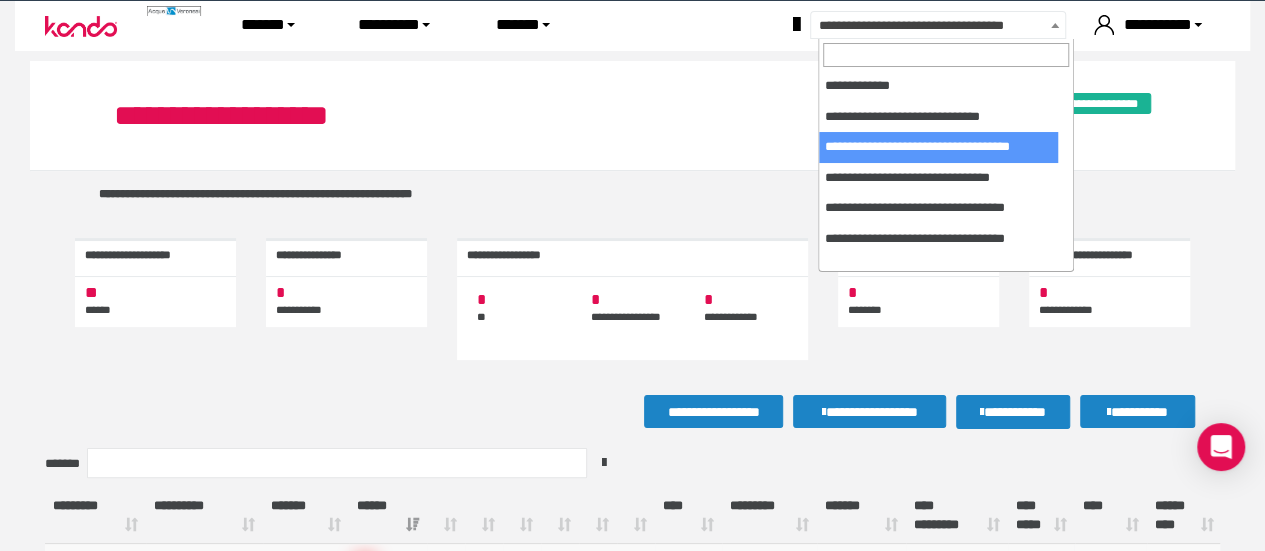click on "**********" at bounding box center (961, 26) 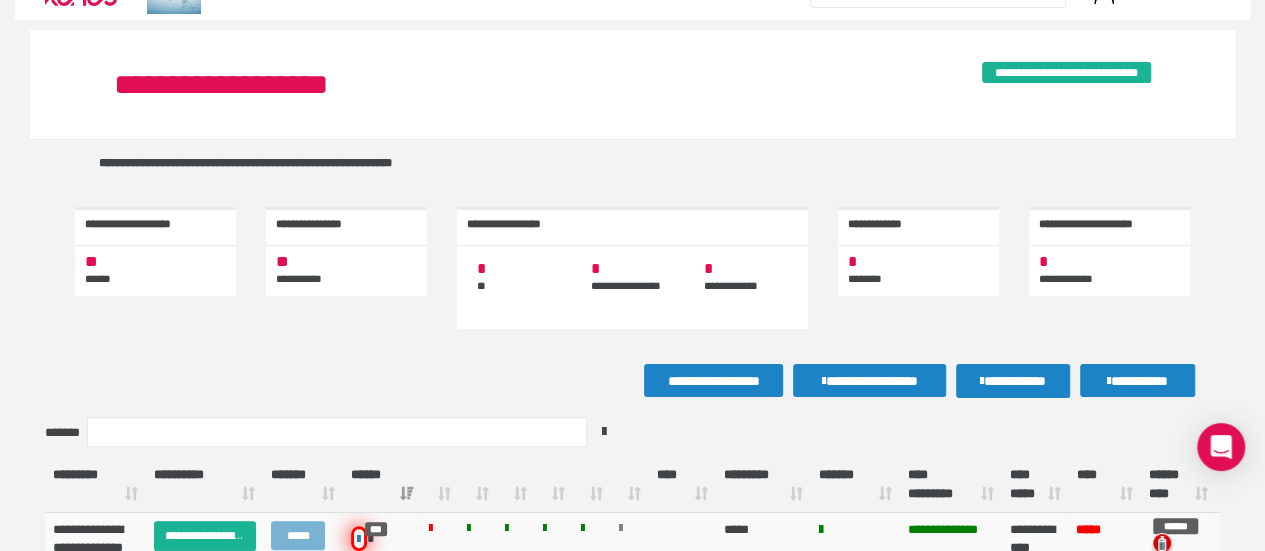scroll, scrollTop: 0, scrollLeft: 0, axis: both 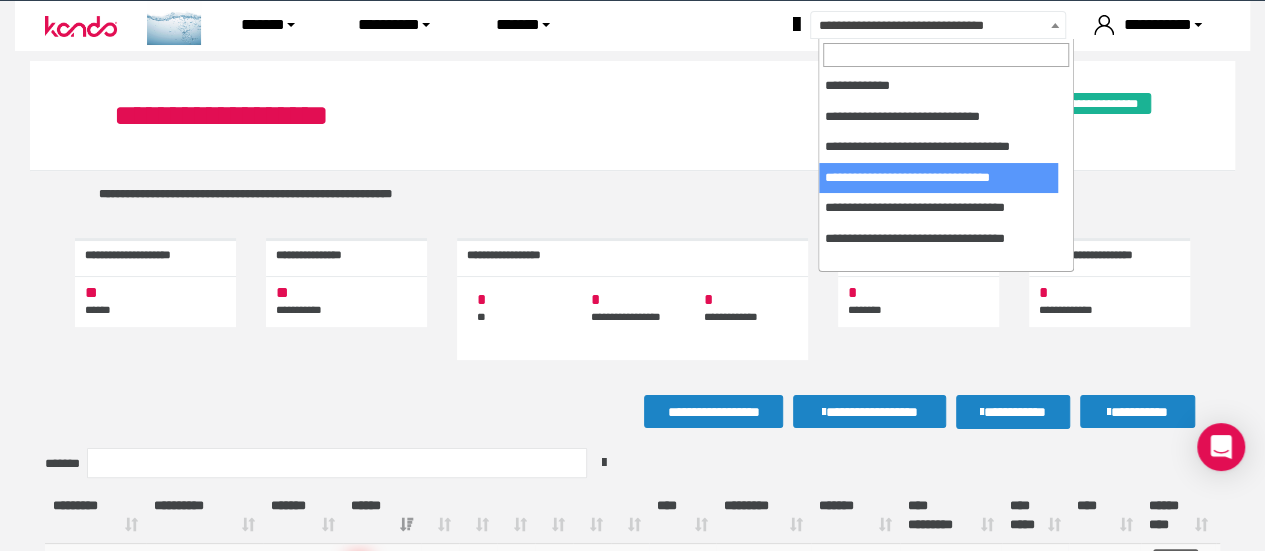 click on "**********" at bounding box center (961, 26) 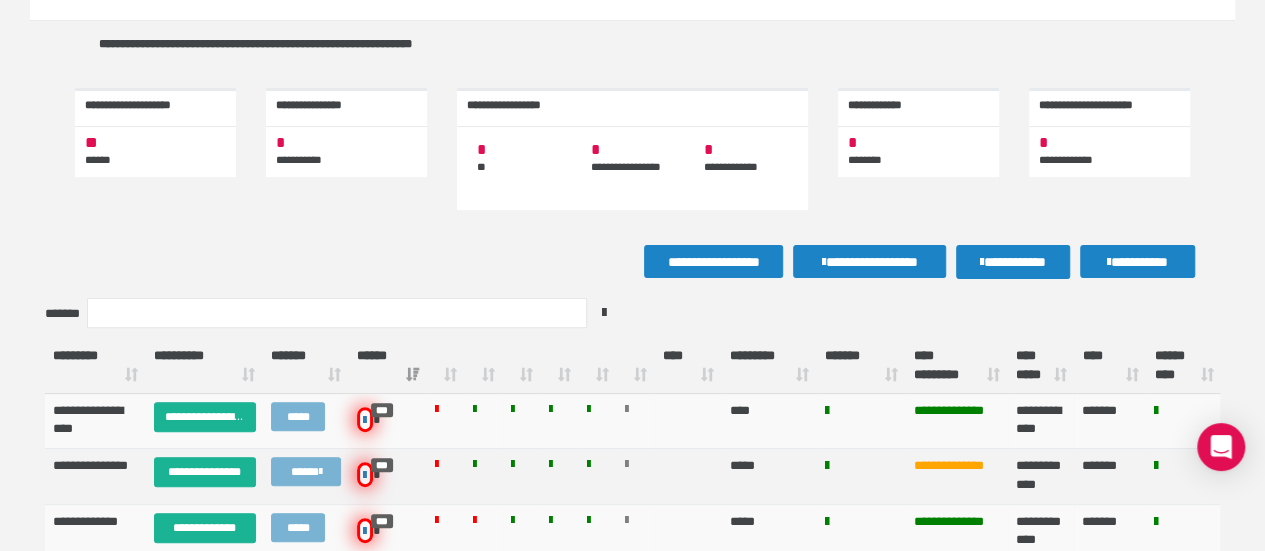 scroll, scrollTop: 0, scrollLeft: 0, axis: both 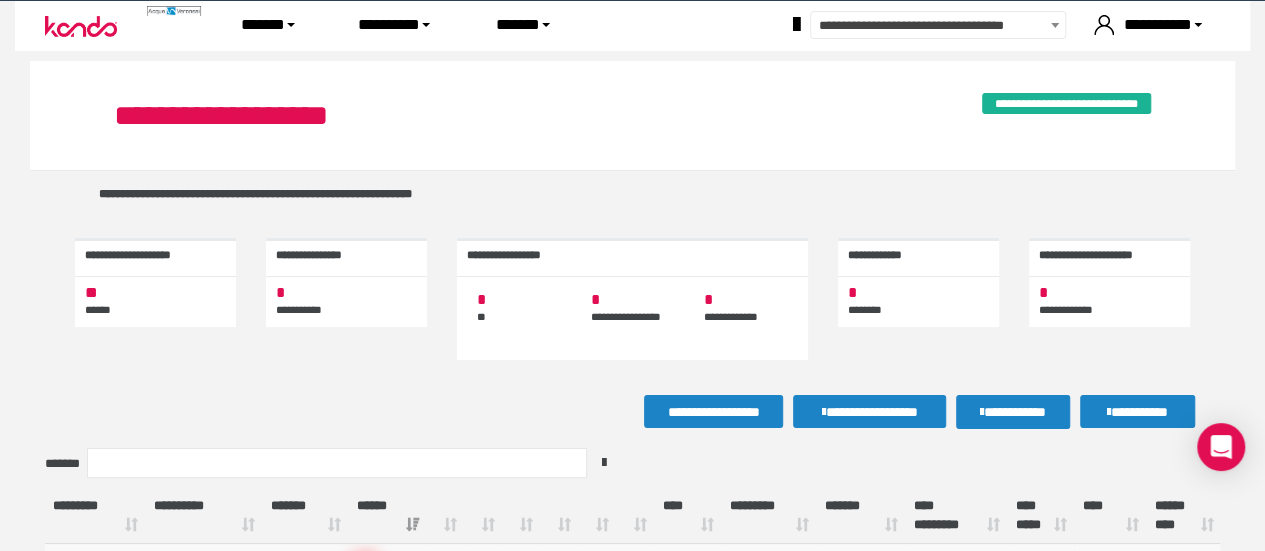 click on "**********" at bounding box center (961, 26) 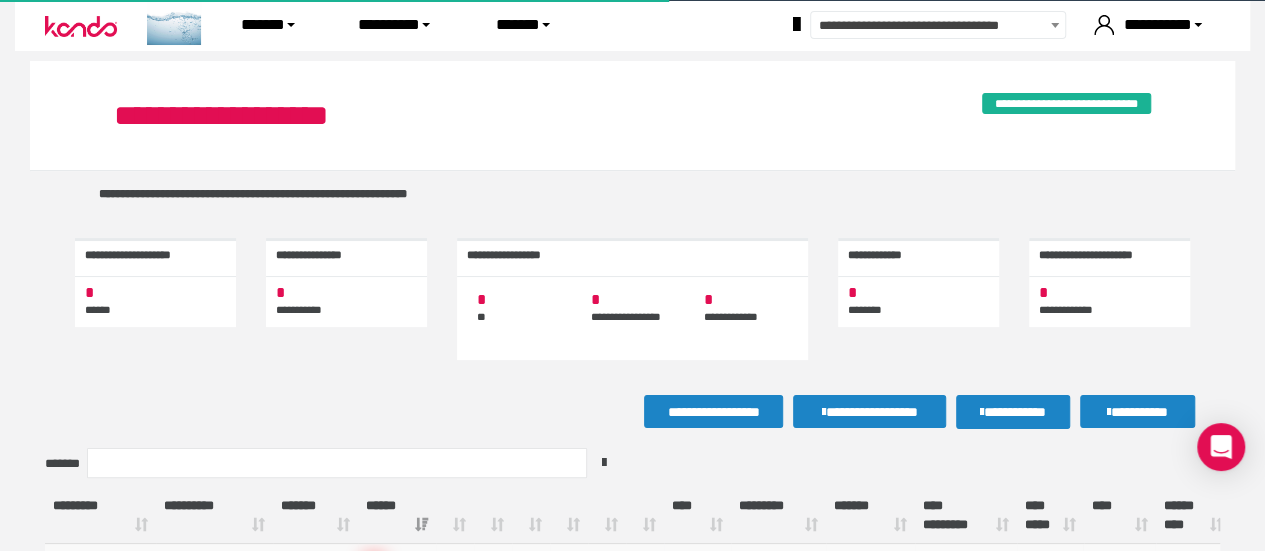 scroll, scrollTop: 242, scrollLeft: 0, axis: vertical 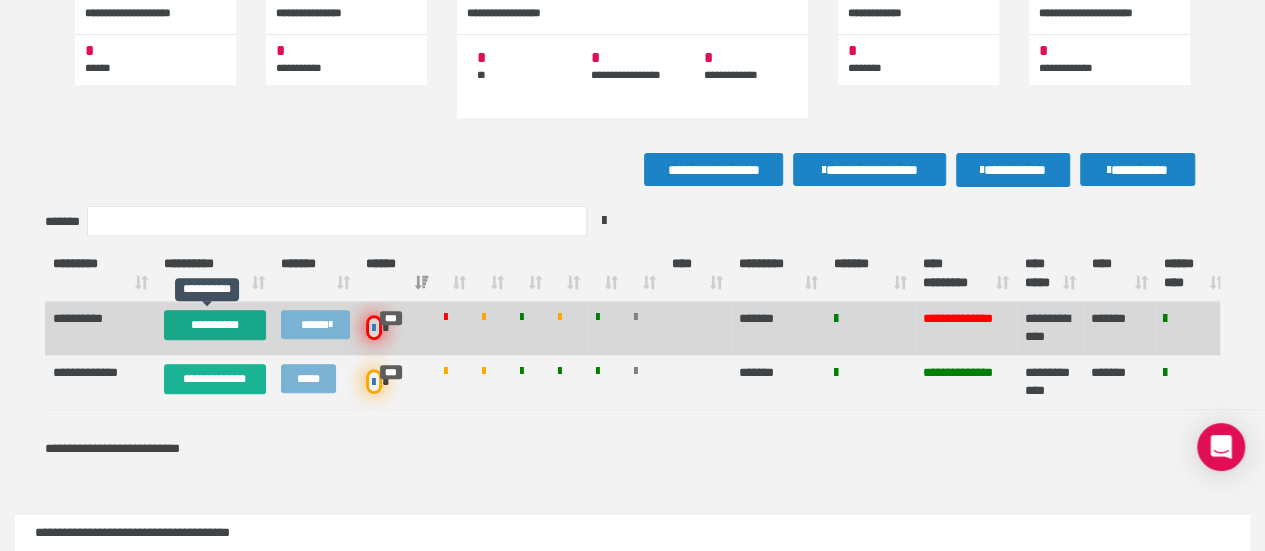click on "**********" at bounding box center (215, 325) 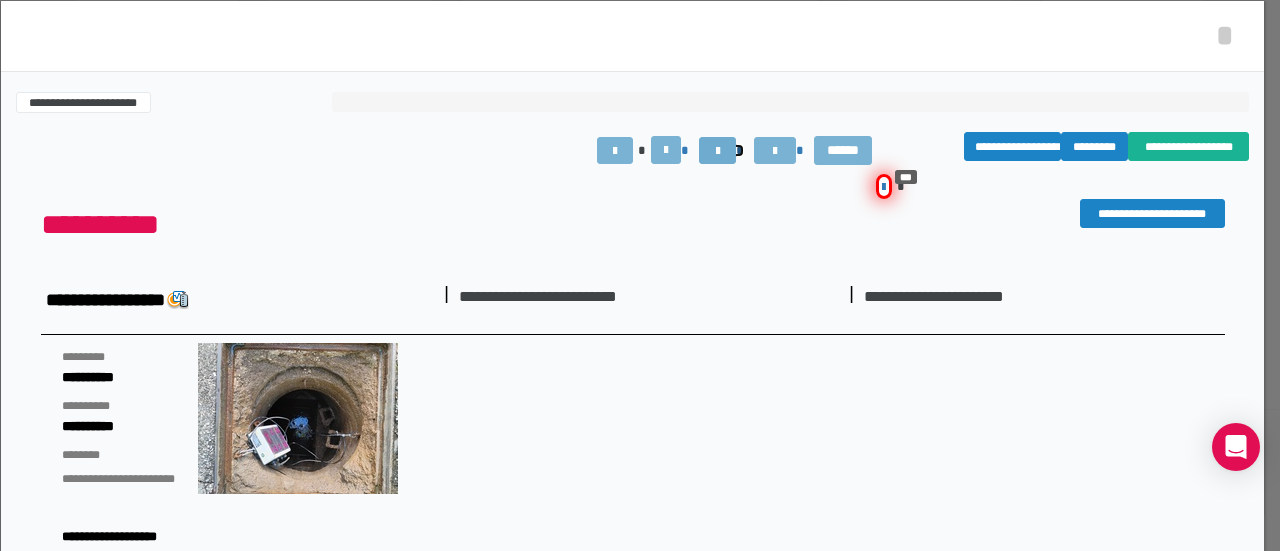 click at bounding box center [717, 150] 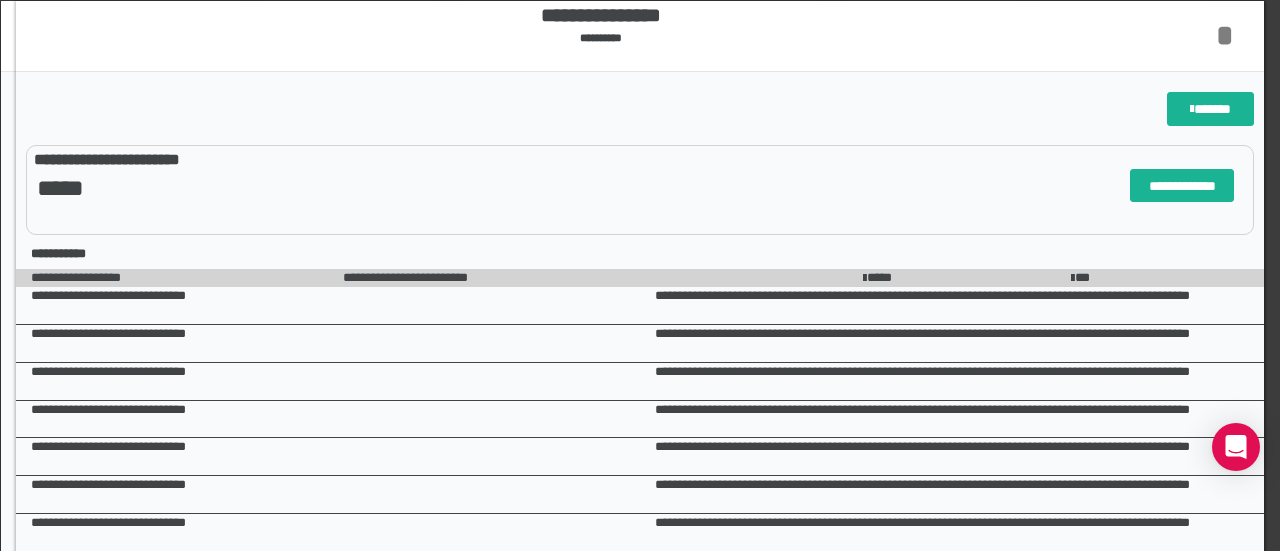 click on "*" at bounding box center (1225, 35) 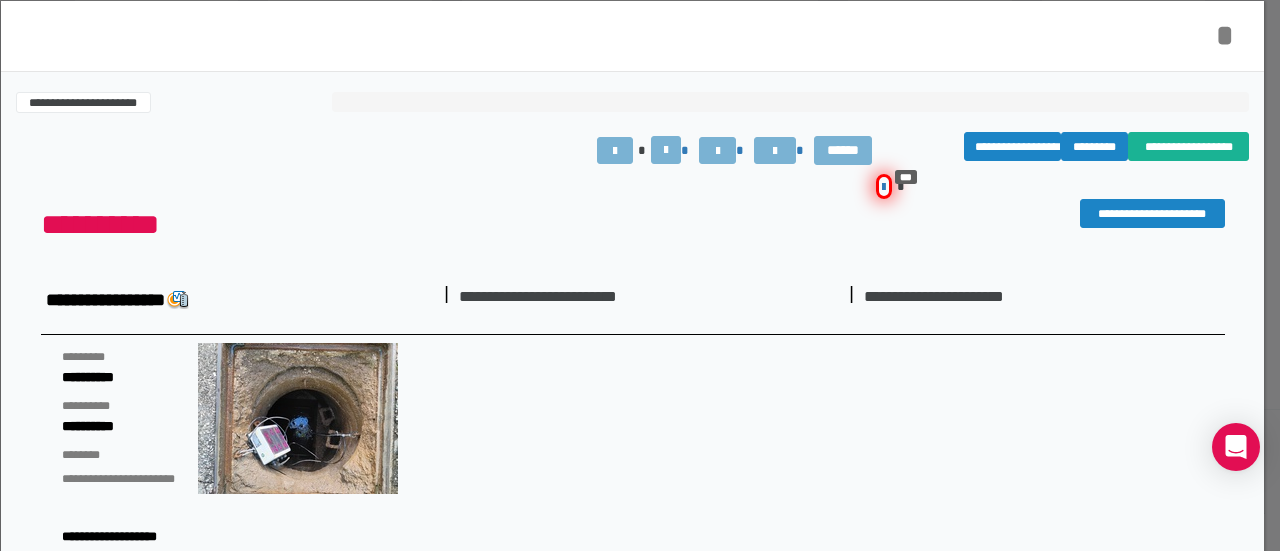 click on "*" at bounding box center (1225, 35) 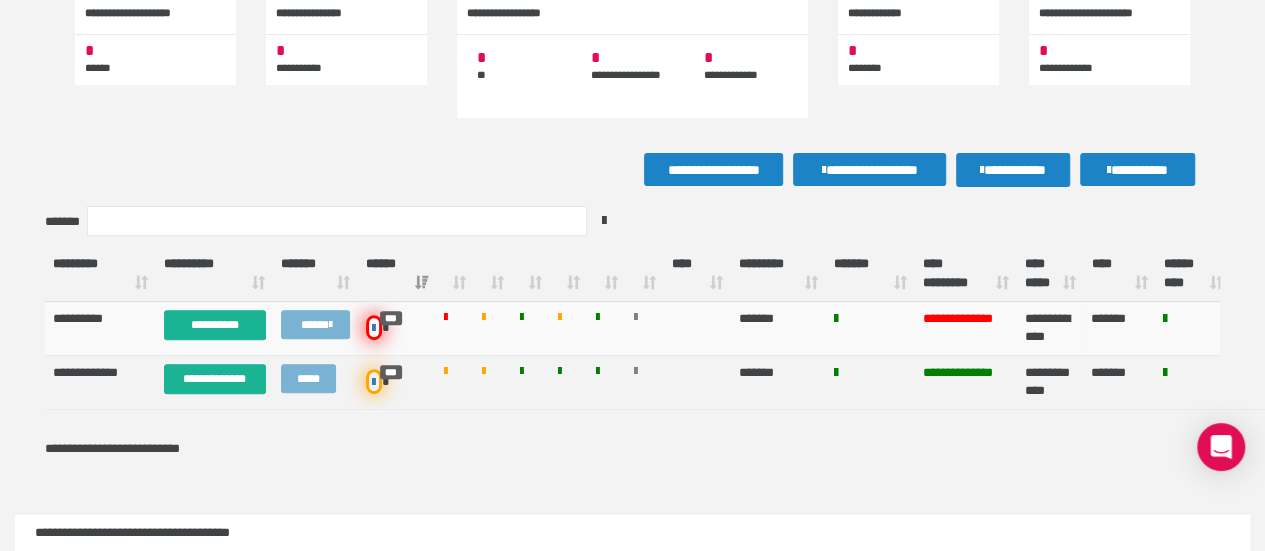scroll, scrollTop: 0, scrollLeft: 0, axis: both 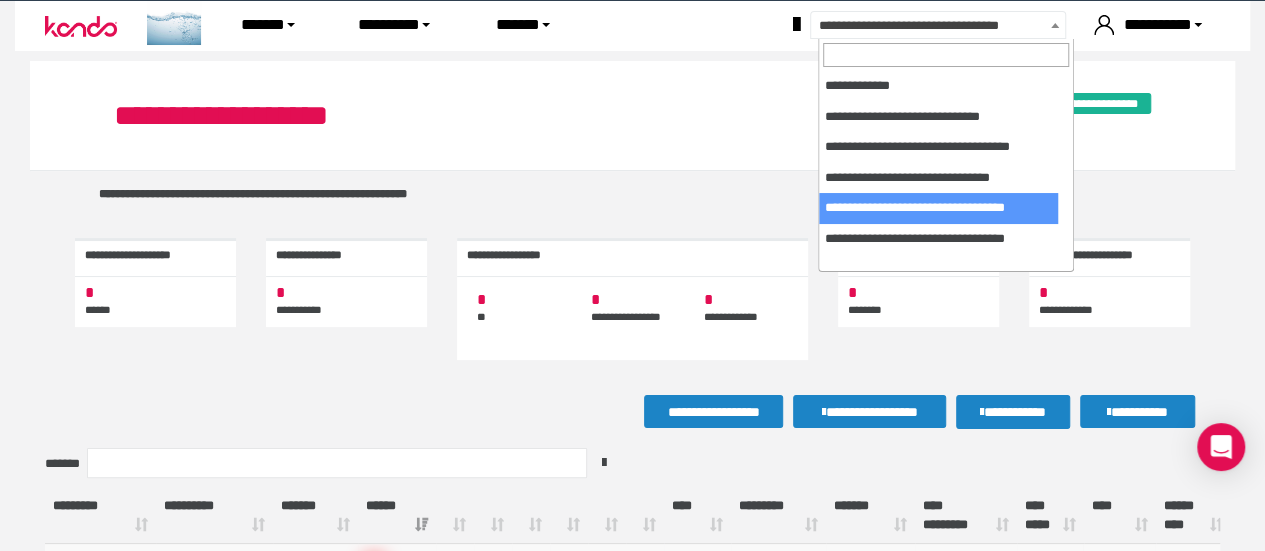 click on "**********" at bounding box center [961, 26] 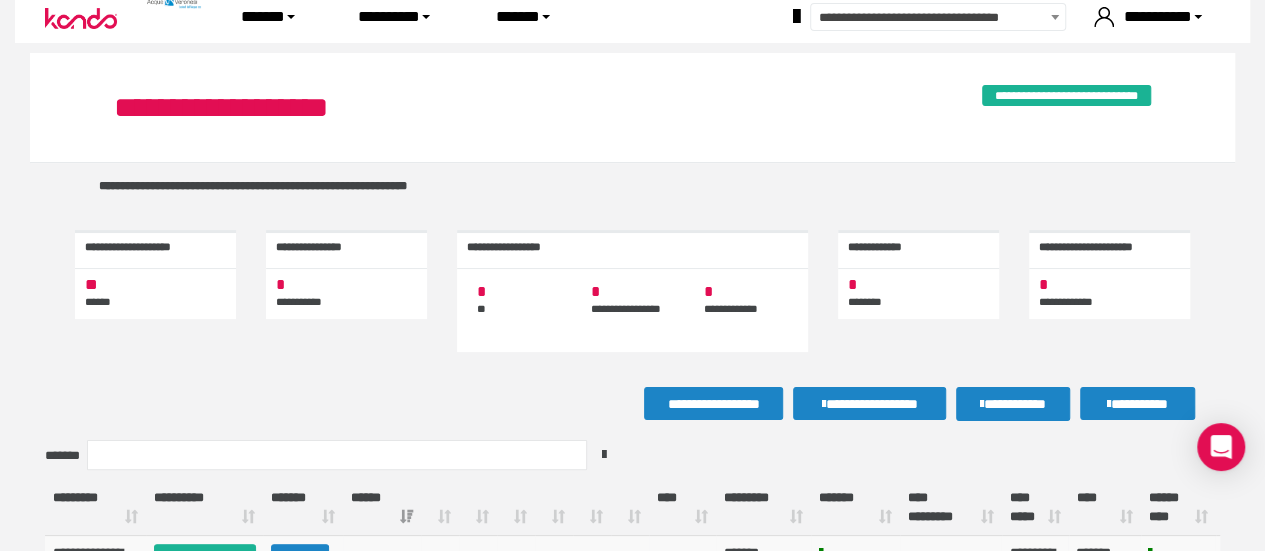 scroll, scrollTop: 0, scrollLeft: 0, axis: both 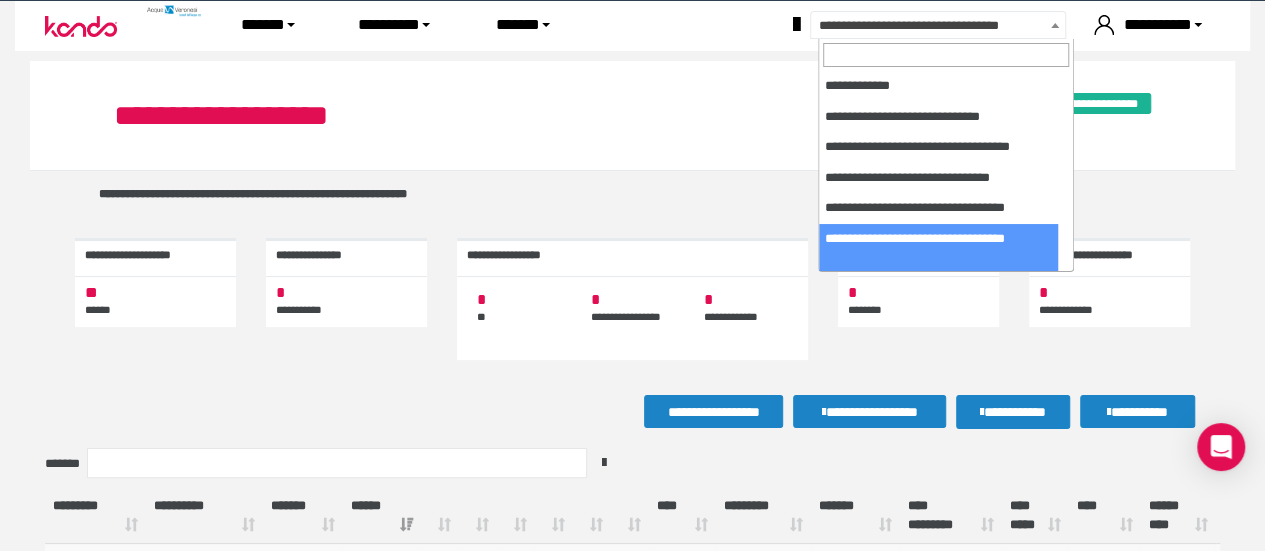 click on "**********" at bounding box center [961, 26] 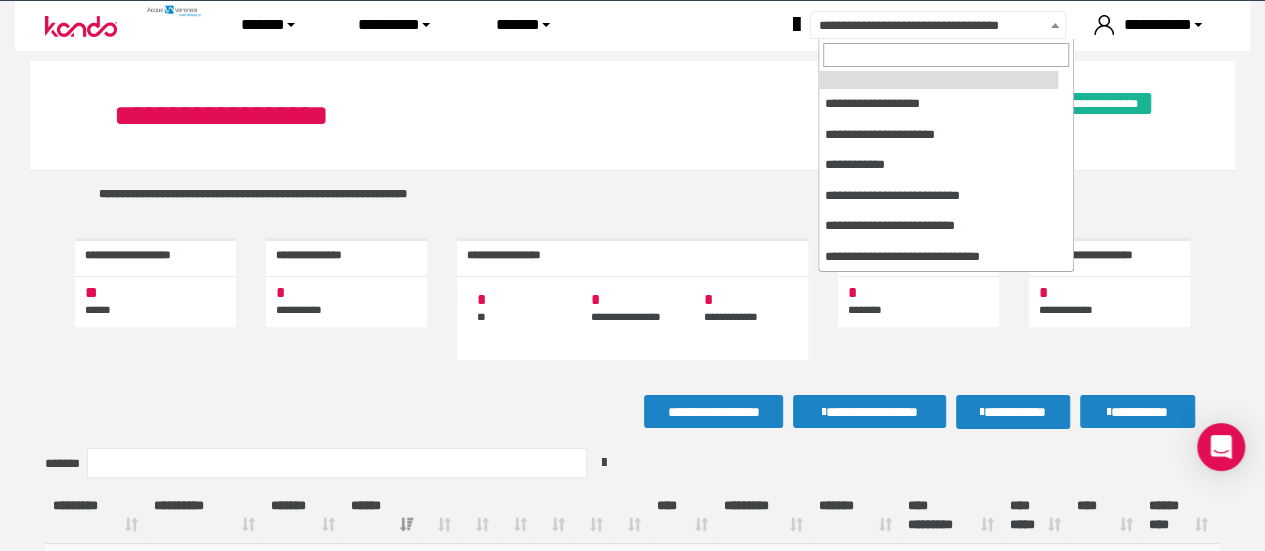 scroll, scrollTop: 184, scrollLeft: 0, axis: vertical 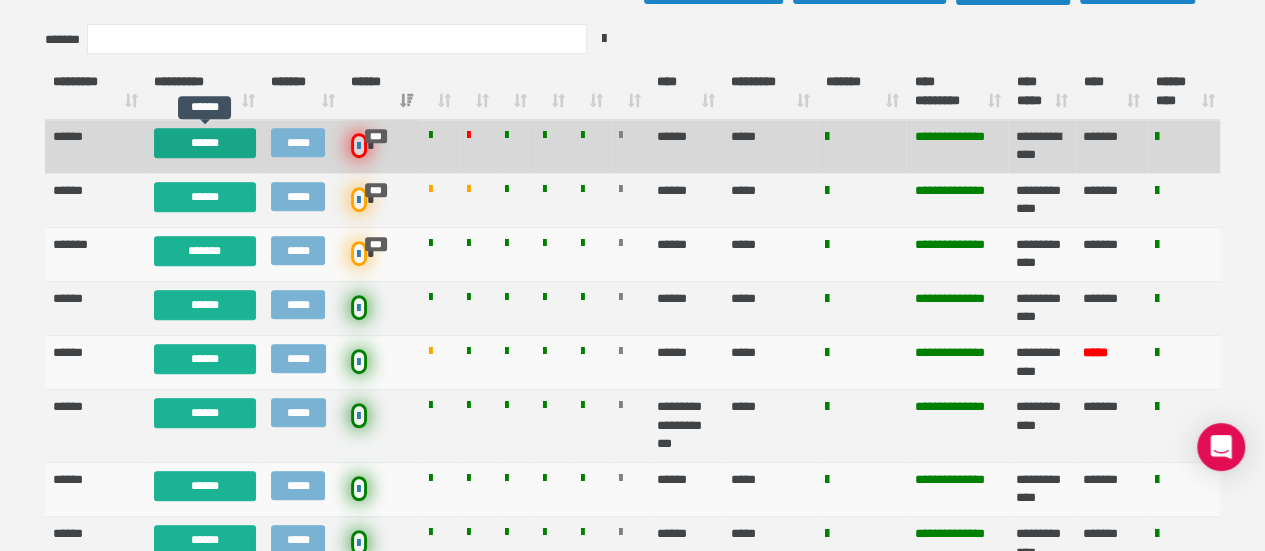 click on "******" at bounding box center (205, 143) 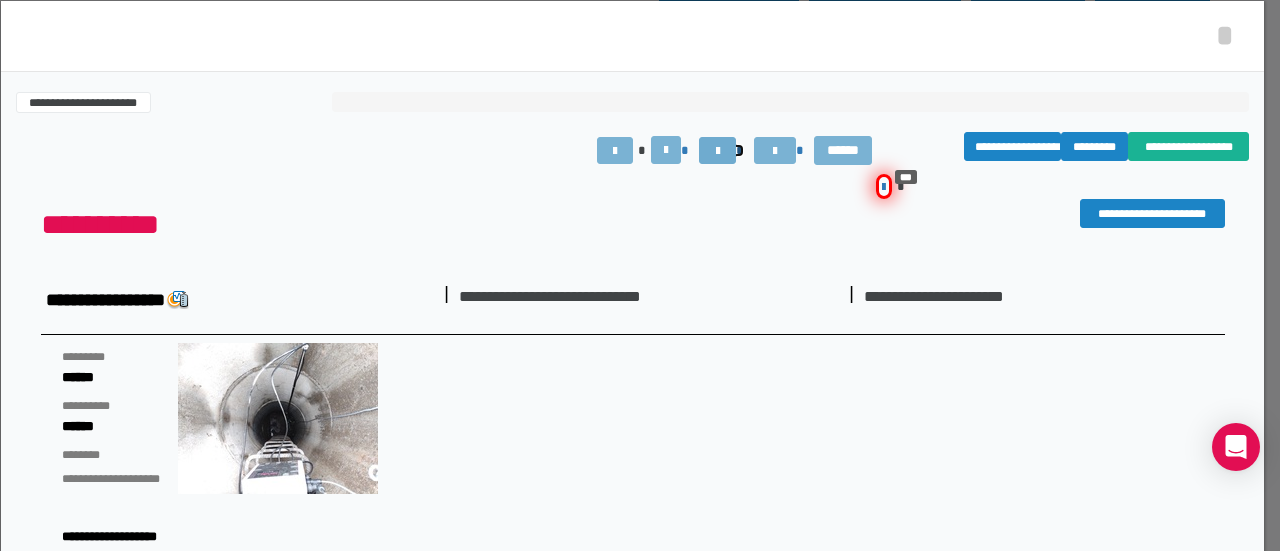 click at bounding box center [718, 151] 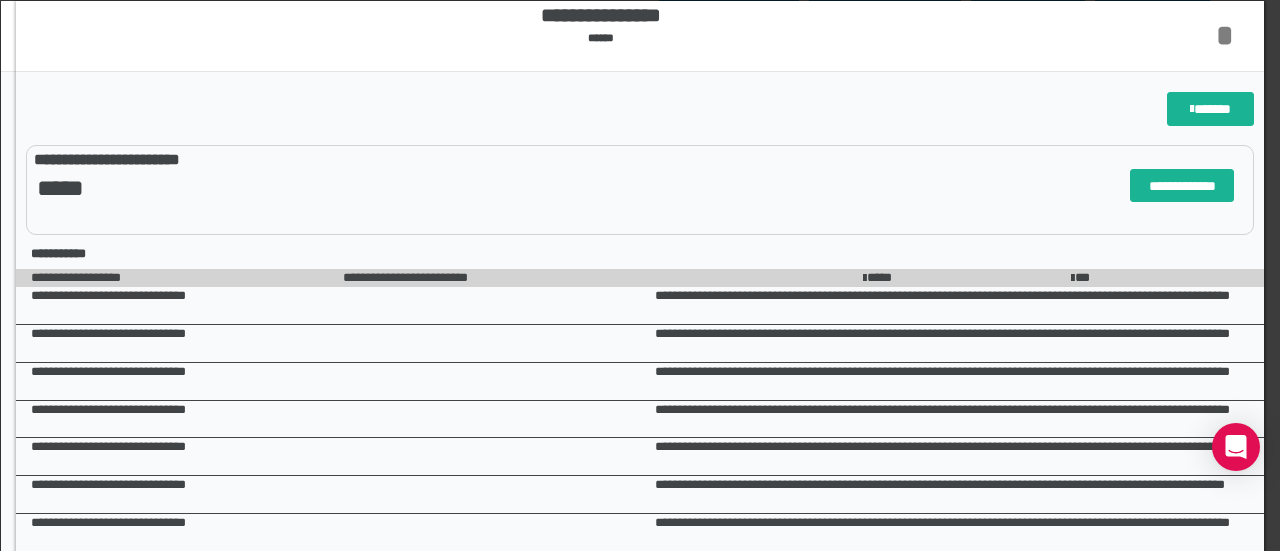 click on "*" at bounding box center (1225, 35) 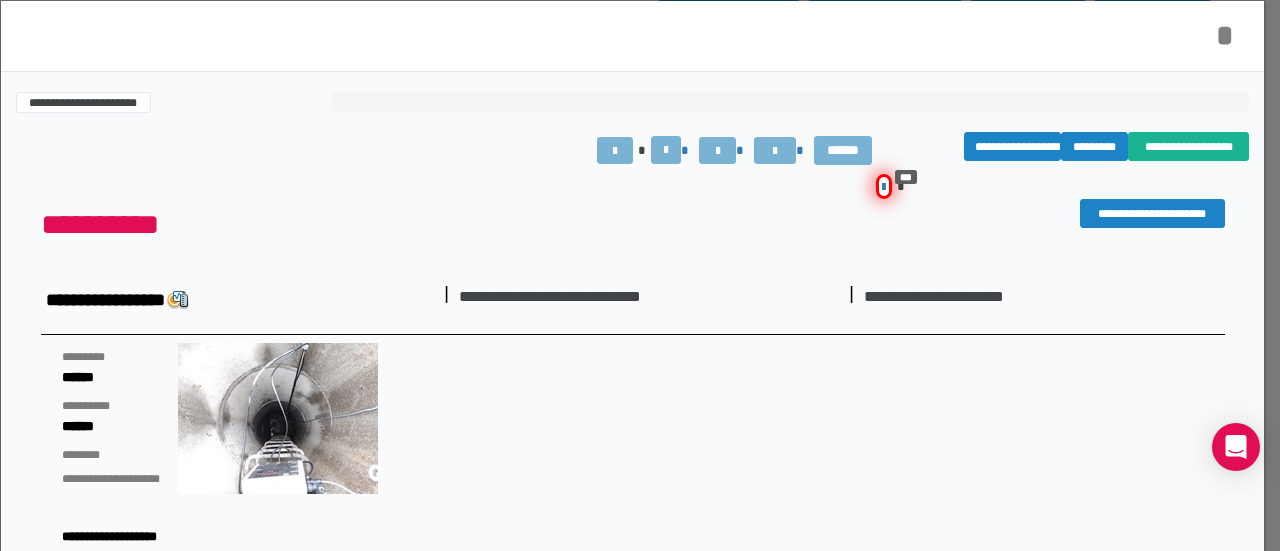 click on "*" at bounding box center (1225, 35) 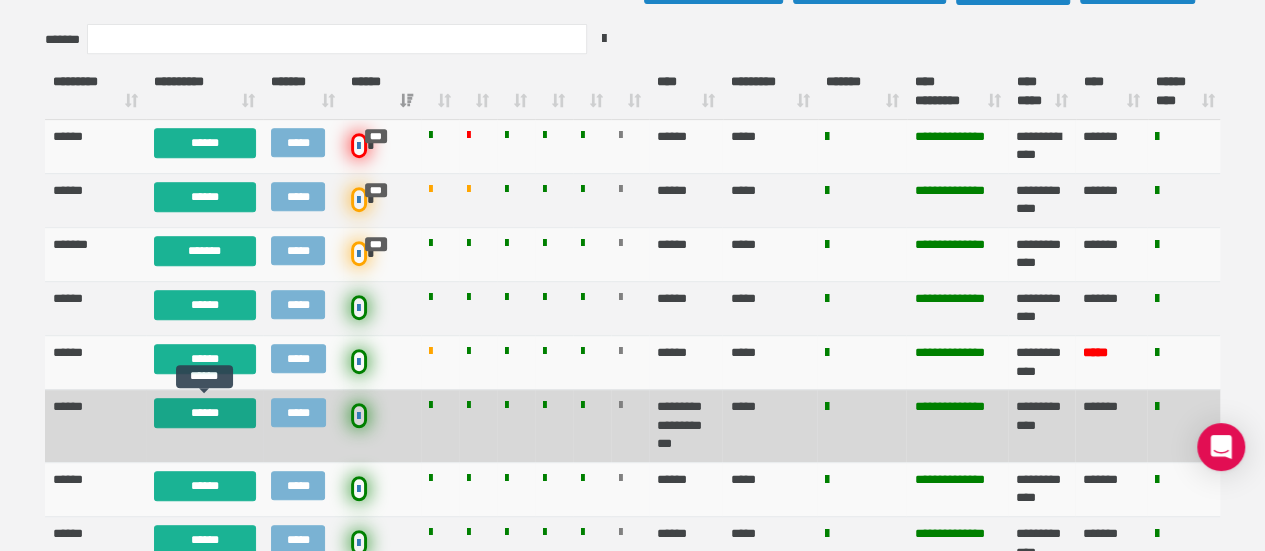 click on "******" at bounding box center (205, 413) 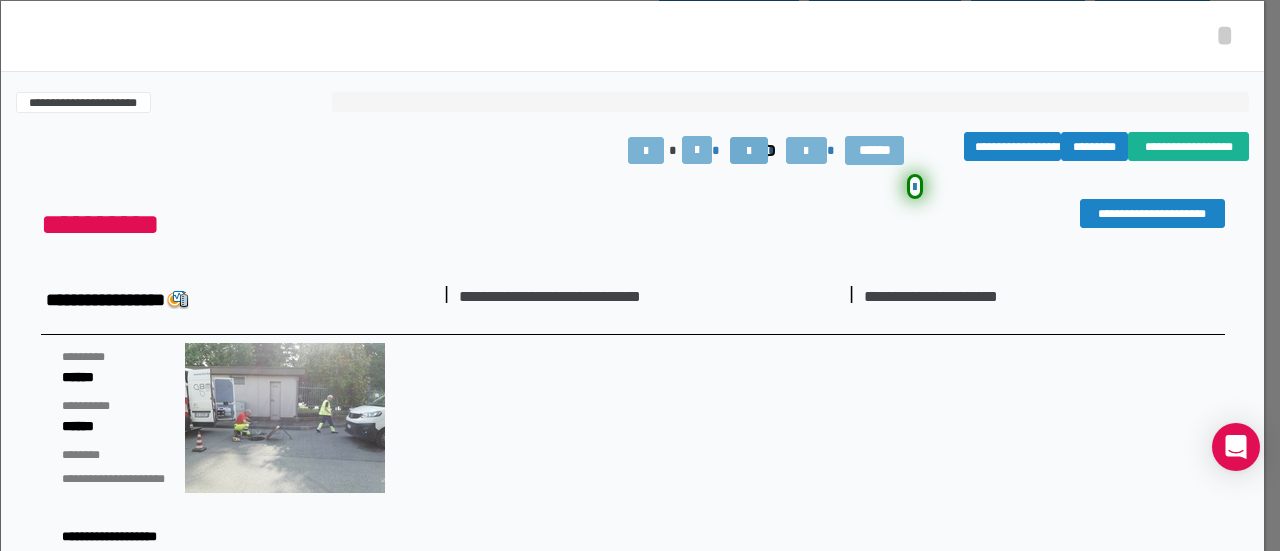 click at bounding box center (748, 150) 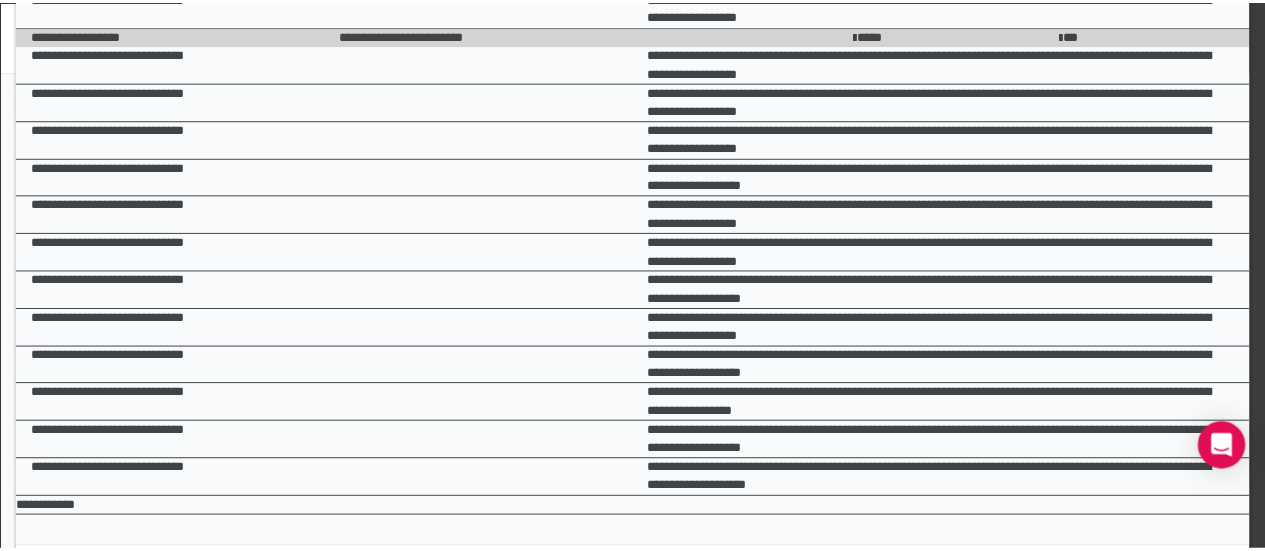 scroll, scrollTop: 0, scrollLeft: 0, axis: both 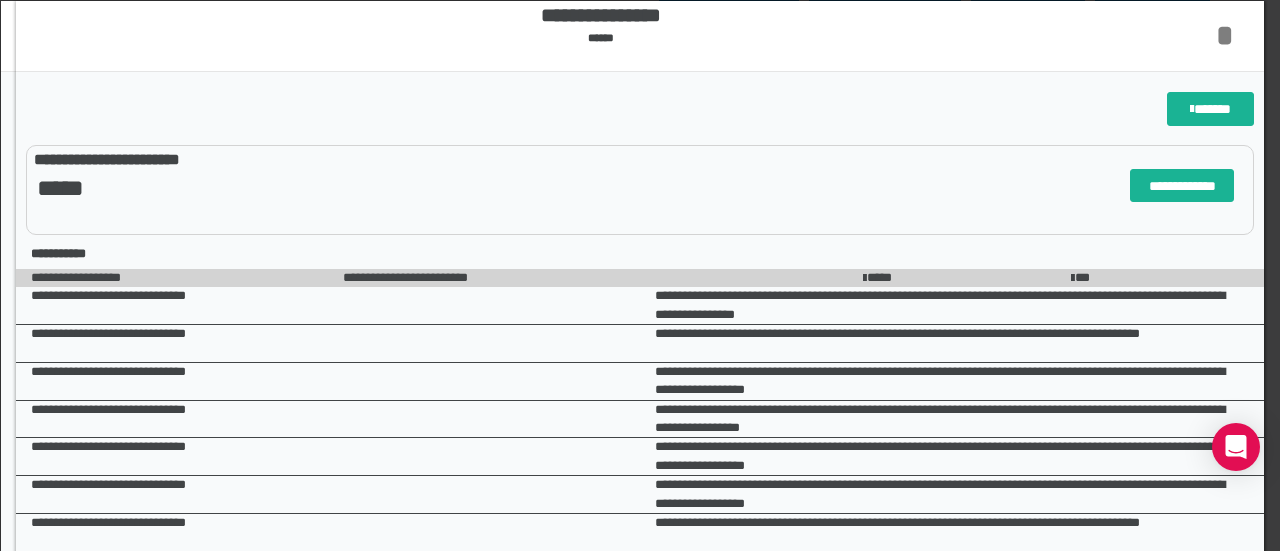 click on "*" at bounding box center [1225, 35] 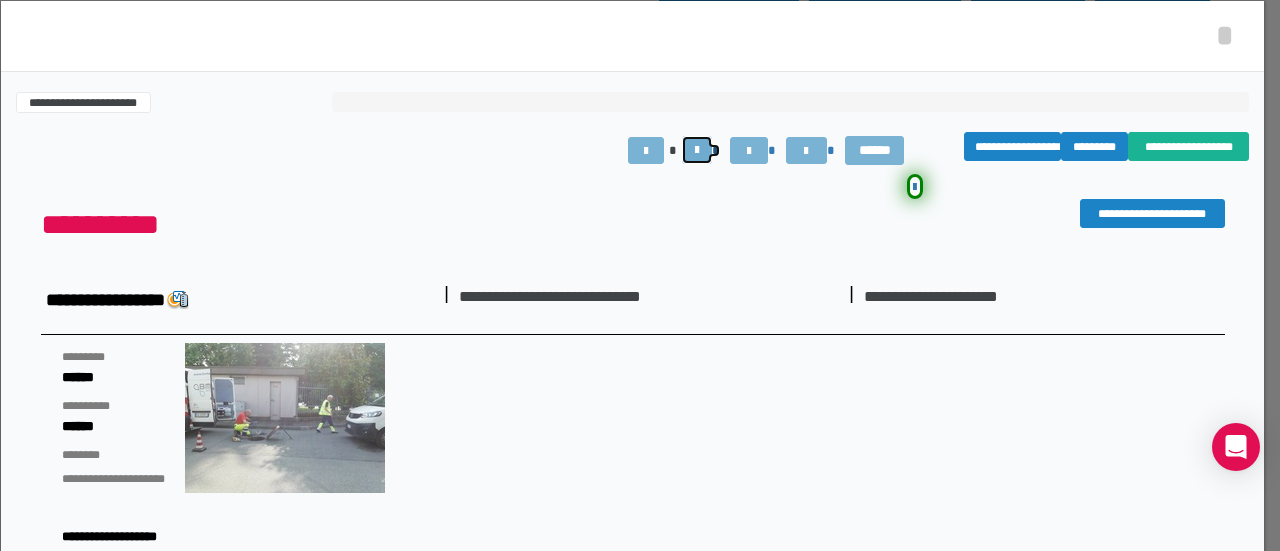 click at bounding box center [697, 150] 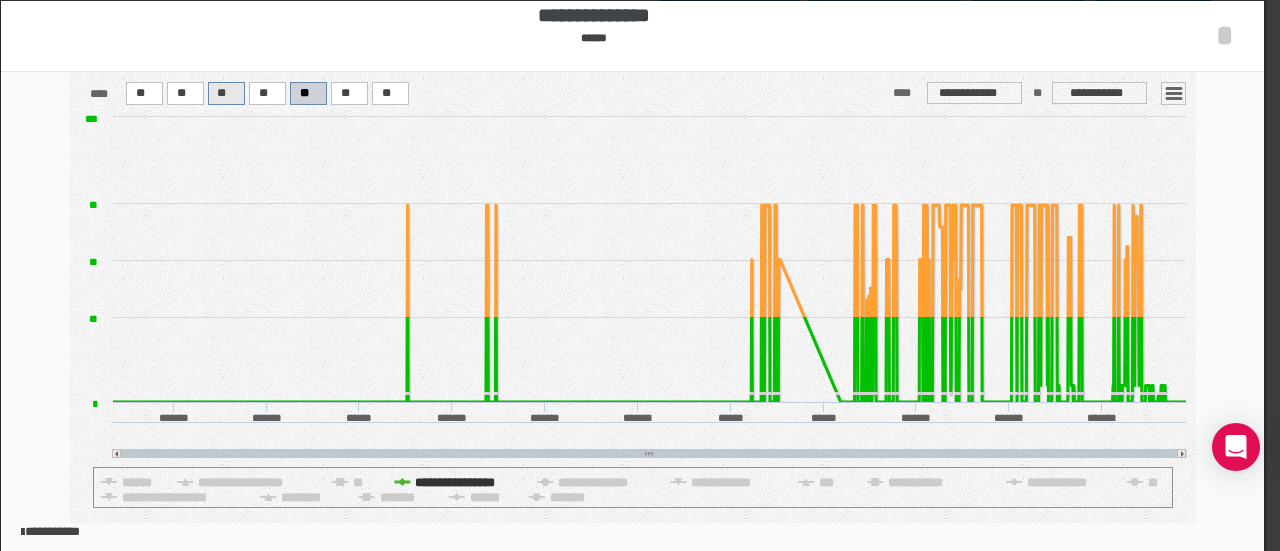 click on "**" at bounding box center (140, 93) 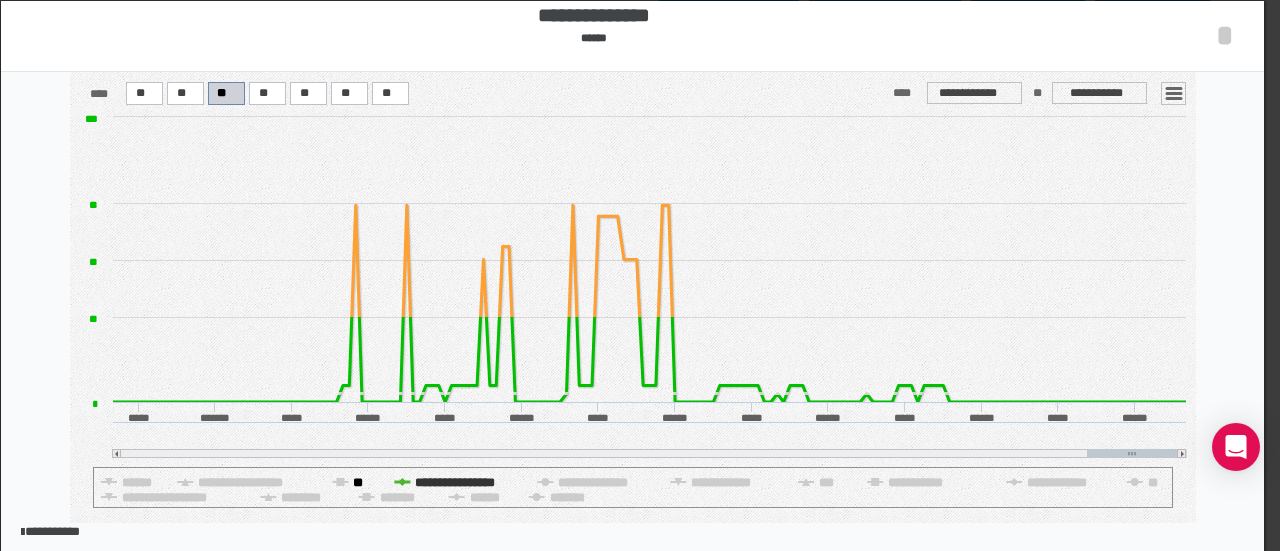 click on "**" at bounding box center (358, 482) 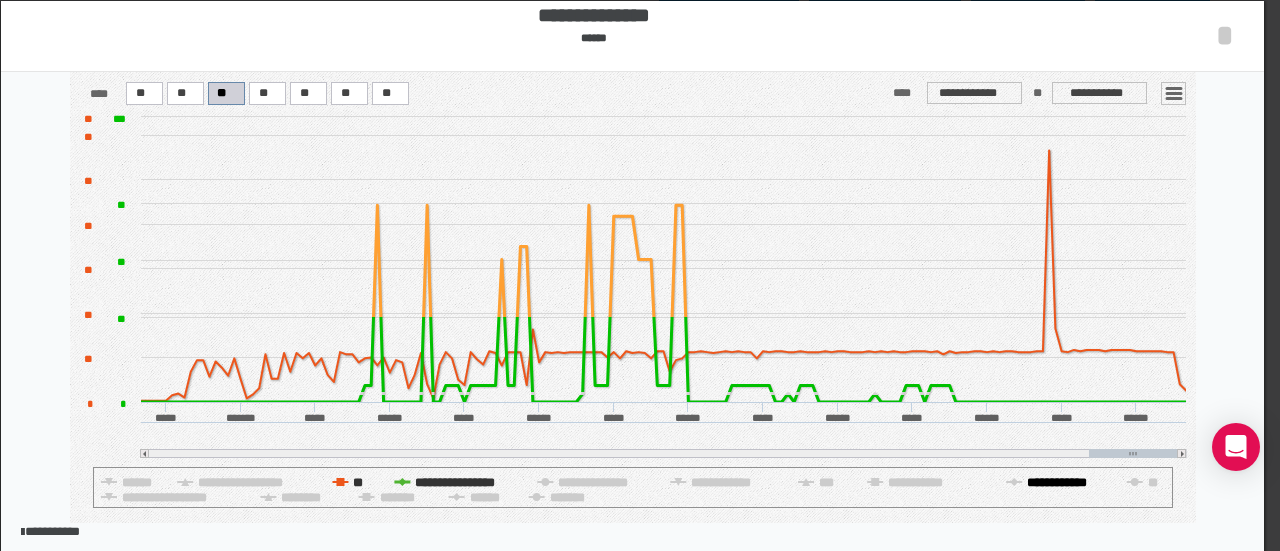 click on "**********" at bounding box center [358, 482] 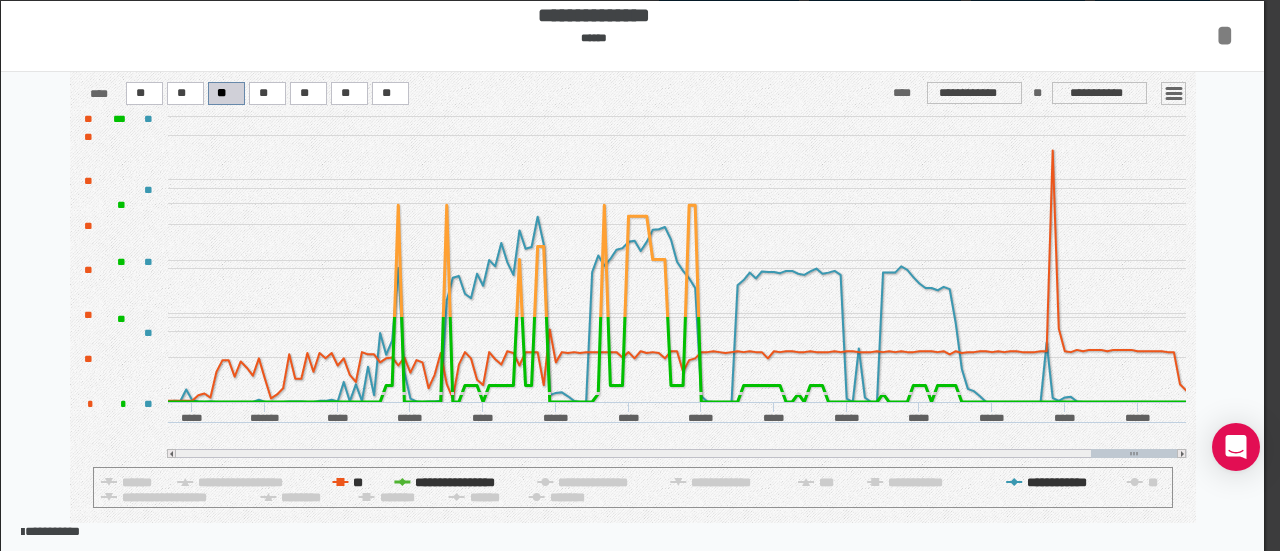 click on "*" at bounding box center (1225, 35) 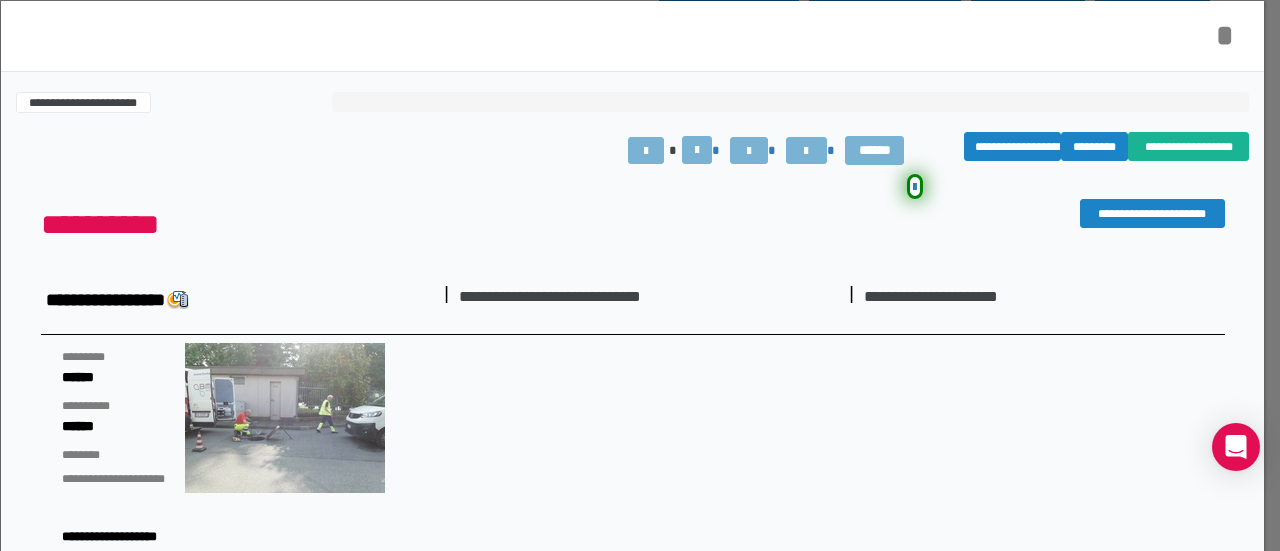 click on "*" at bounding box center (1225, 35) 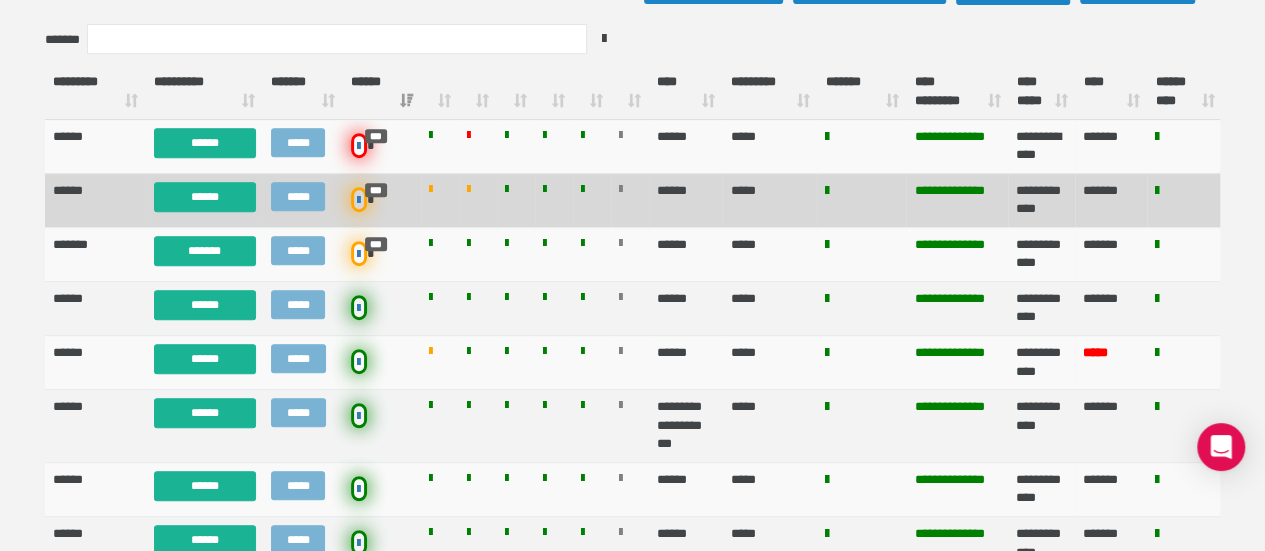 scroll, scrollTop: 0, scrollLeft: 0, axis: both 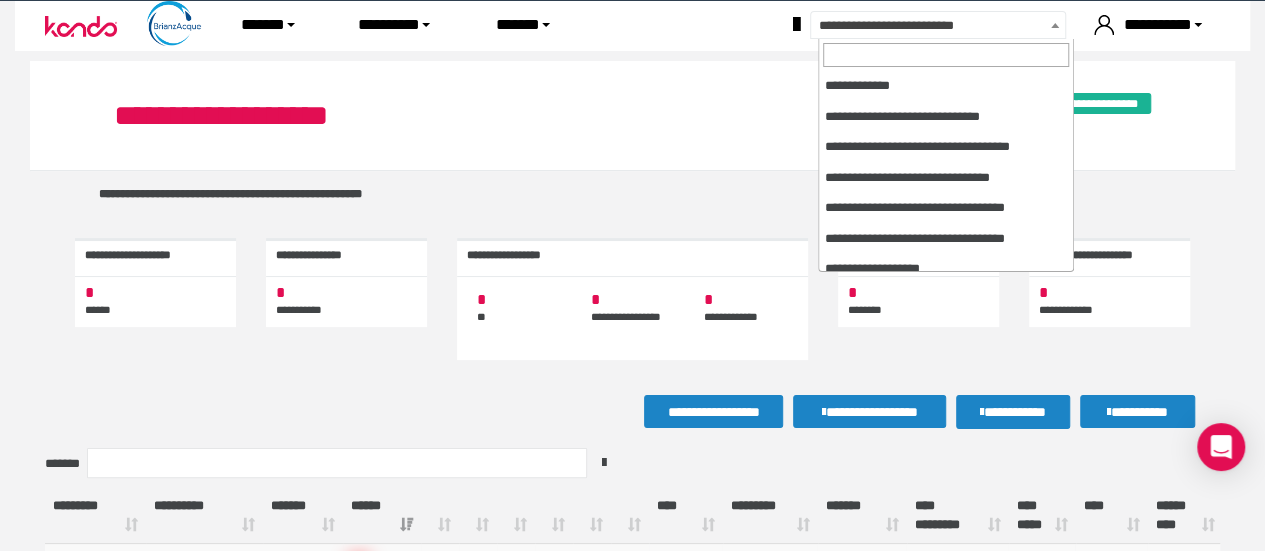 click on "**********" at bounding box center (961, 26) 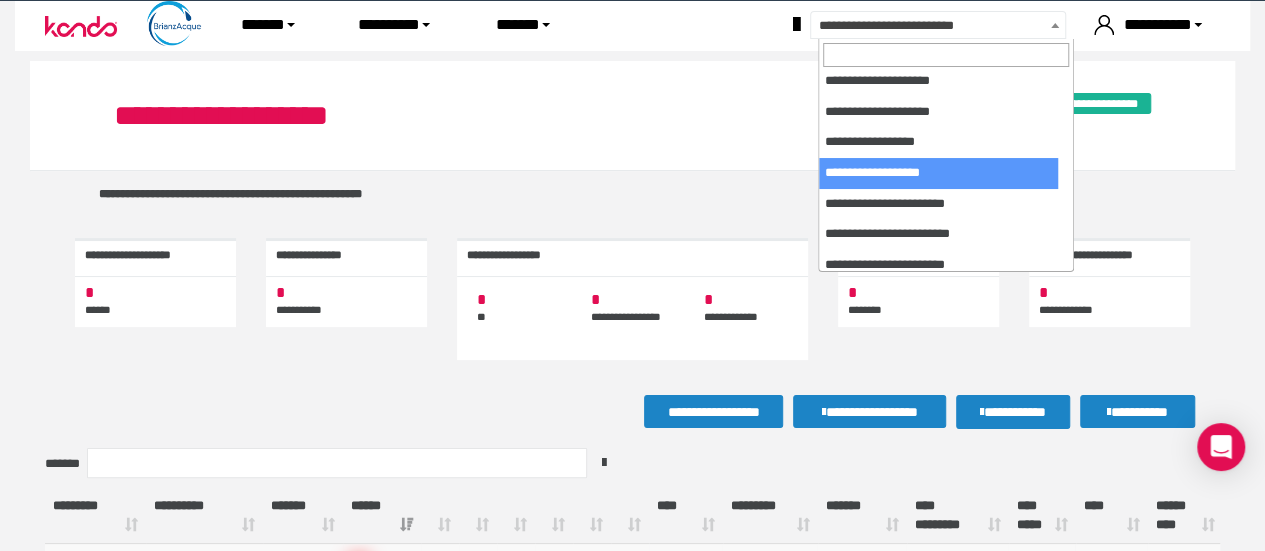 scroll, scrollTop: 391, scrollLeft: 0, axis: vertical 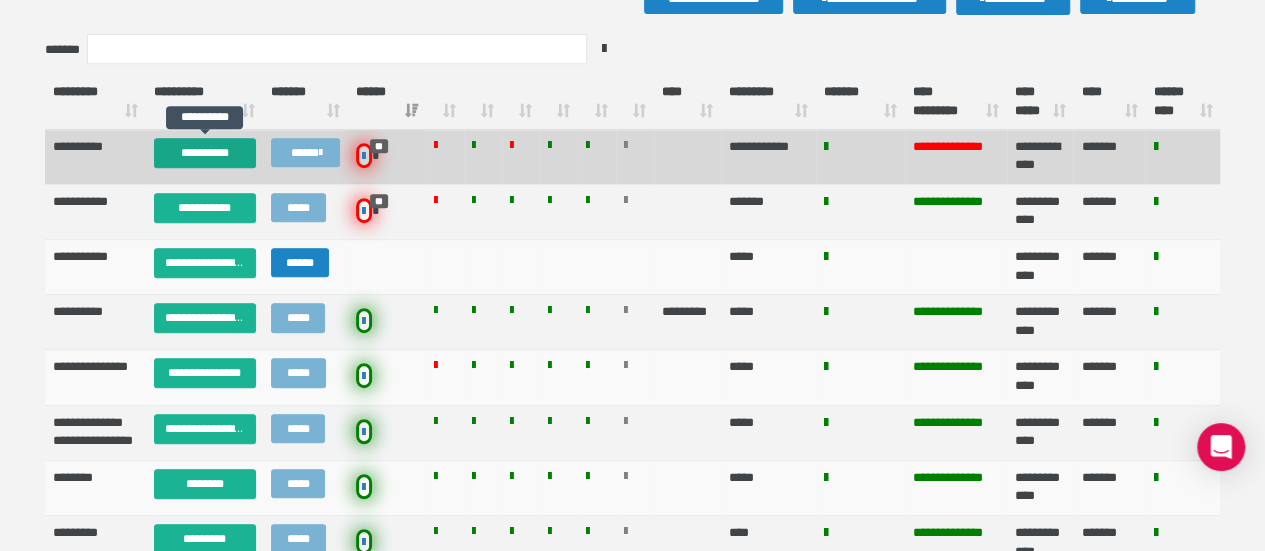 click on "**********" at bounding box center (205, 153) 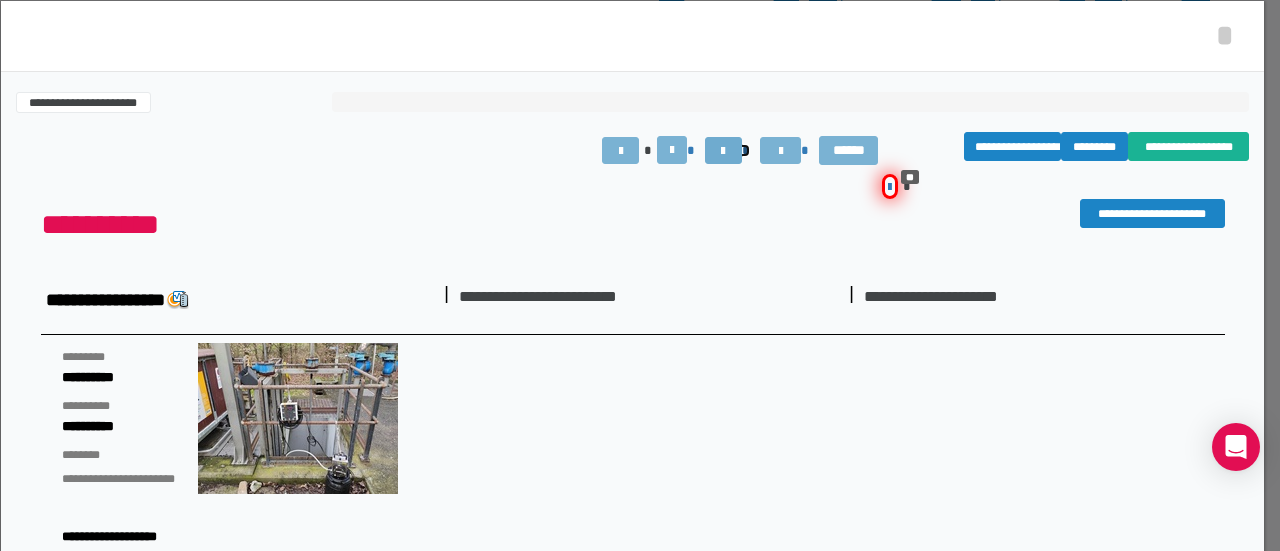 click at bounding box center (723, 150) 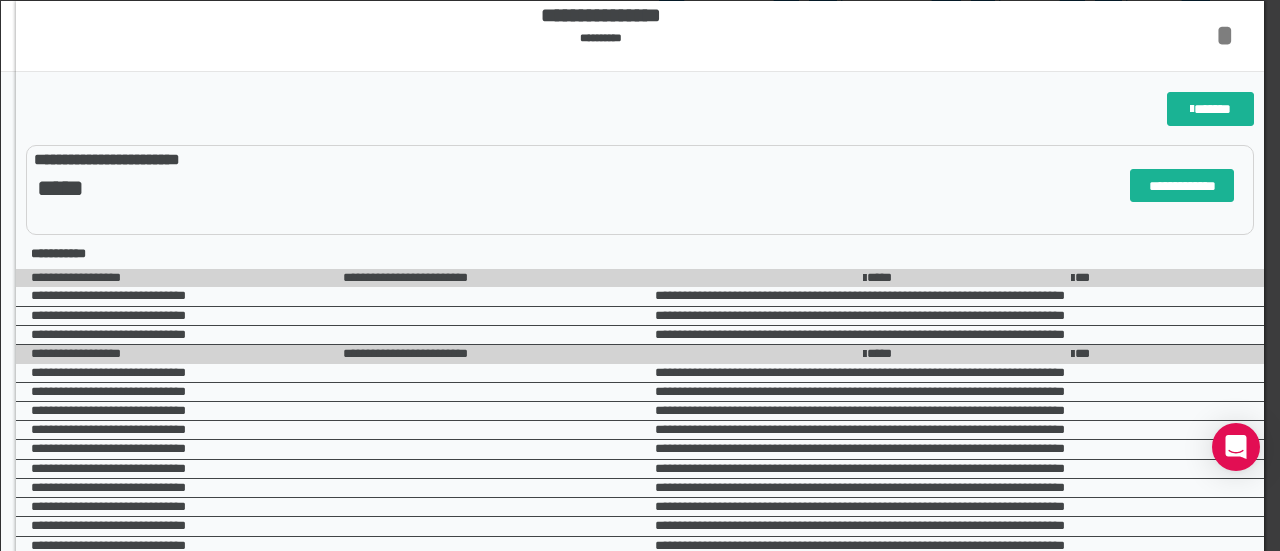 click on "*" at bounding box center (1225, 35) 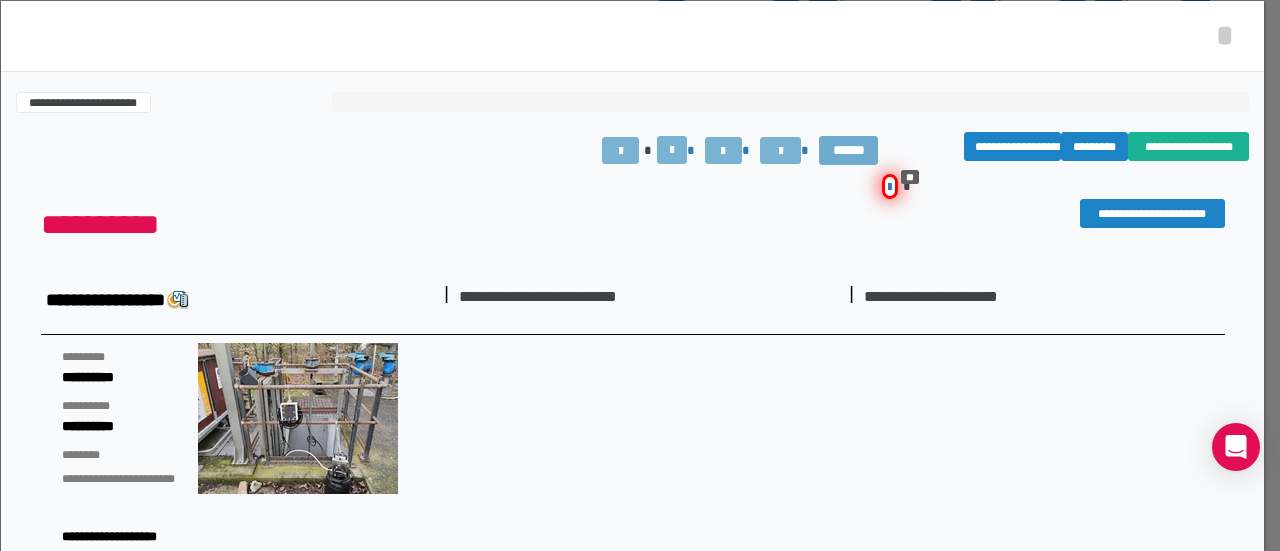 click on "******" at bounding box center [848, 151] 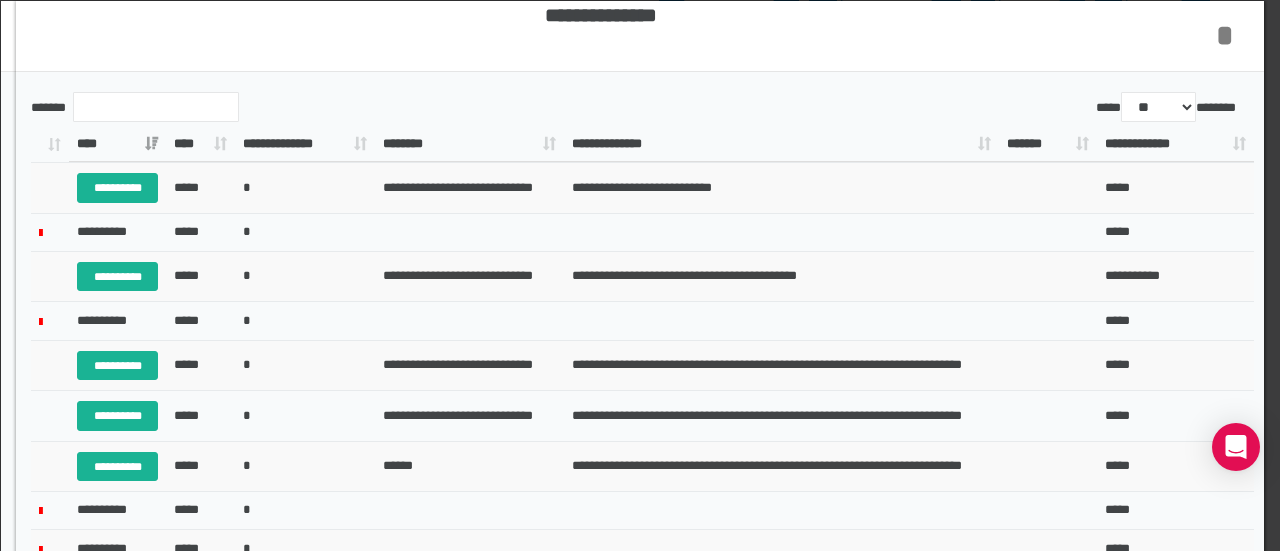 click on "*" at bounding box center (1225, 35) 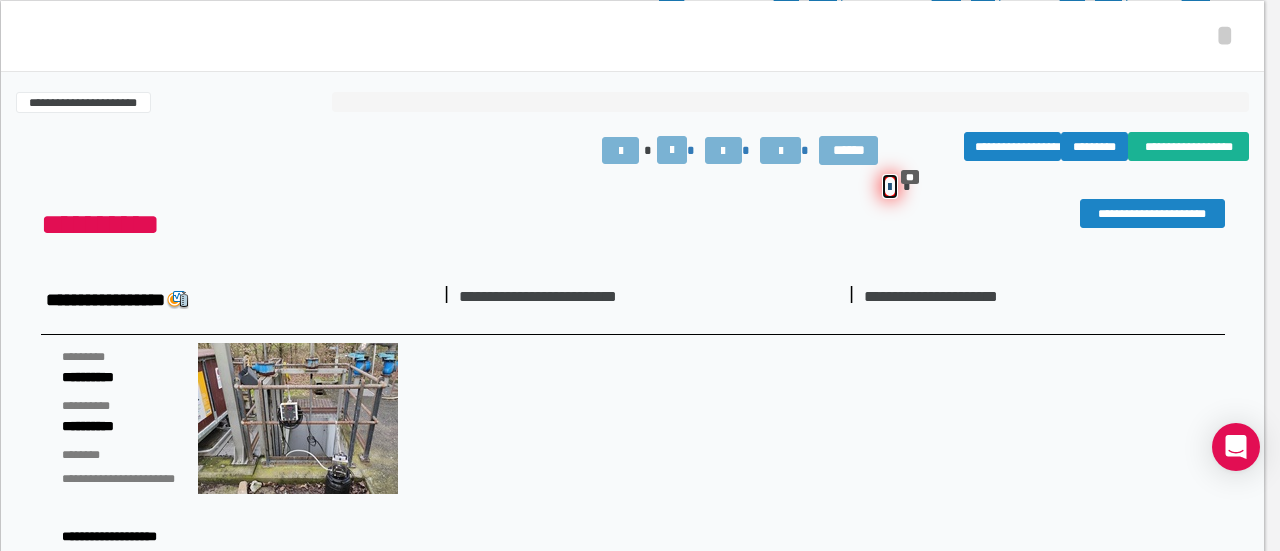 click at bounding box center (890, 186) 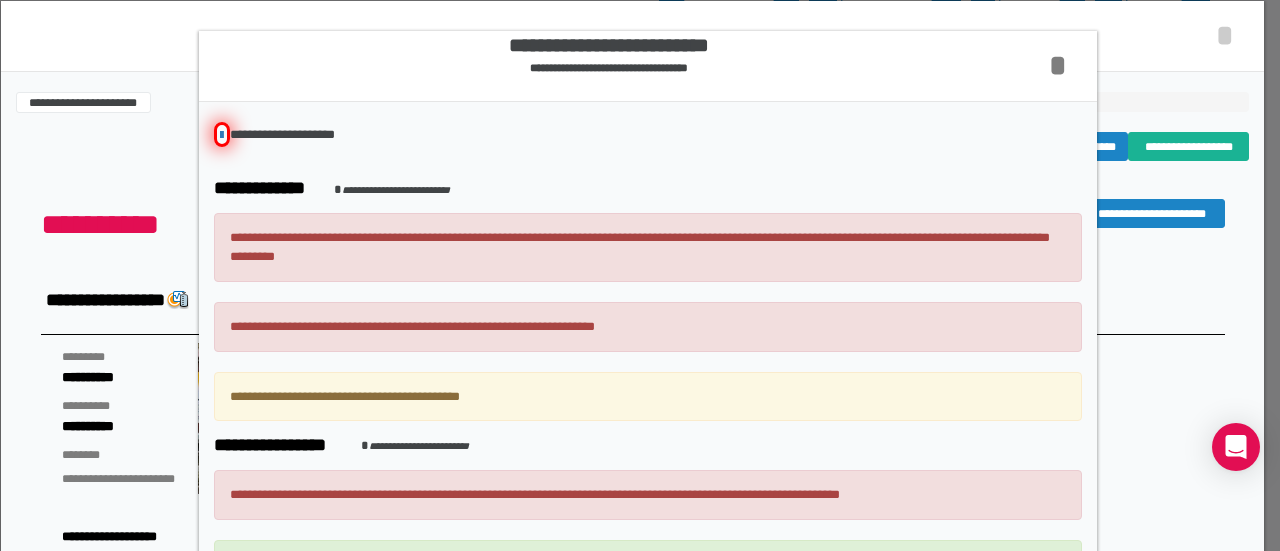 click on "*" at bounding box center [1058, 65] 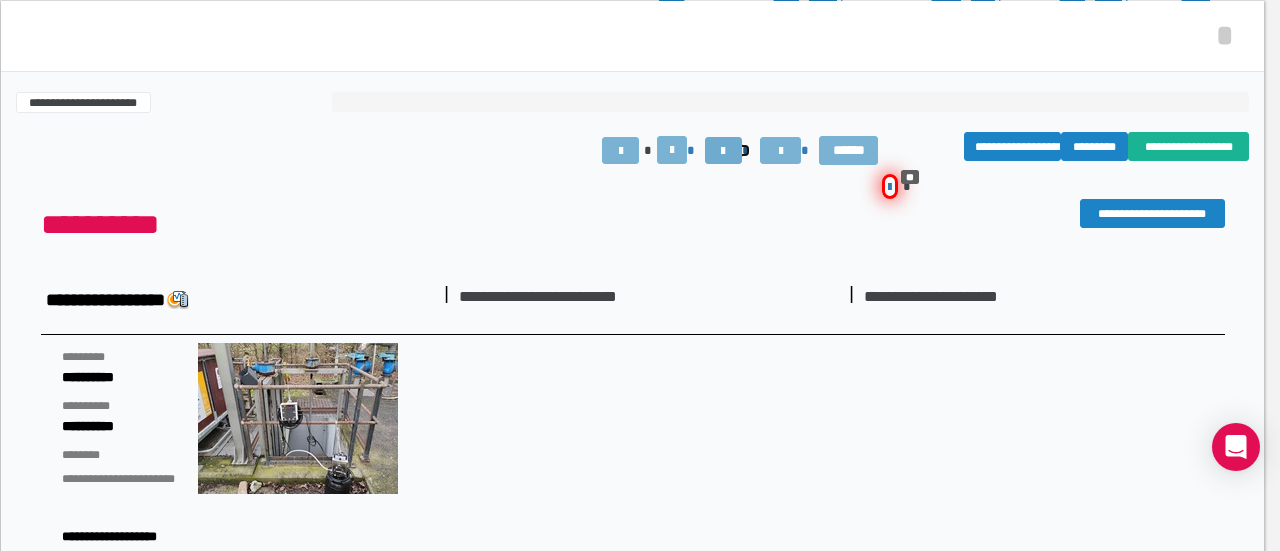 click at bounding box center [723, 150] 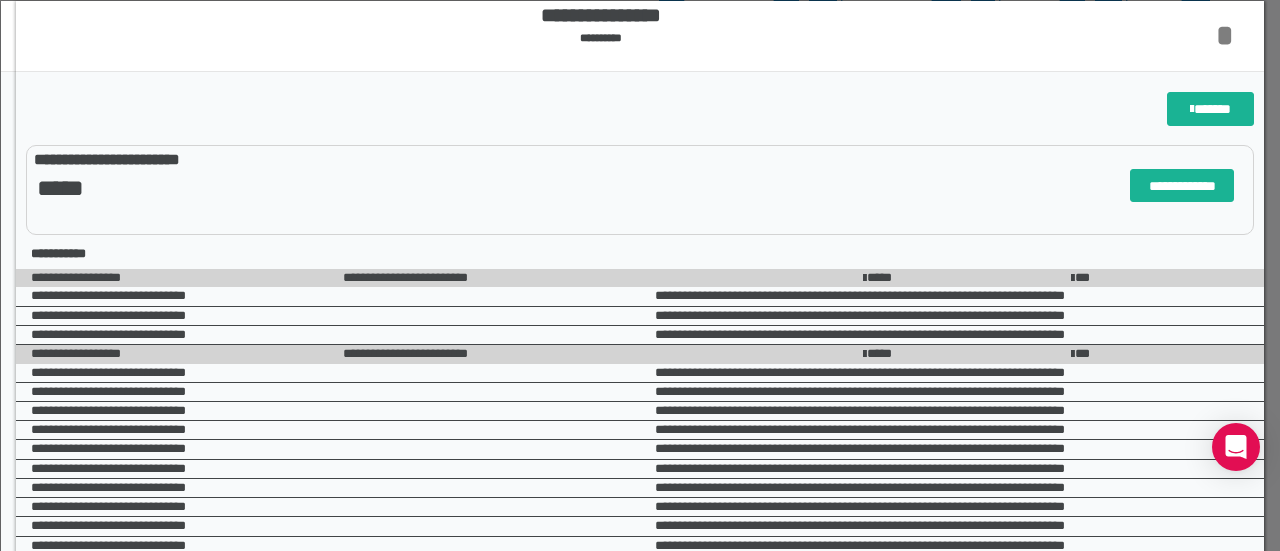 click on "*" at bounding box center [1225, 35] 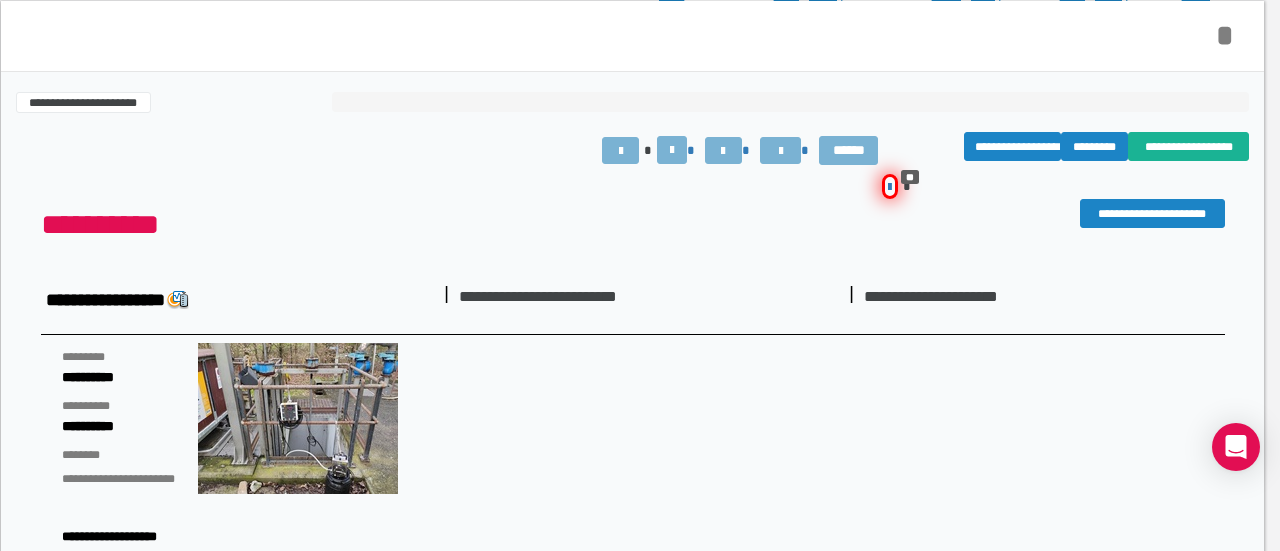 click on "*" at bounding box center (1225, 35) 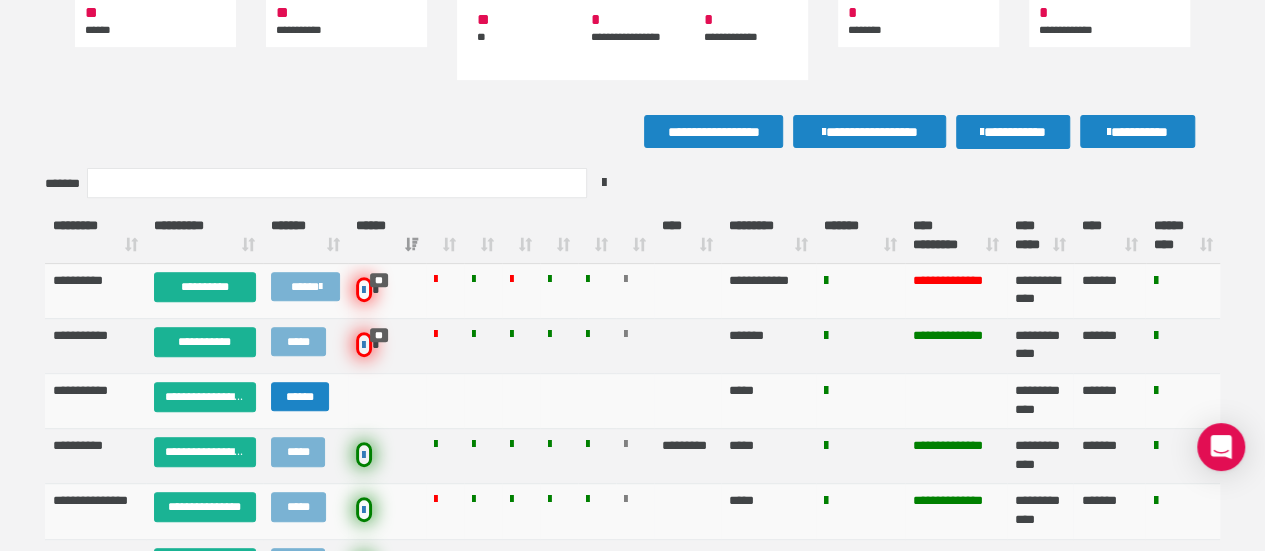 scroll, scrollTop: 280, scrollLeft: 0, axis: vertical 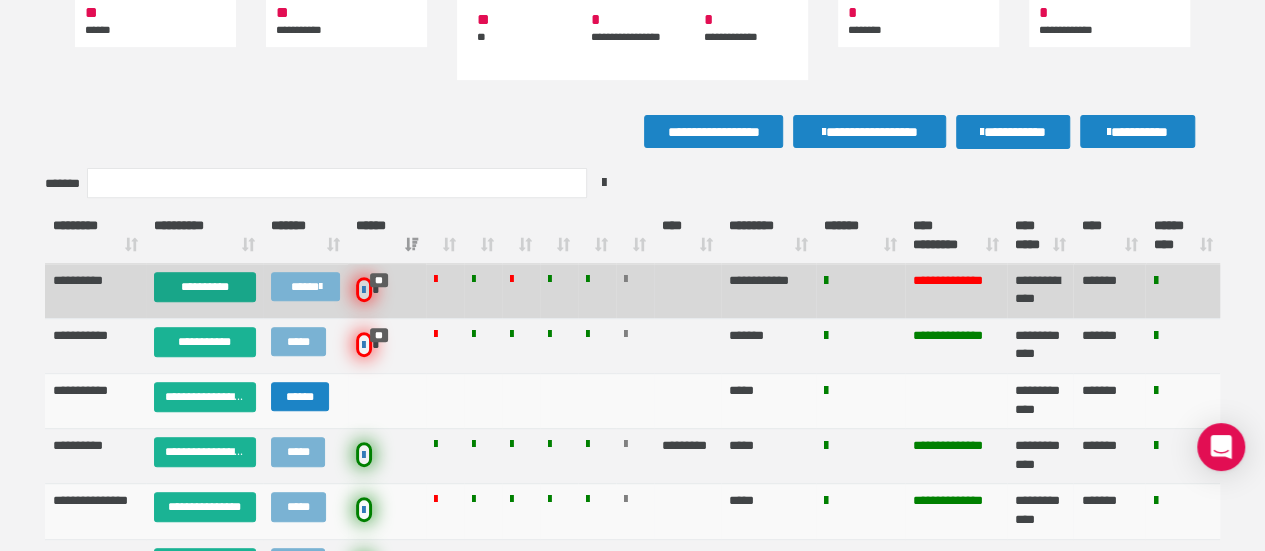 click on "**********" at bounding box center (205, 287) 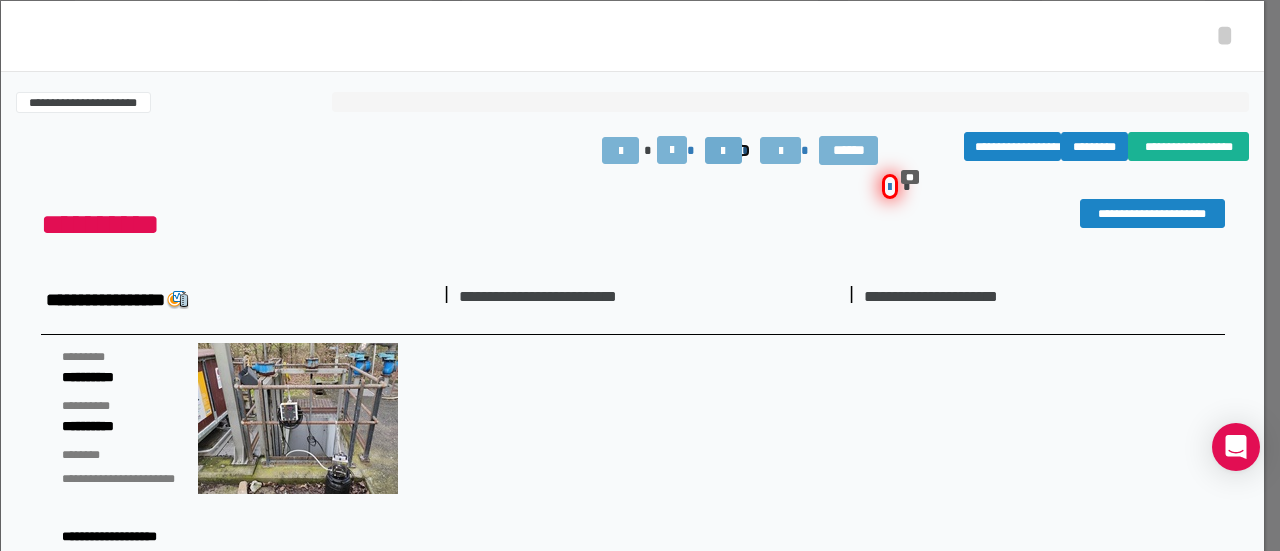 click at bounding box center [723, 151] 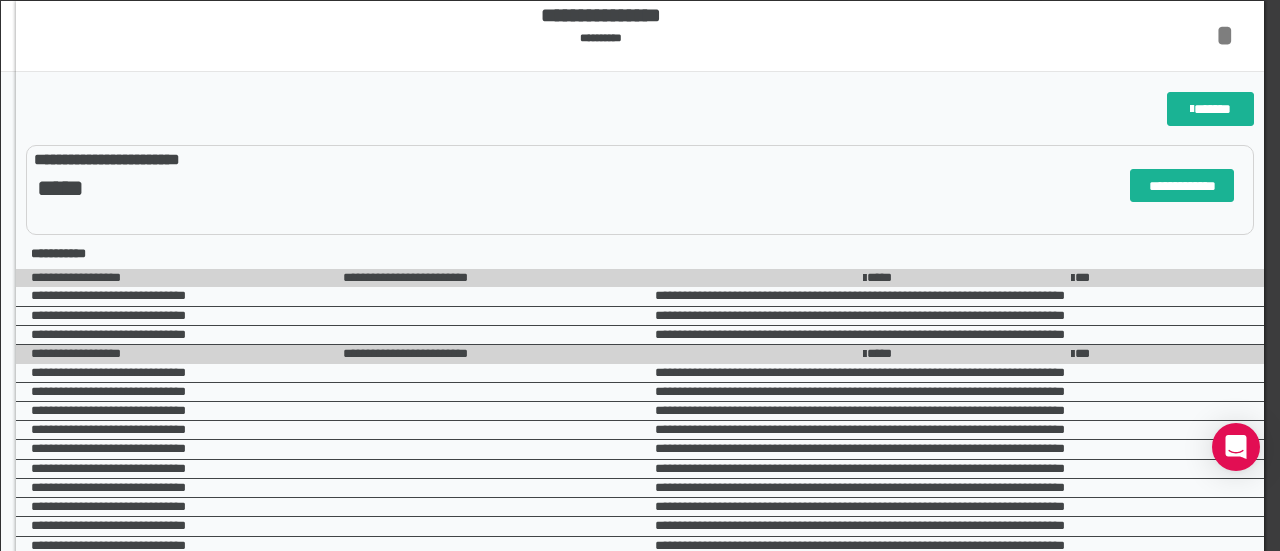 click on "*" at bounding box center [1225, 35] 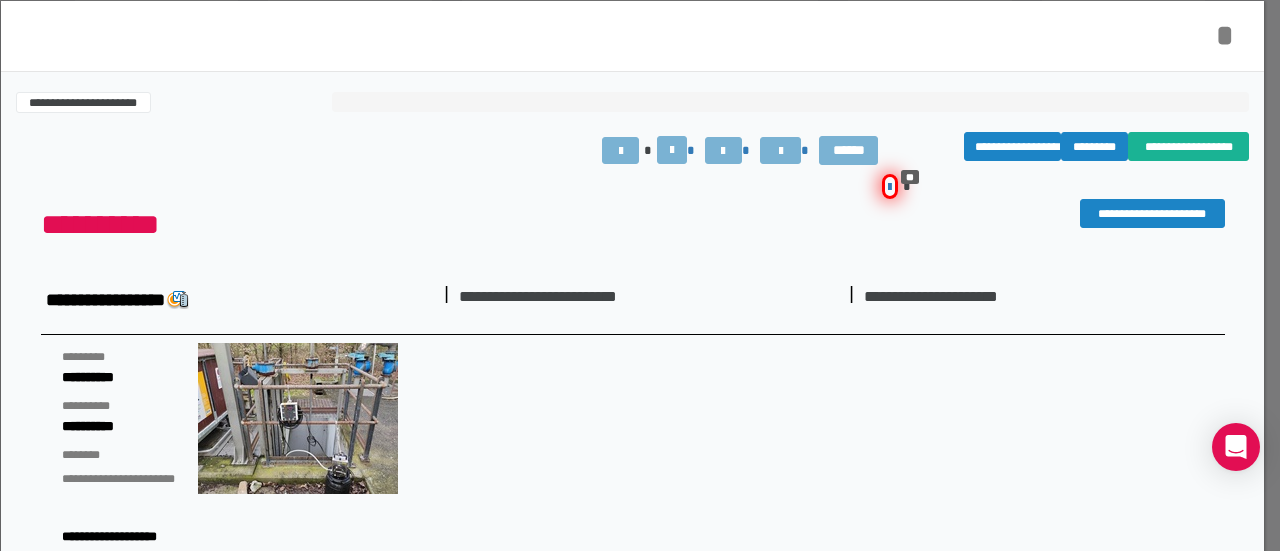 click on "*" at bounding box center (1225, 35) 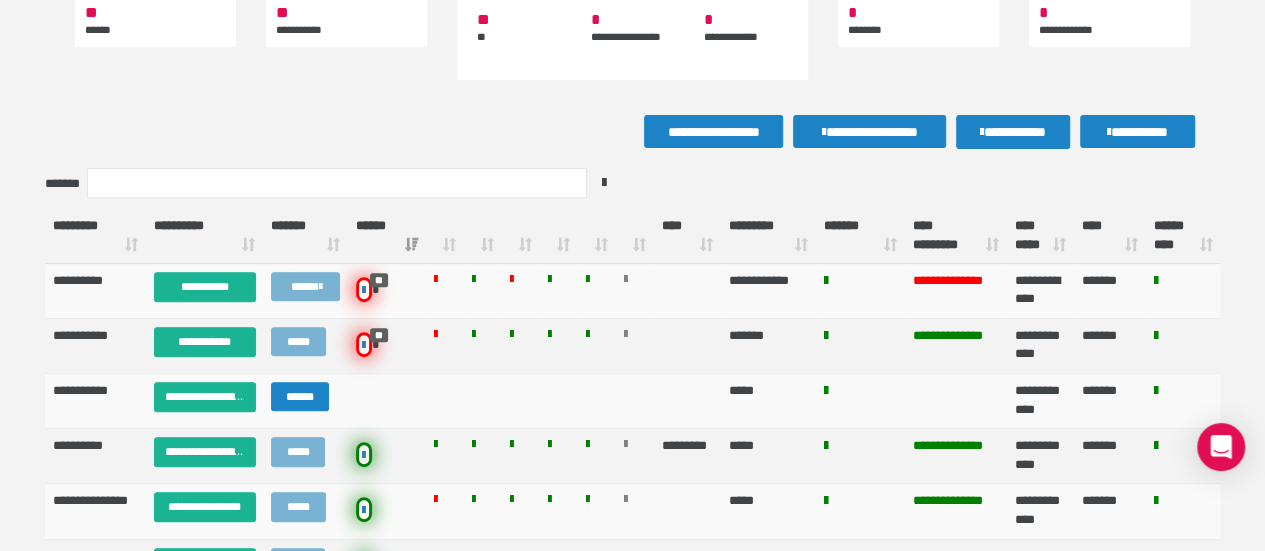 scroll, scrollTop: 0, scrollLeft: 0, axis: both 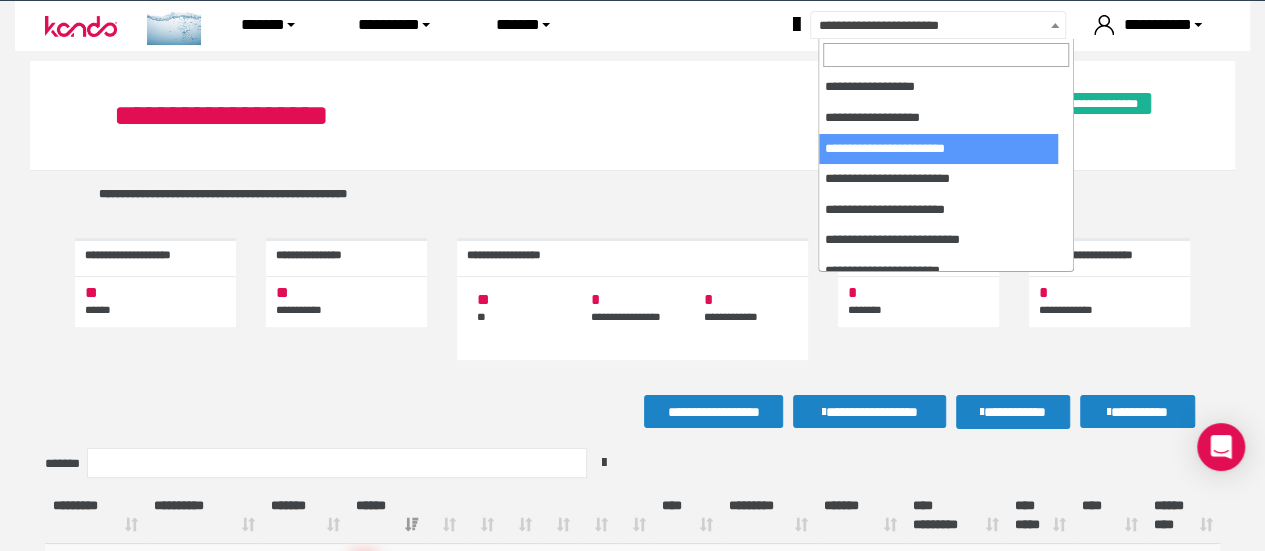 click on "**********" at bounding box center [961, 26] 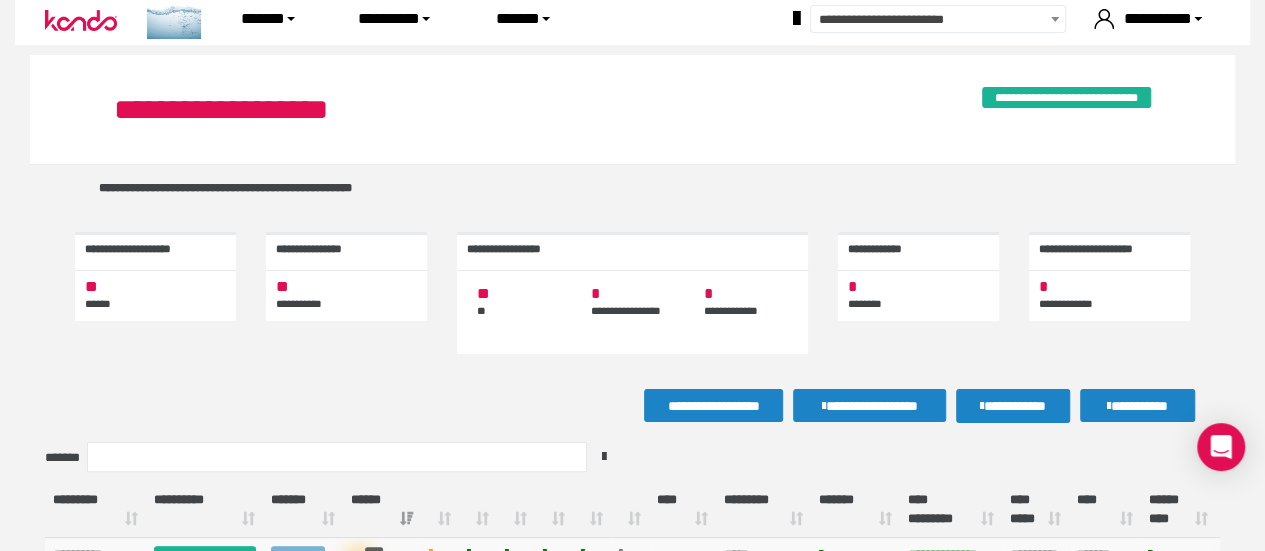 scroll, scrollTop: 0, scrollLeft: 0, axis: both 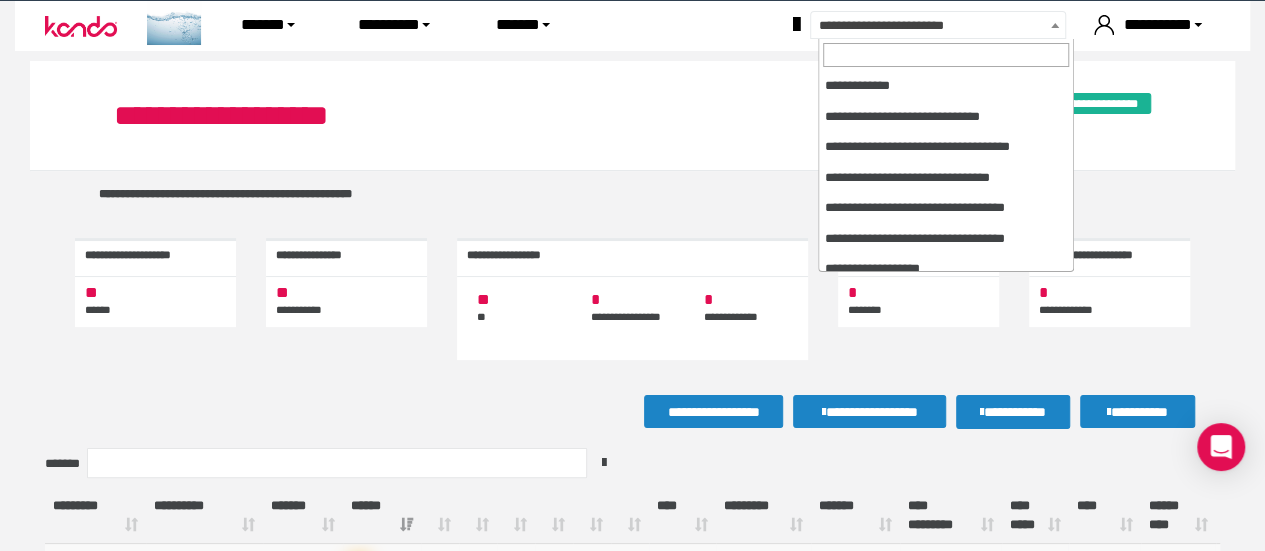 click on "**********" at bounding box center (961, 26) 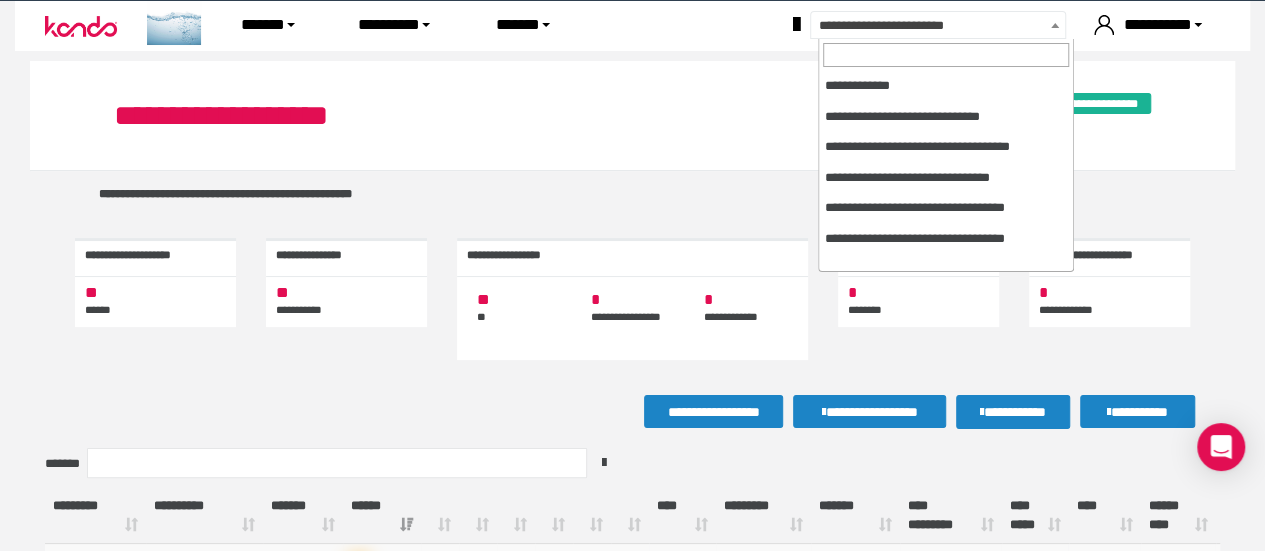 scroll, scrollTop: 476, scrollLeft: 0, axis: vertical 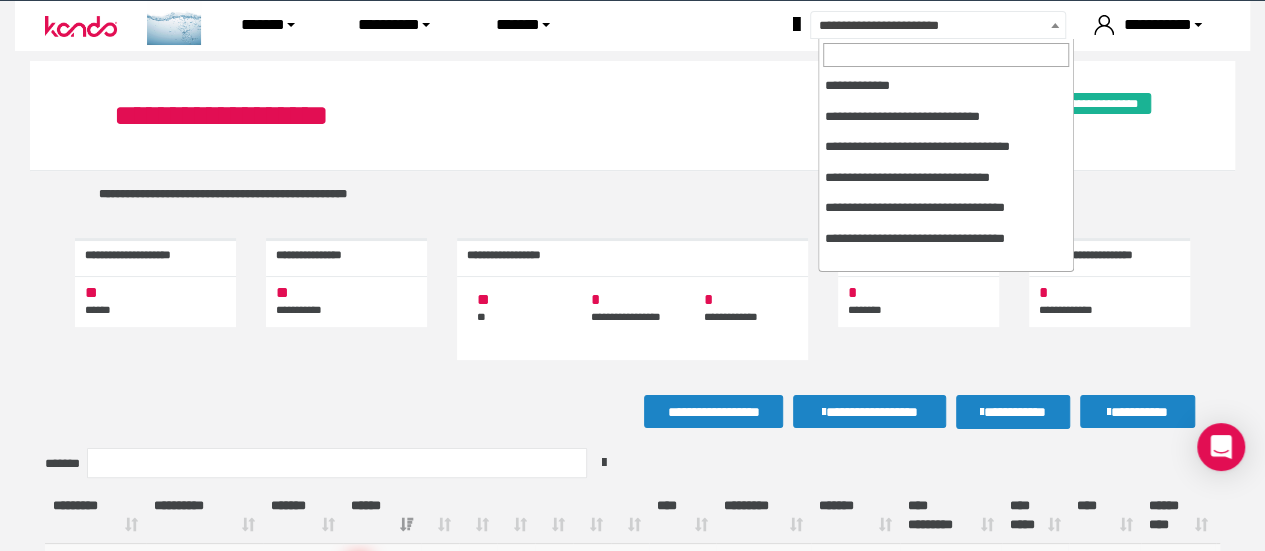 click on "**********" at bounding box center [961, 26] 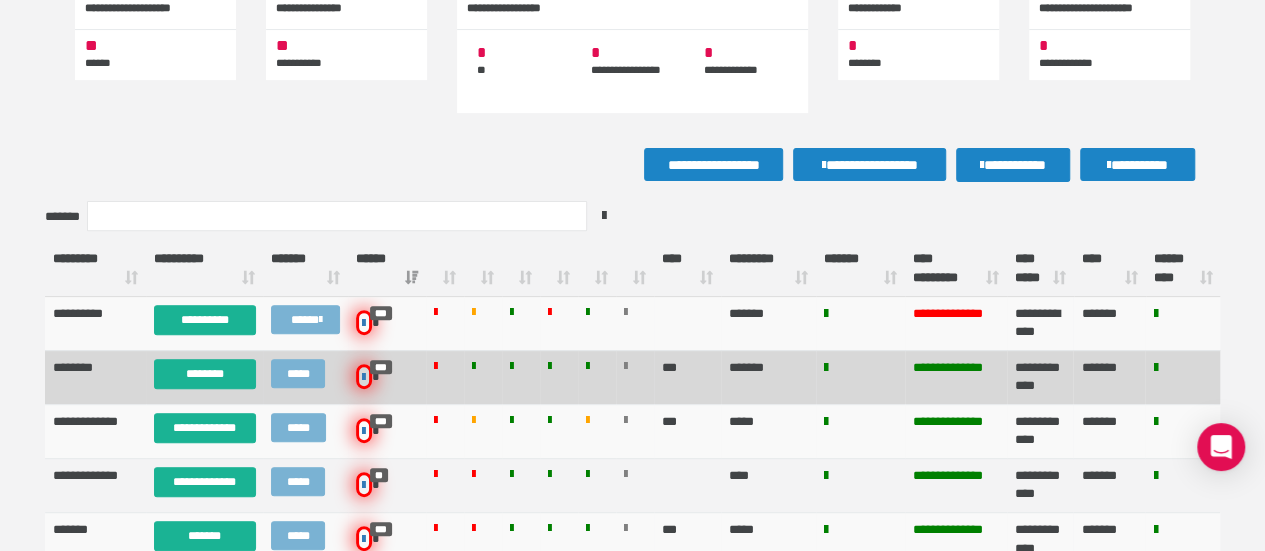 scroll, scrollTop: 246, scrollLeft: 0, axis: vertical 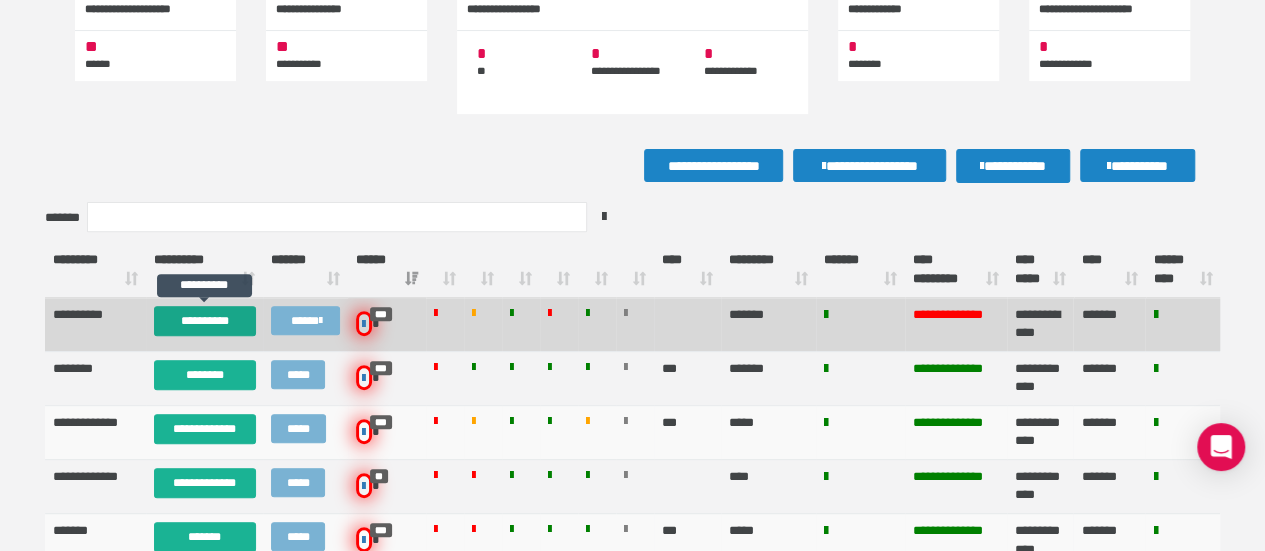click on "**********" at bounding box center [205, 321] 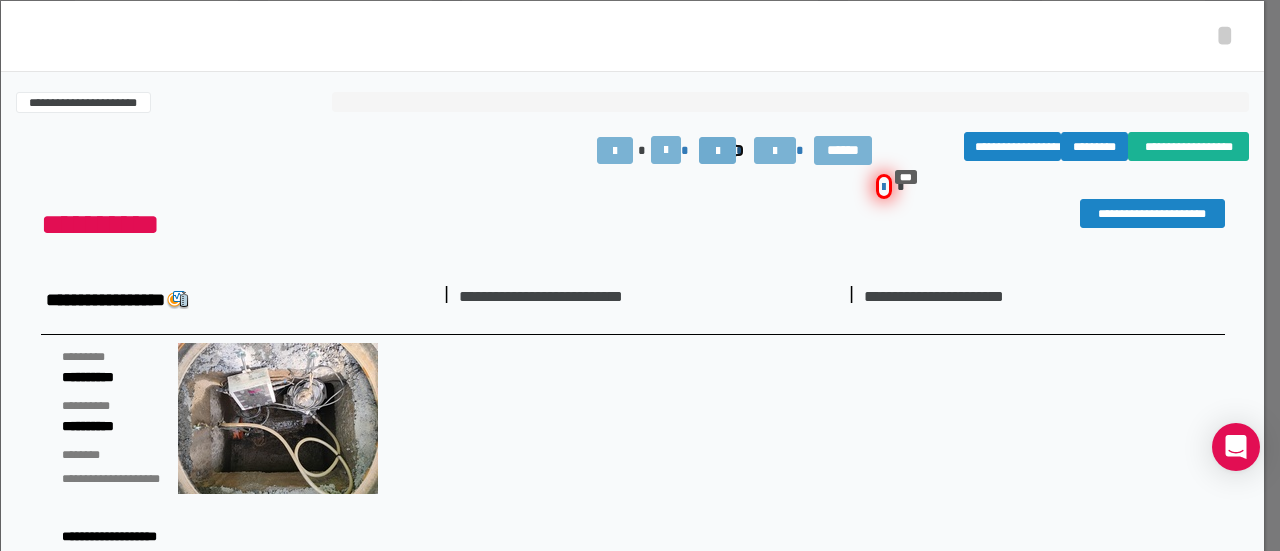 click at bounding box center [718, 151] 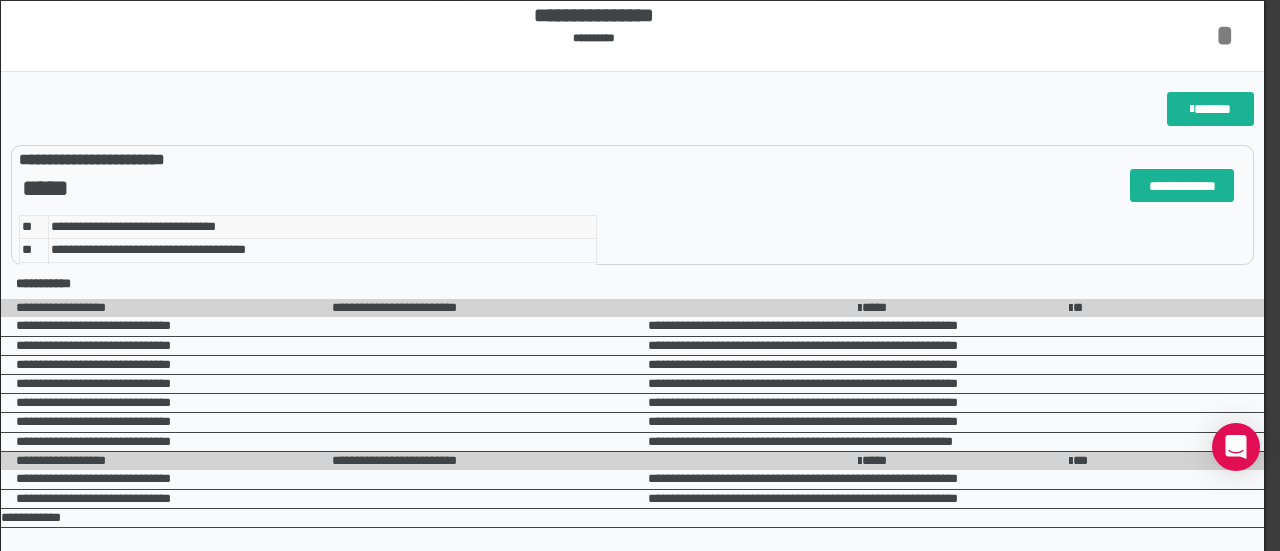 click on "*" at bounding box center (1225, 35) 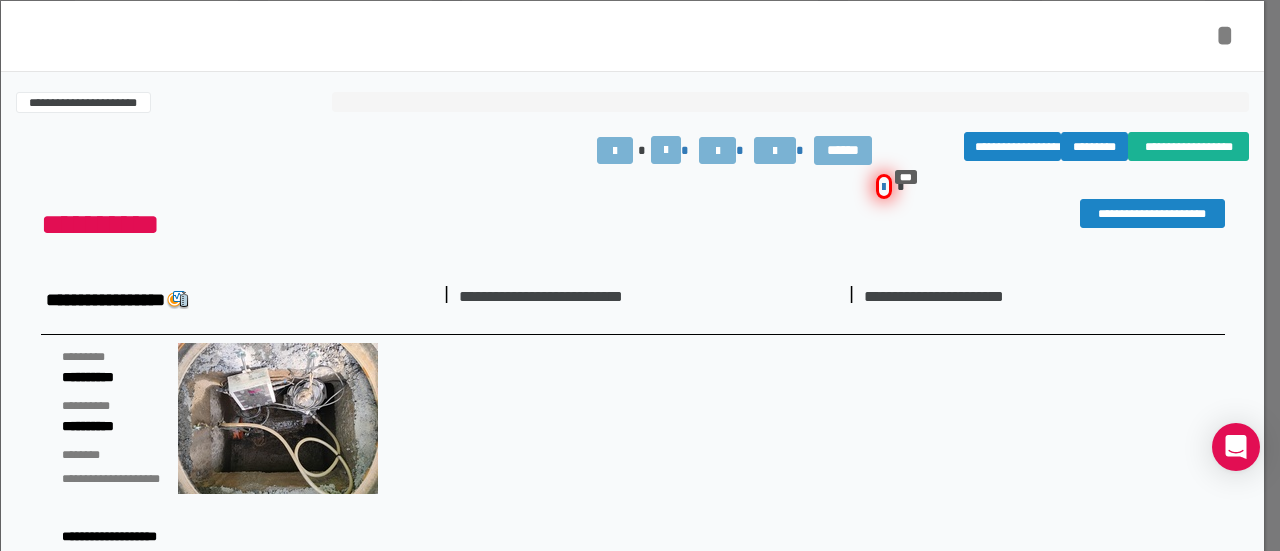 click on "*" at bounding box center [1225, 35] 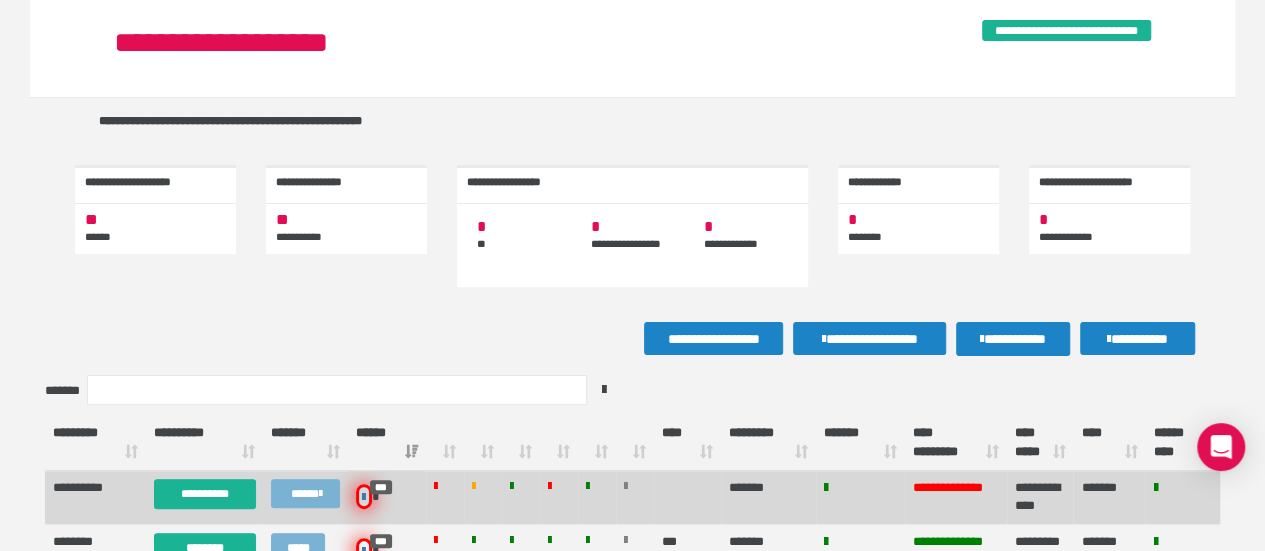 scroll, scrollTop: 0, scrollLeft: 0, axis: both 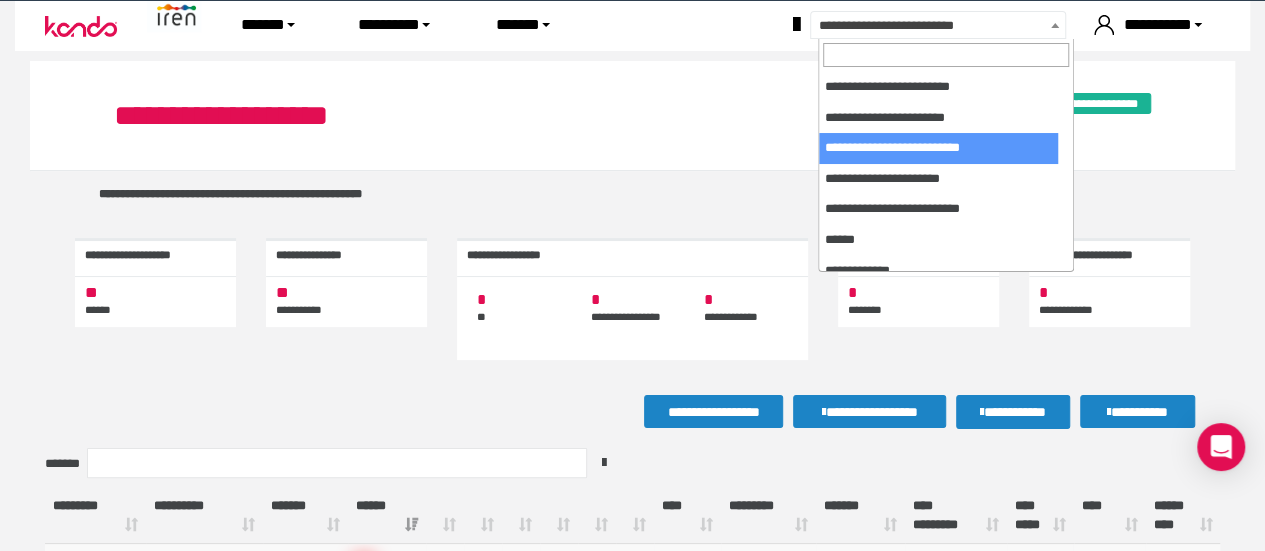 click on "**********" at bounding box center [961, 26] 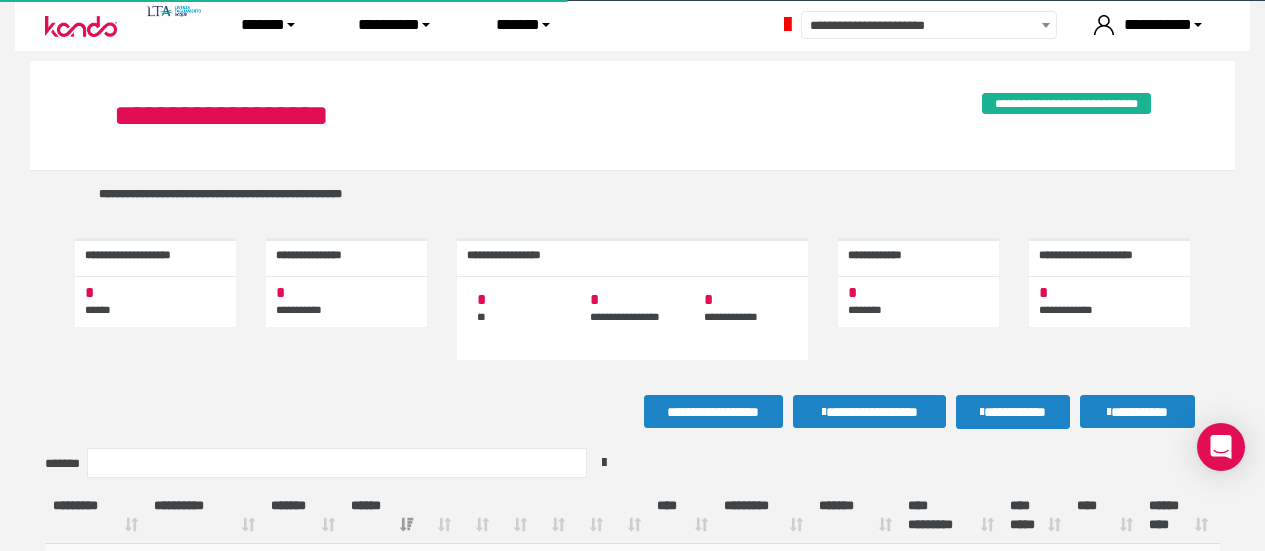 scroll, scrollTop: 0, scrollLeft: 0, axis: both 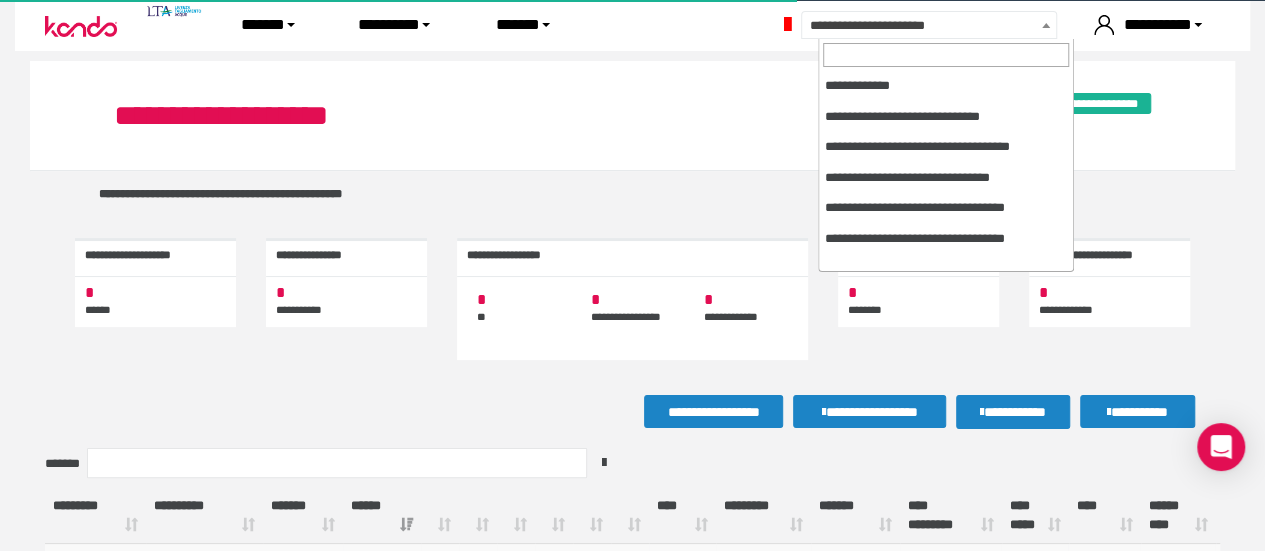 drag, startPoint x: 0, startPoint y: 0, endPoint x: 888, endPoint y: 33, distance: 888.613 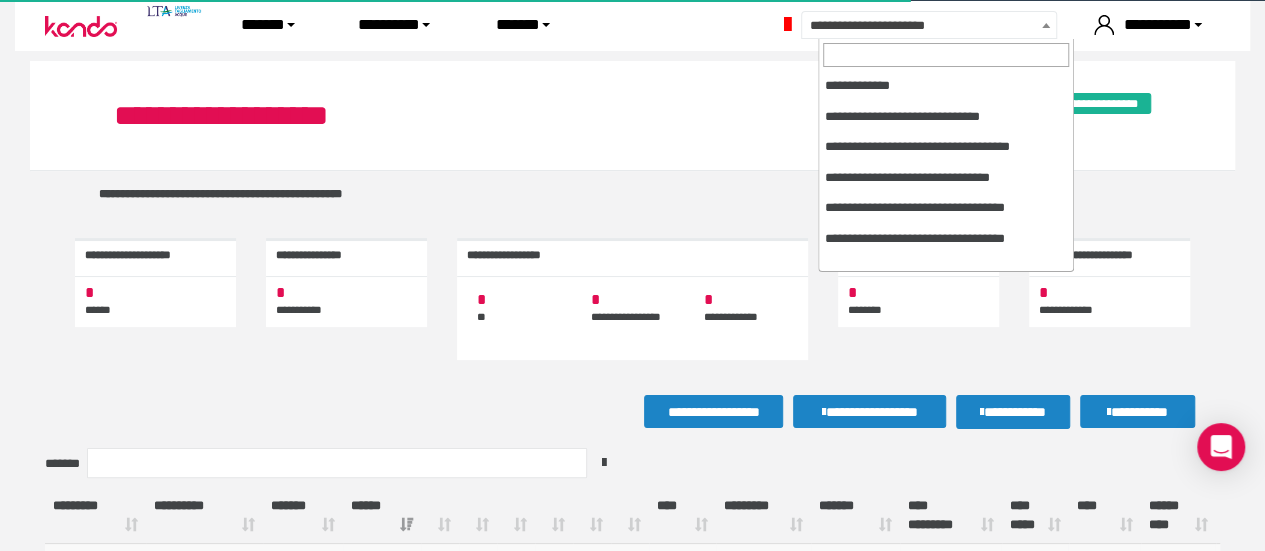 scroll, scrollTop: 568, scrollLeft: 0, axis: vertical 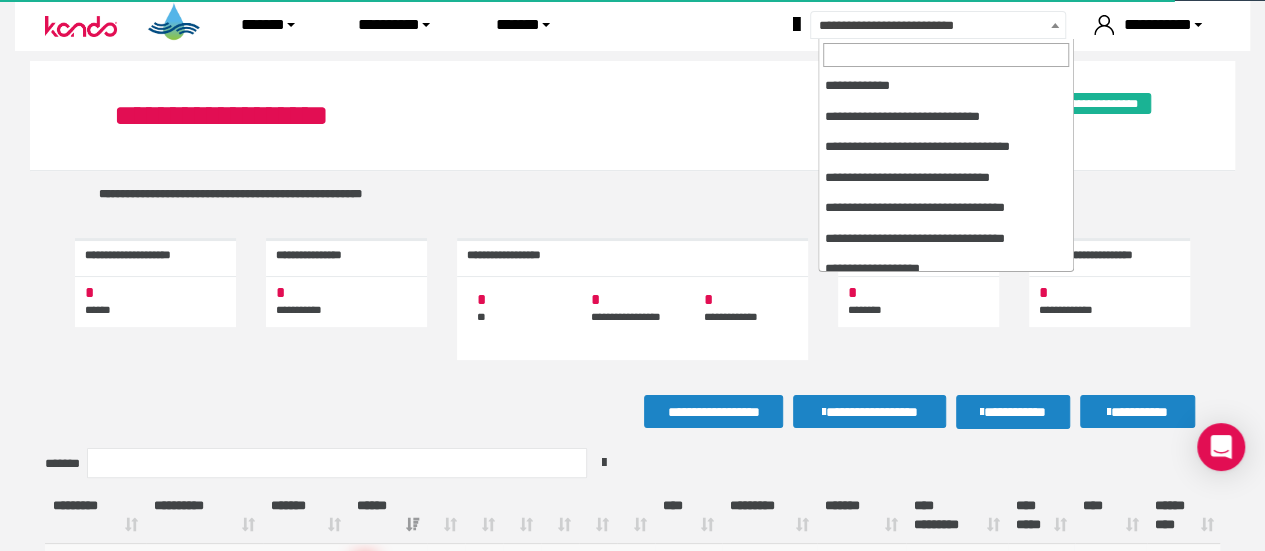 click on "**********" at bounding box center (961, 26) 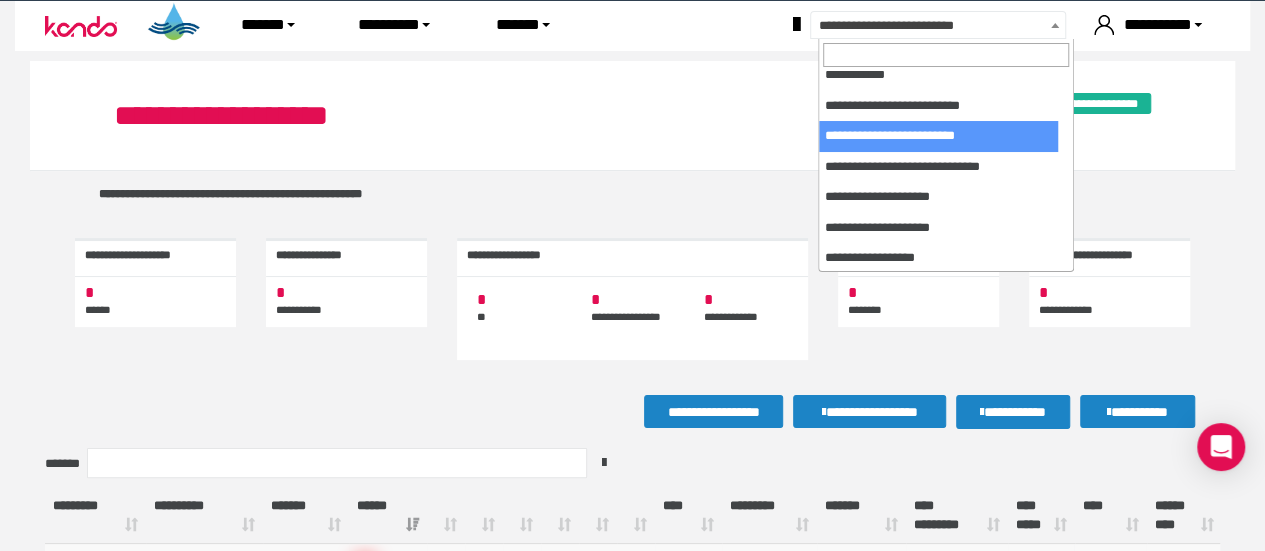 scroll, scrollTop: 280, scrollLeft: 0, axis: vertical 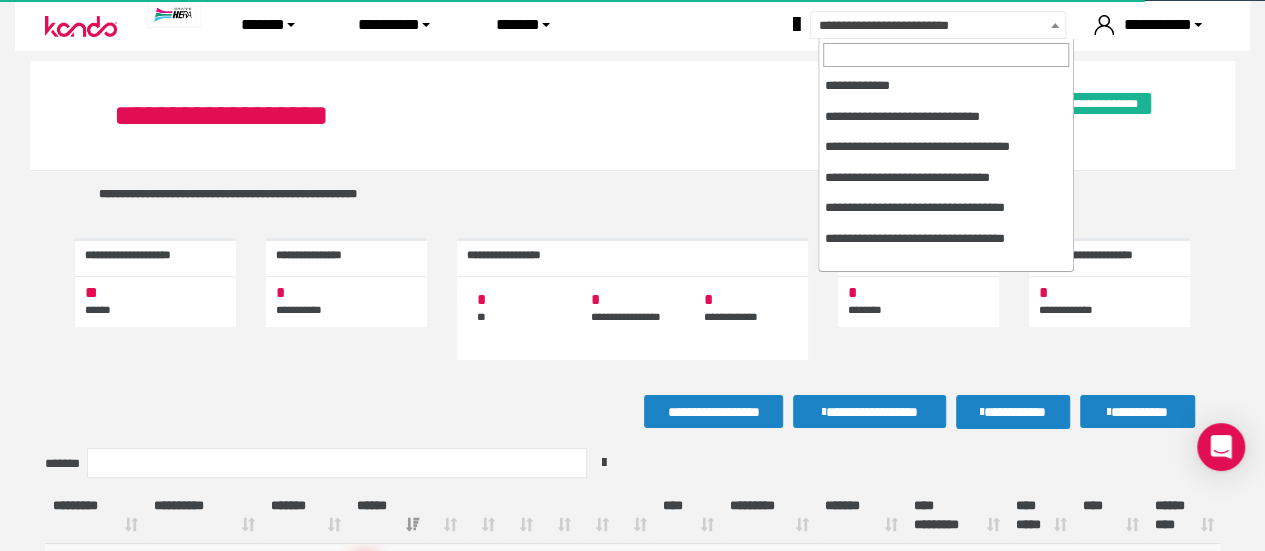 click on "**********" at bounding box center [961, 26] 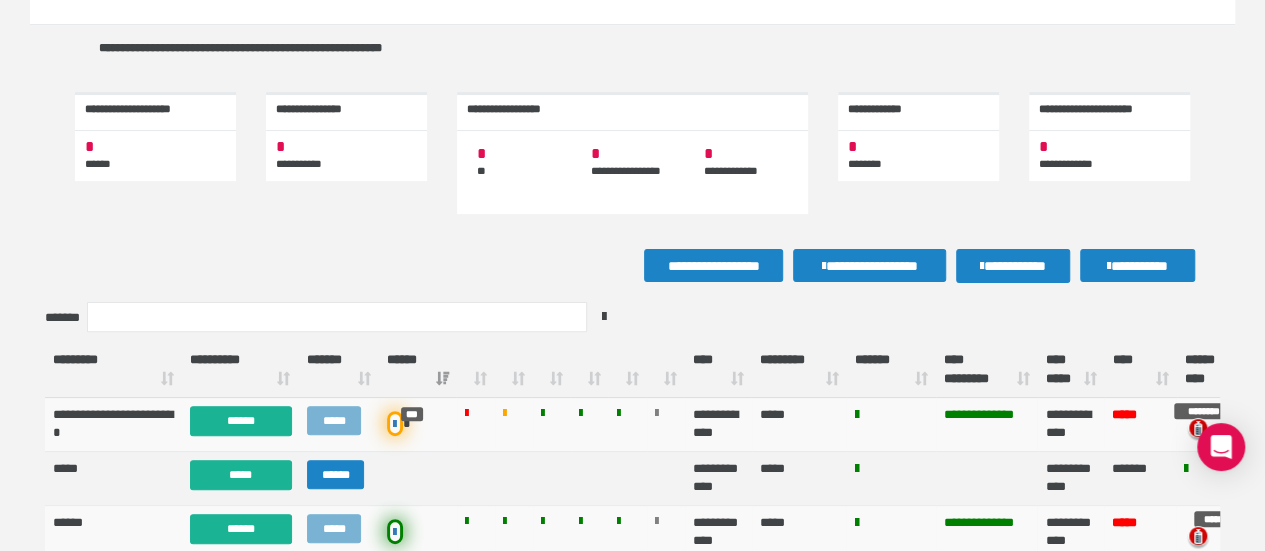 scroll, scrollTop: 0, scrollLeft: 0, axis: both 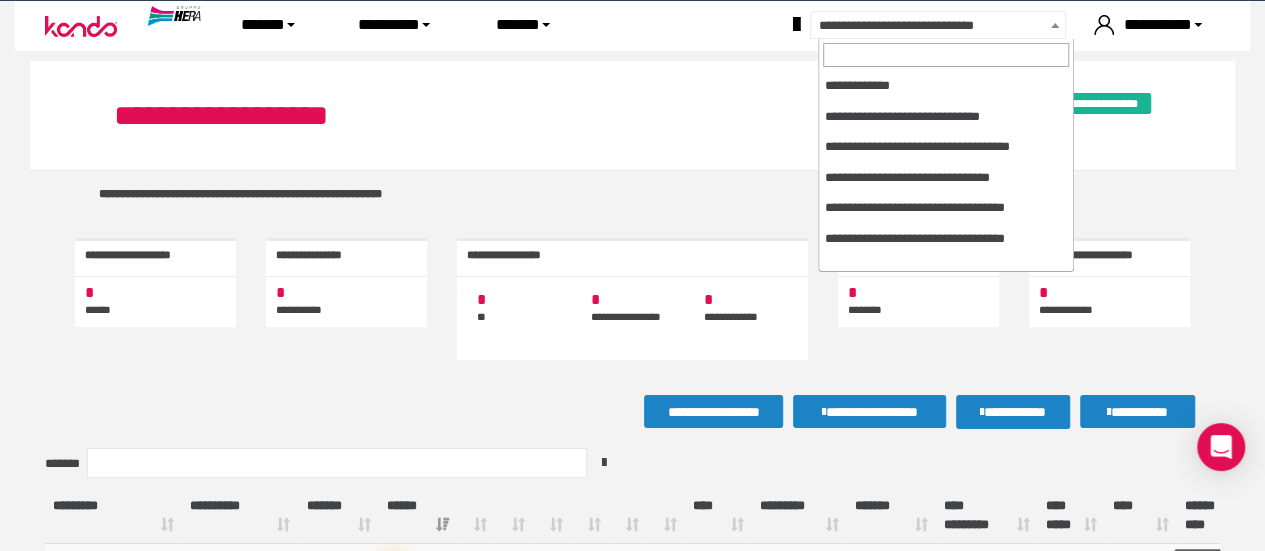 click on "**********" at bounding box center [961, 26] 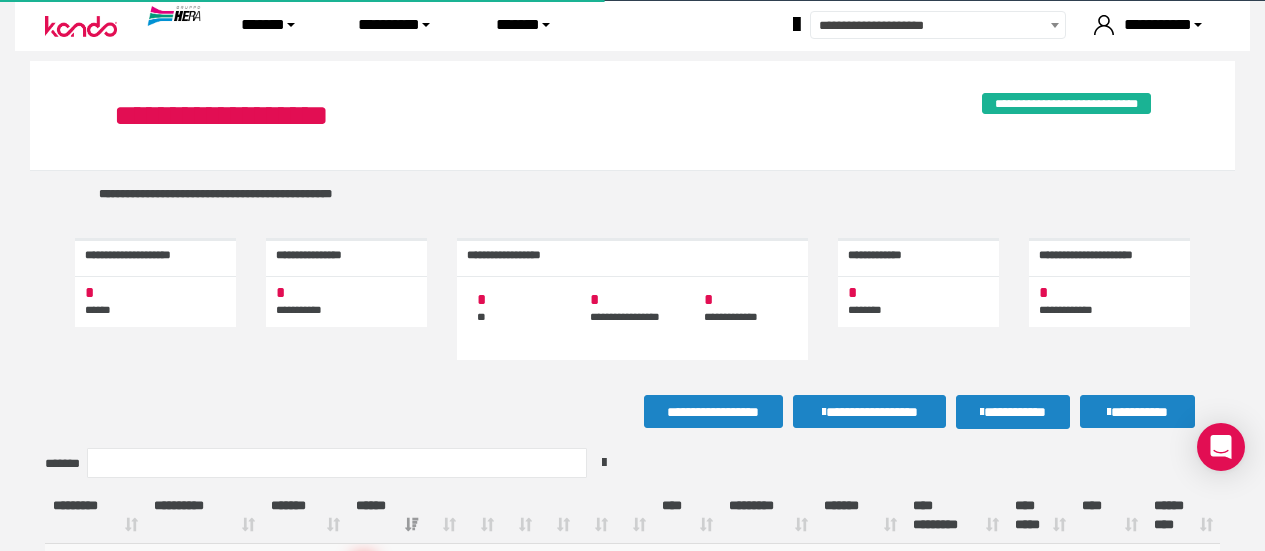 scroll, scrollTop: 0, scrollLeft: 0, axis: both 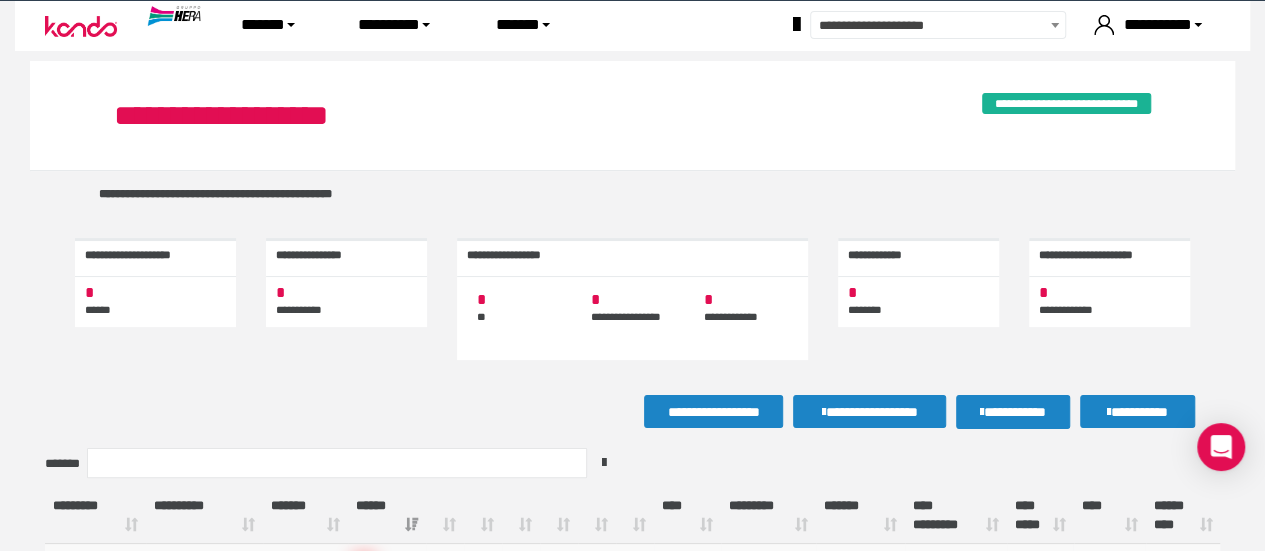 click on "**********" at bounding box center [961, 26] 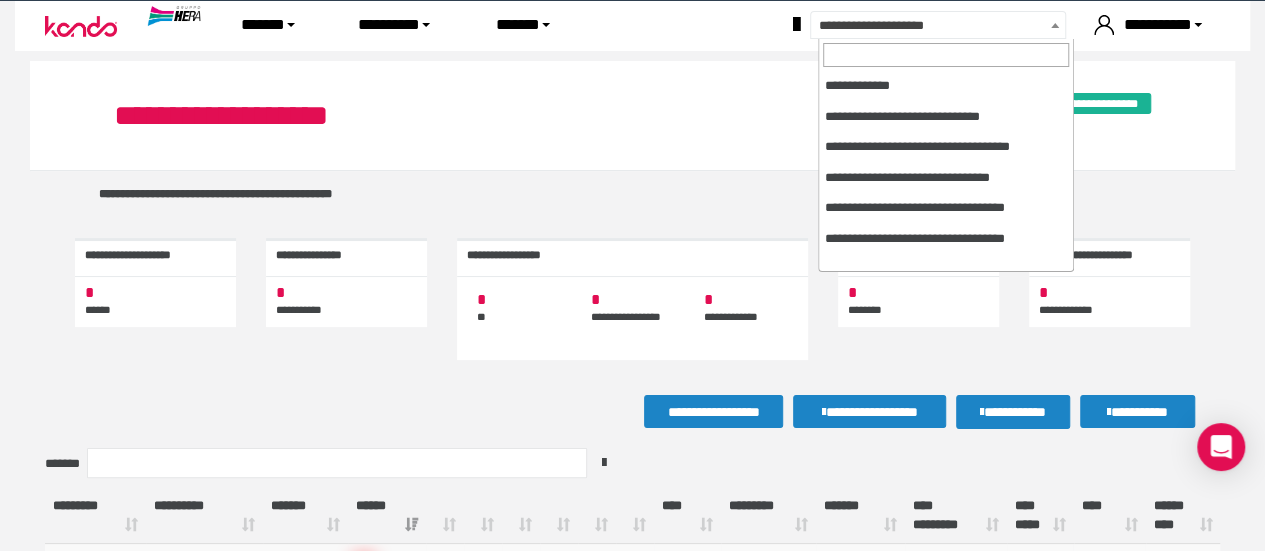 scroll, scrollTop: 354, scrollLeft: 0, axis: vertical 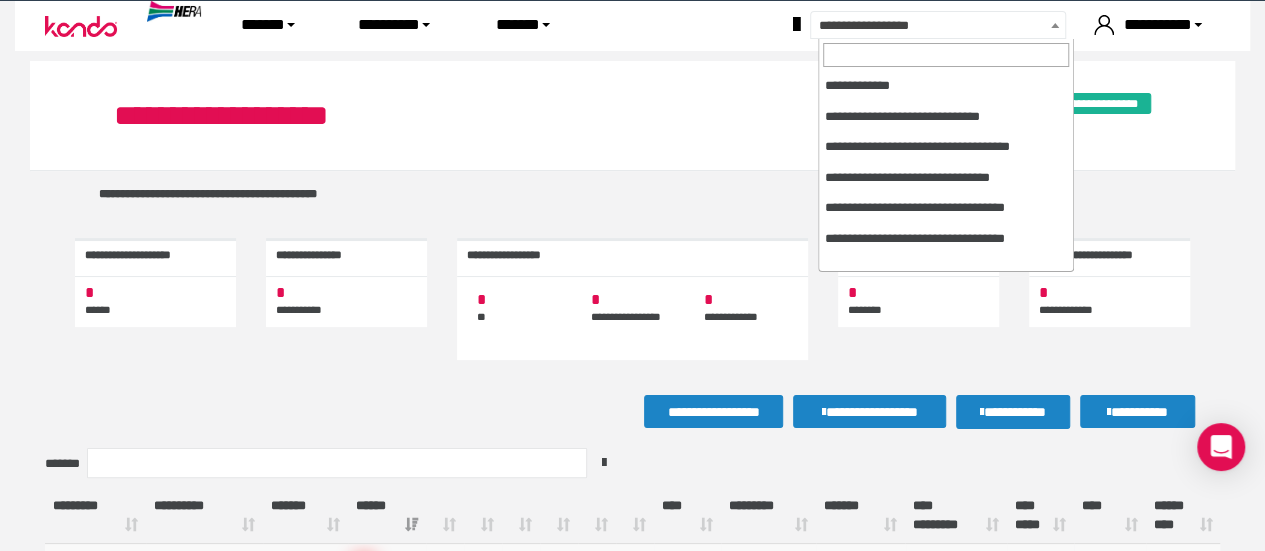 click on "**********" at bounding box center [961, 26] 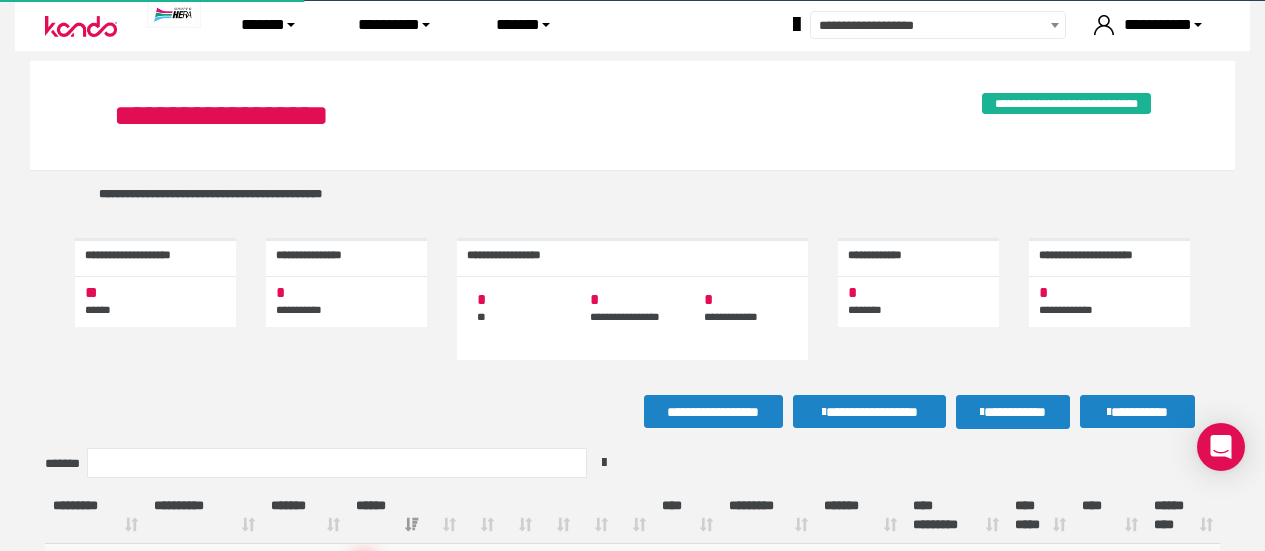 scroll, scrollTop: 0, scrollLeft: 0, axis: both 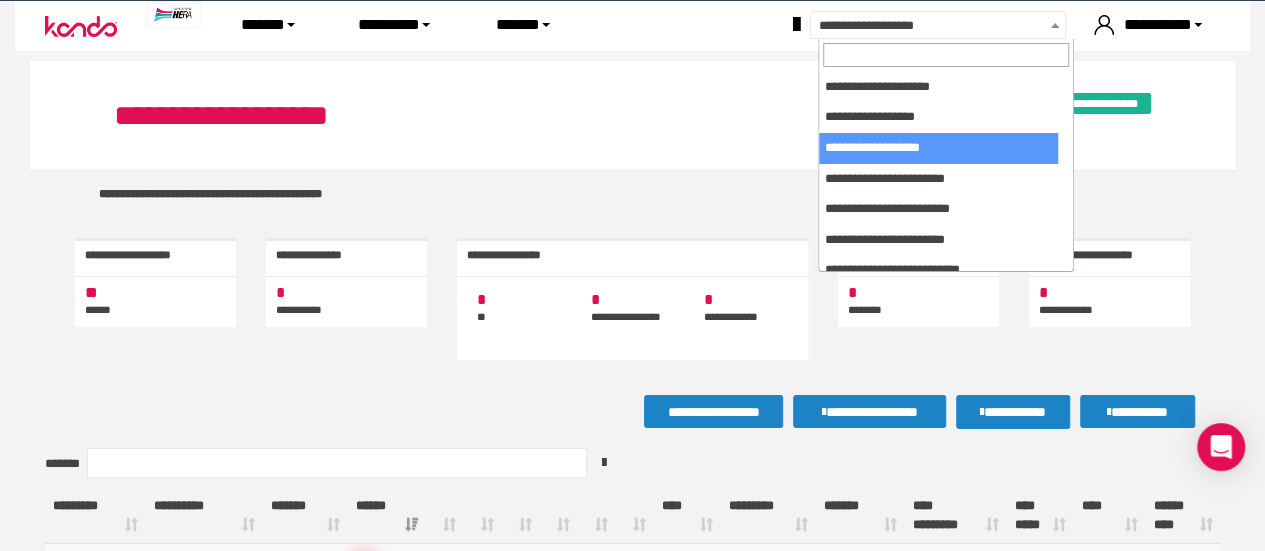 click on "**********" at bounding box center (961, 26) 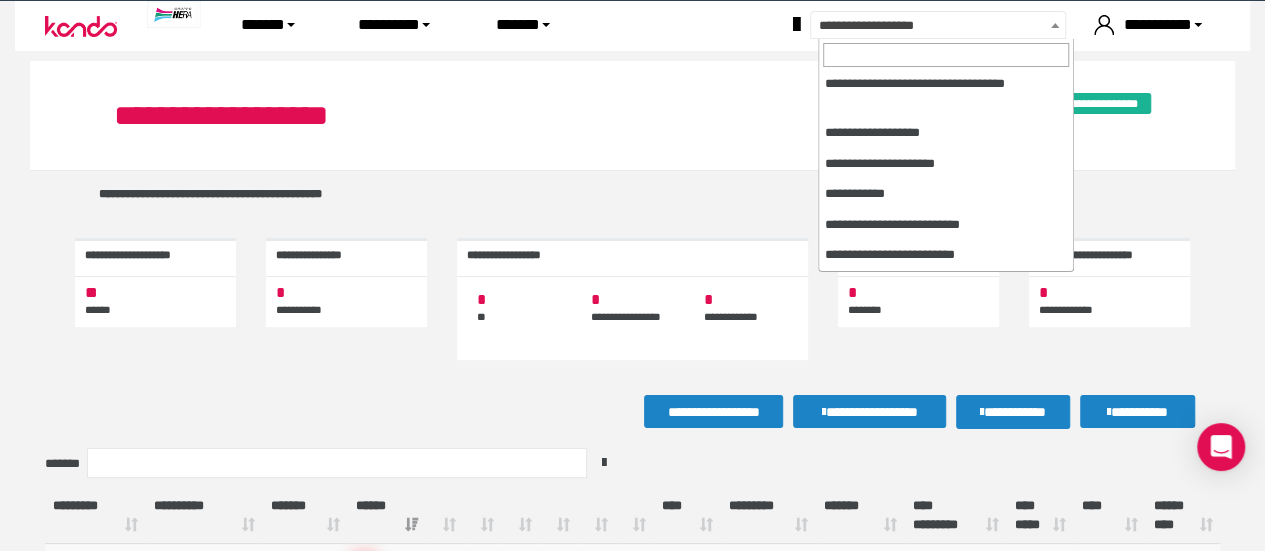 scroll, scrollTop: 0, scrollLeft: 0, axis: both 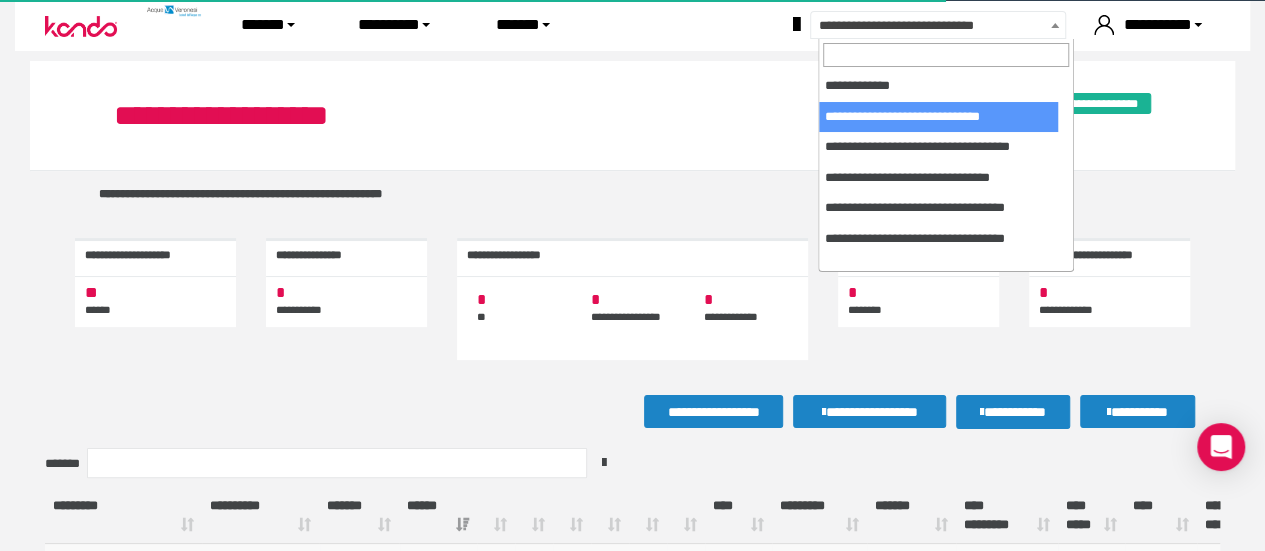 drag, startPoint x: 917, startPoint y: 26, endPoint x: 908, endPoint y: 143, distance: 117.34564 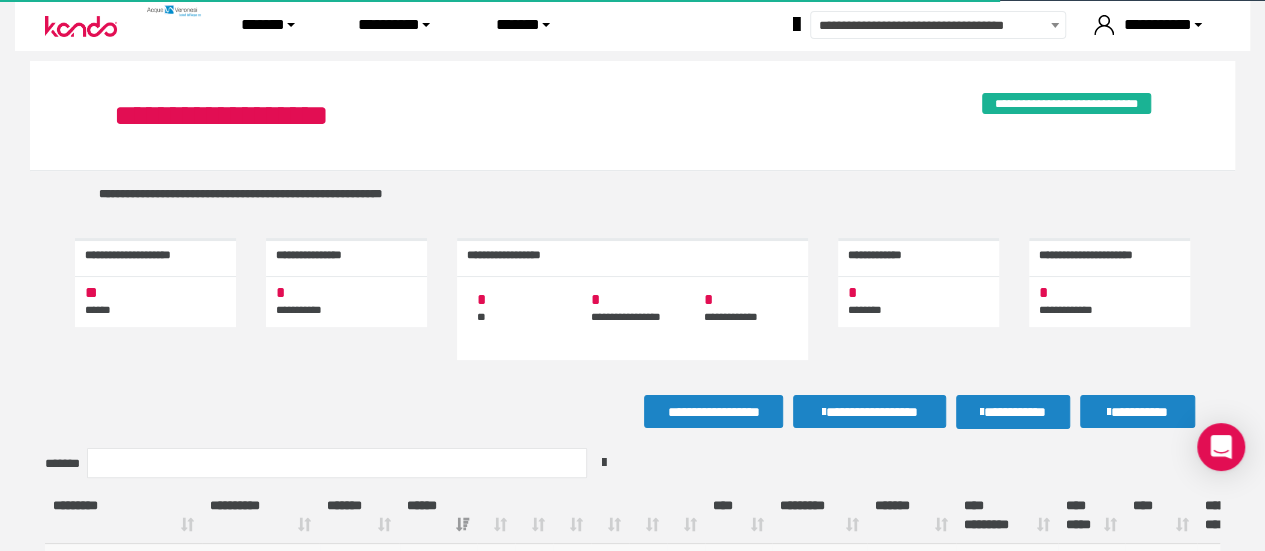 click on "**********" at bounding box center [632, 115] 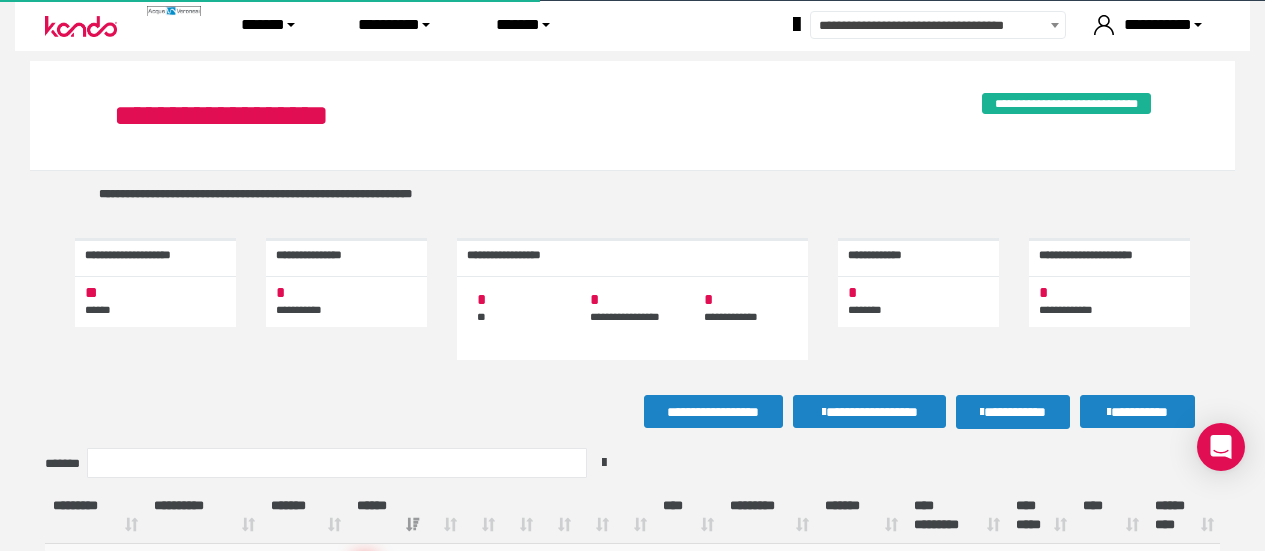 scroll, scrollTop: 0, scrollLeft: 0, axis: both 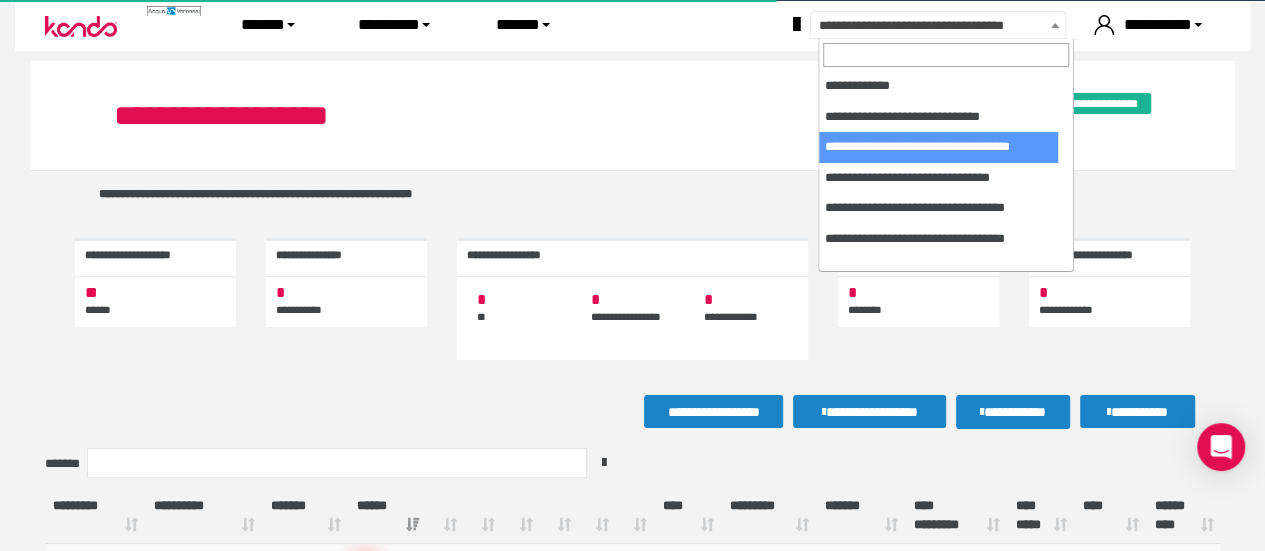 click on "**********" at bounding box center [961, 26] 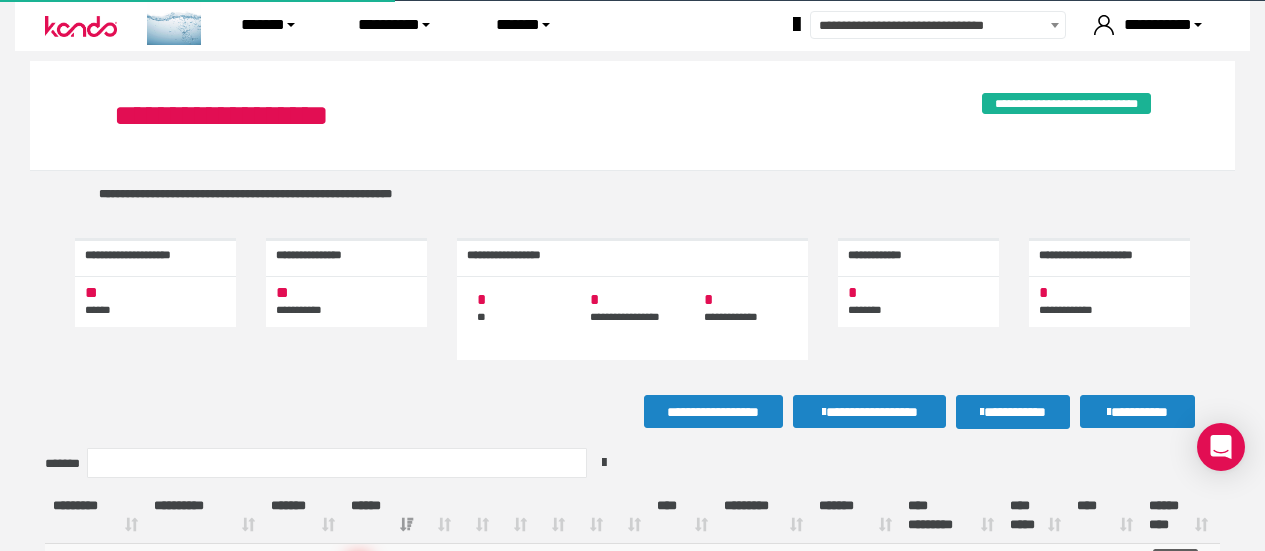 scroll, scrollTop: 0, scrollLeft: 0, axis: both 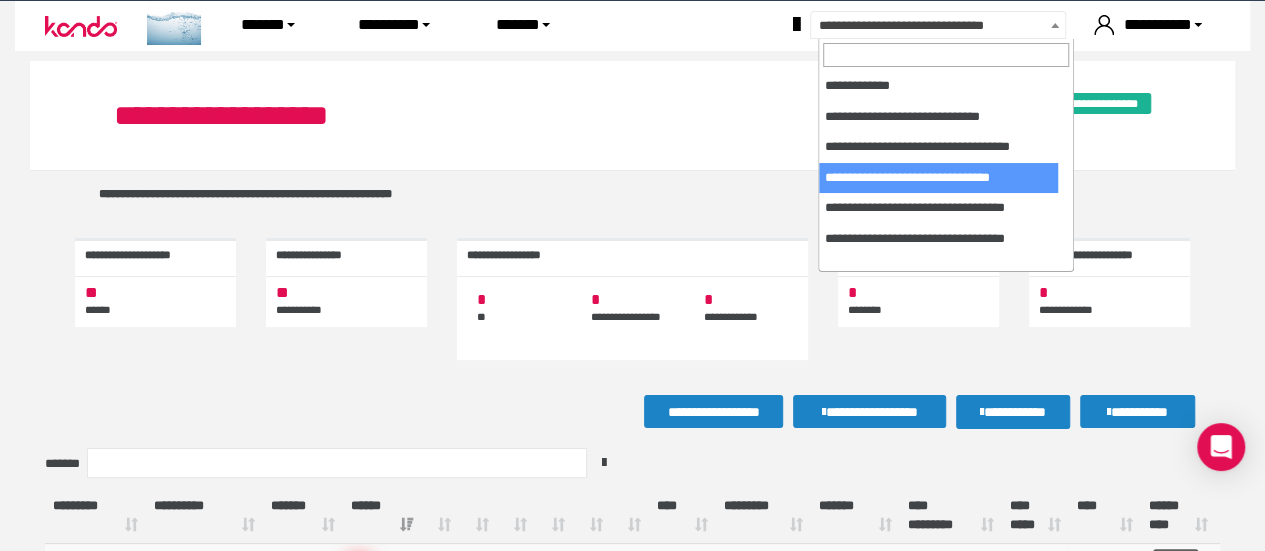 click on "**********" at bounding box center [961, 26] 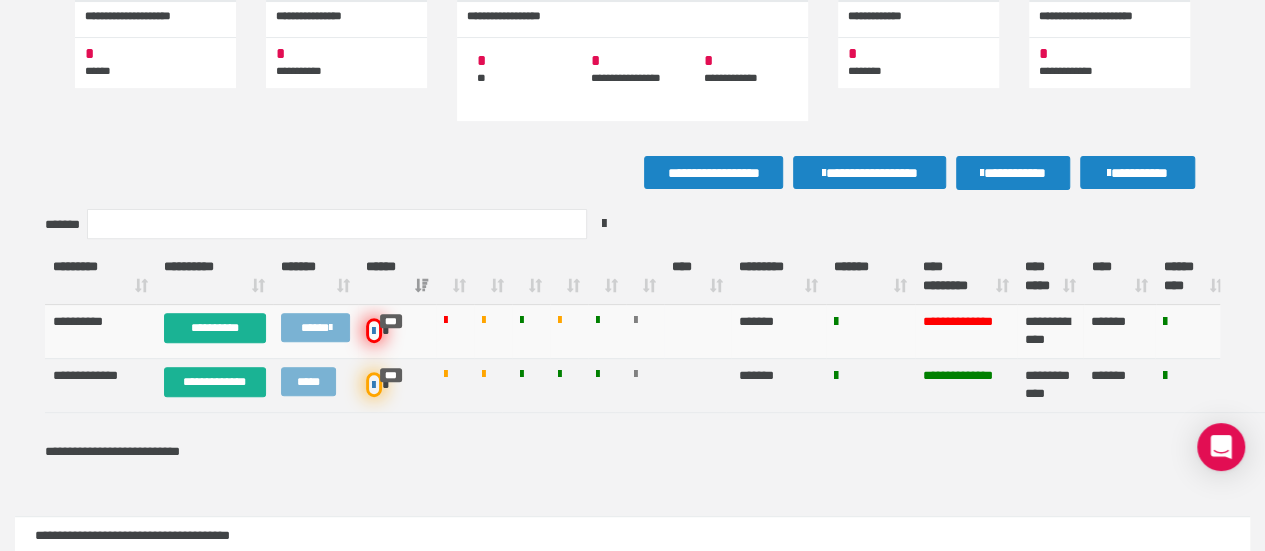 scroll, scrollTop: 240, scrollLeft: 0, axis: vertical 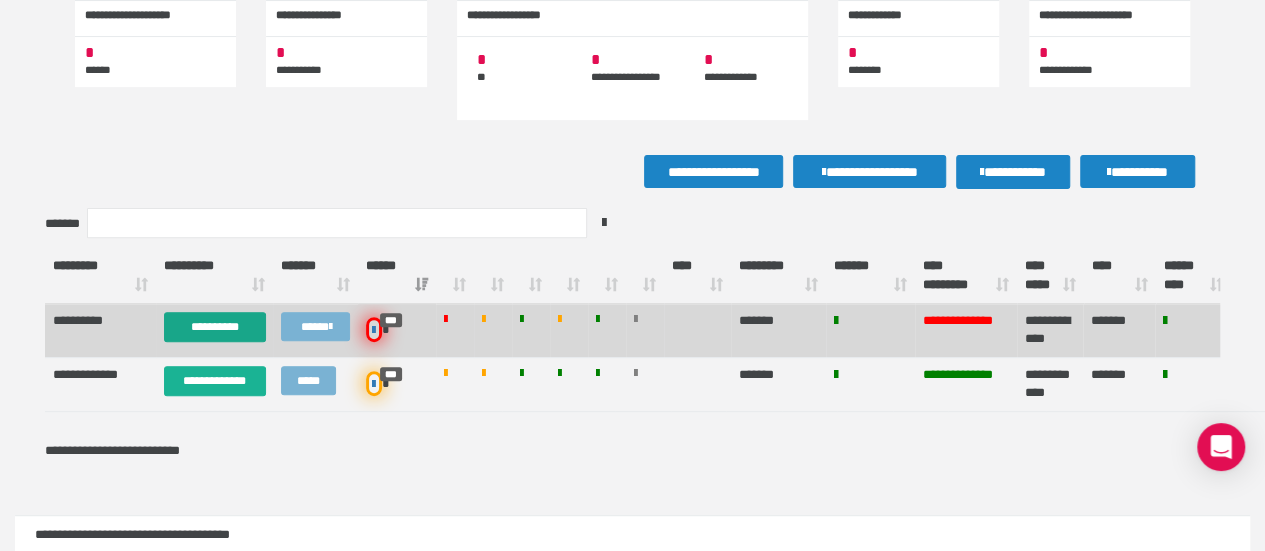 click on "**********" at bounding box center [215, 327] 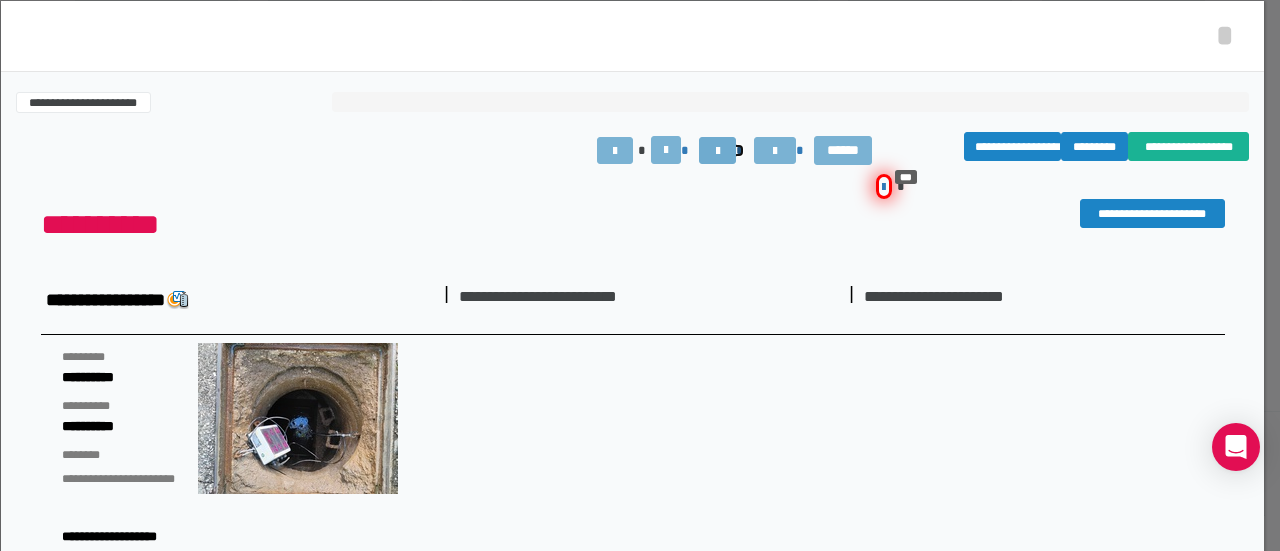 click at bounding box center (718, 151) 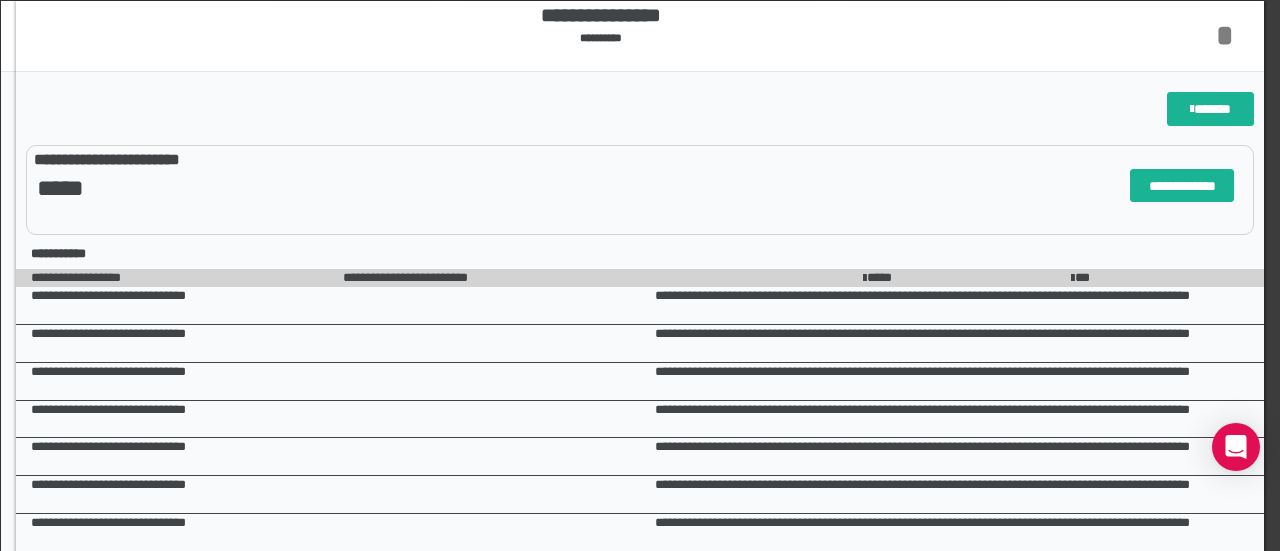 click on "*" at bounding box center [1225, 35] 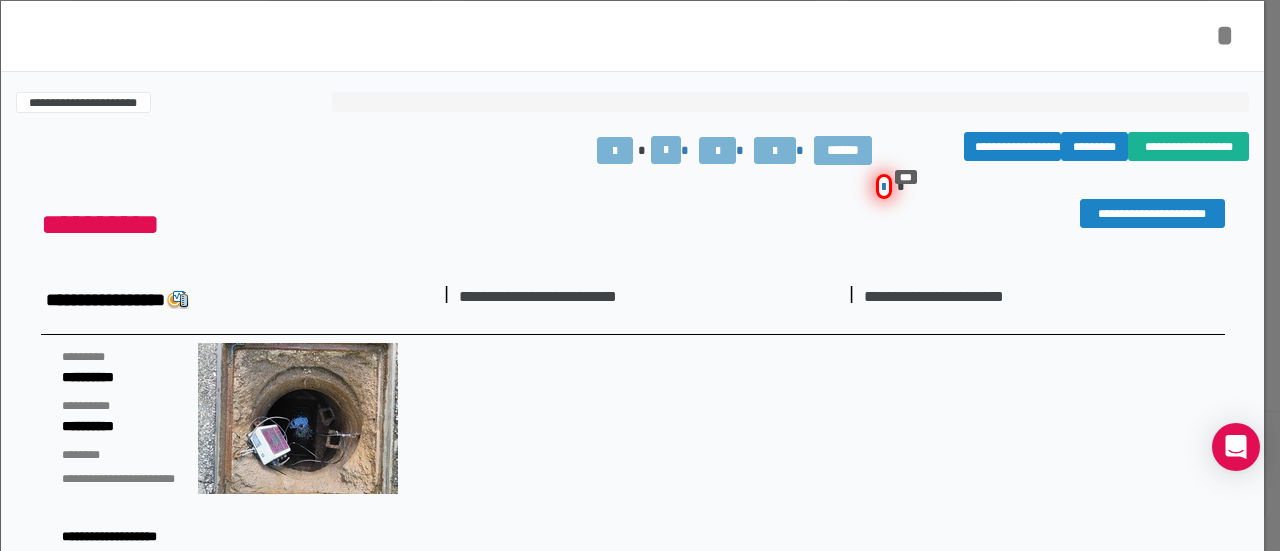 click on "*" at bounding box center [1225, 35] 